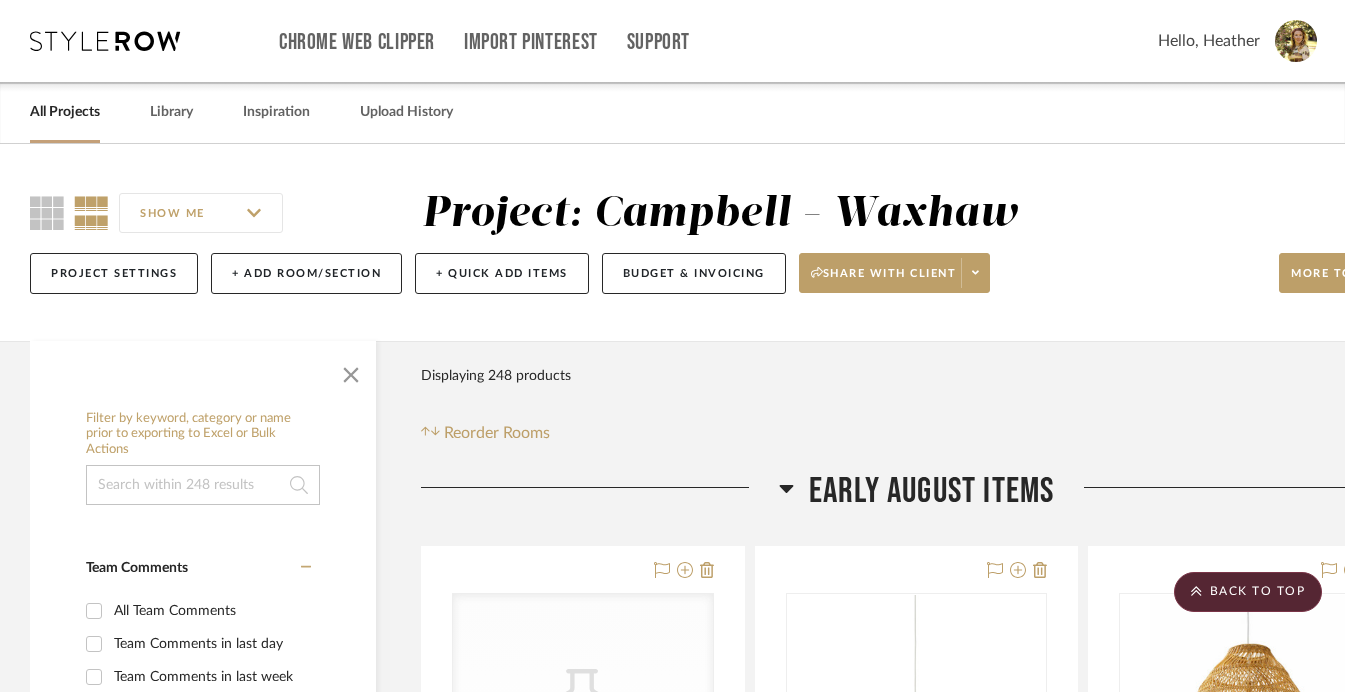 scroll, scrollTop: 438, scrollLeft: 0, axis: vertical 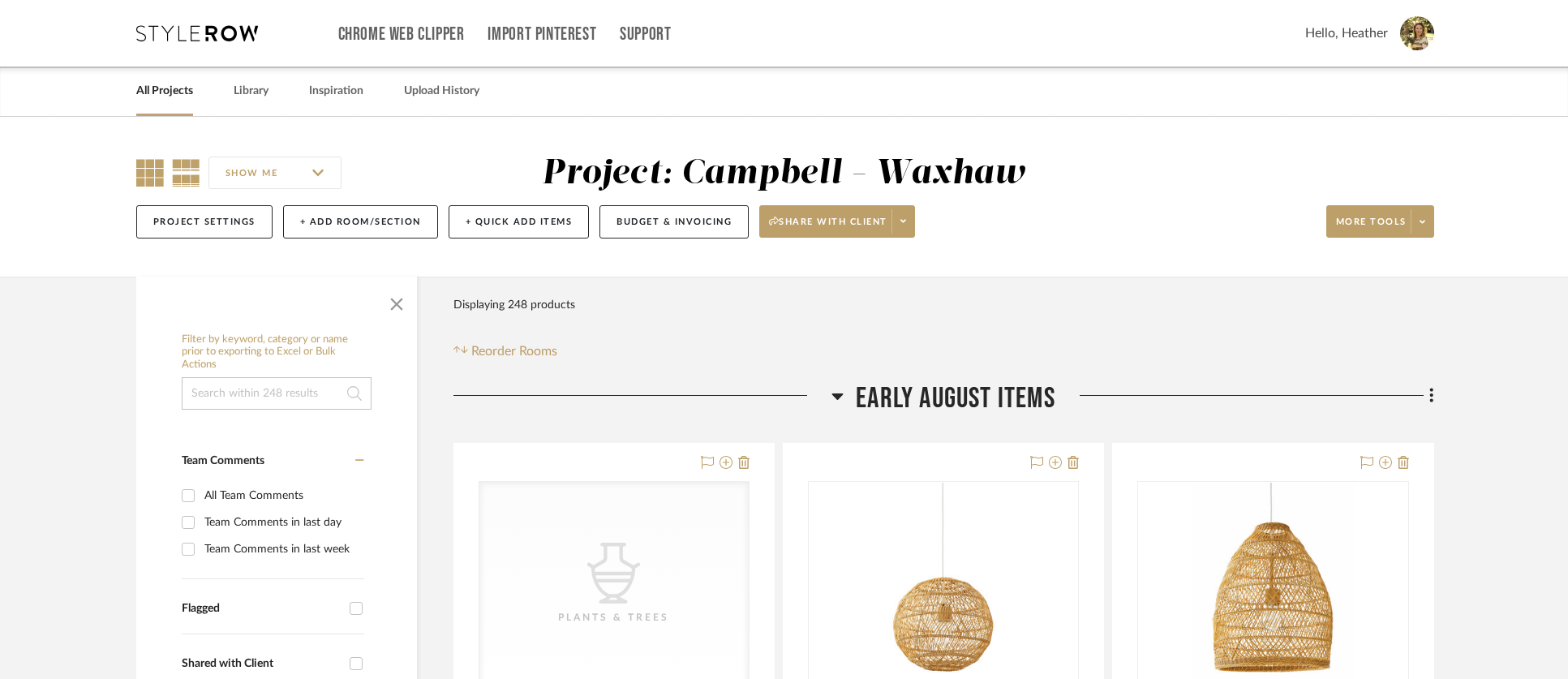 click 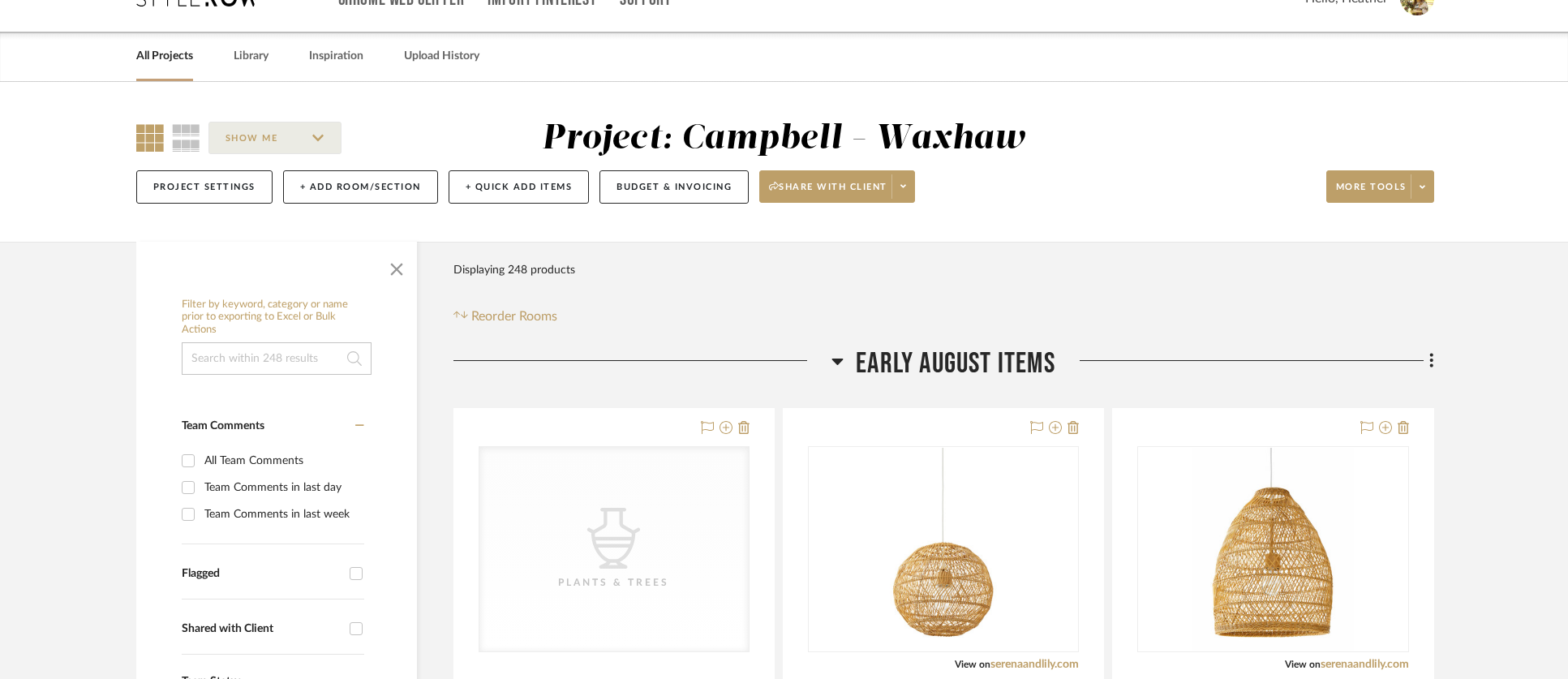 scroll, scrollTop: 0, scrollLeft: 0, axis: both 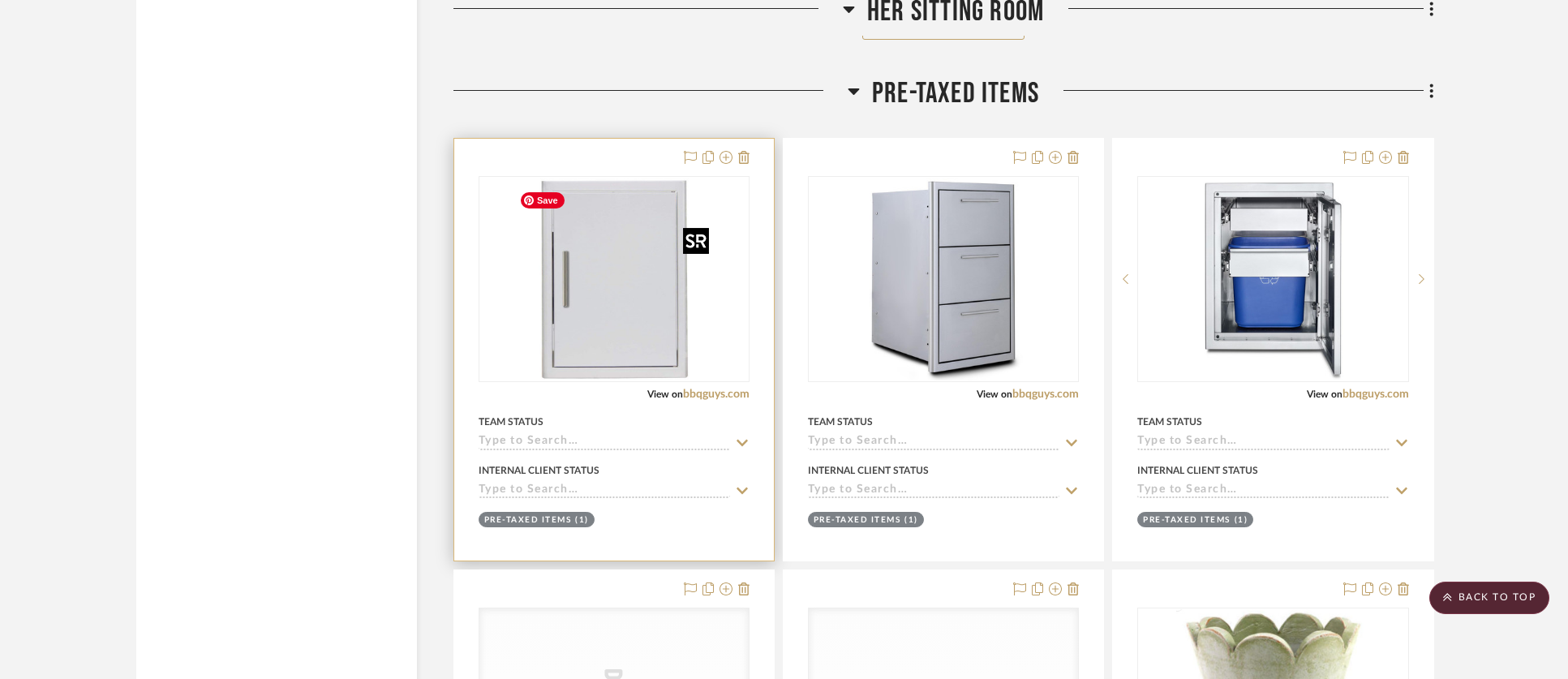 click at bounding box center (614, 279) 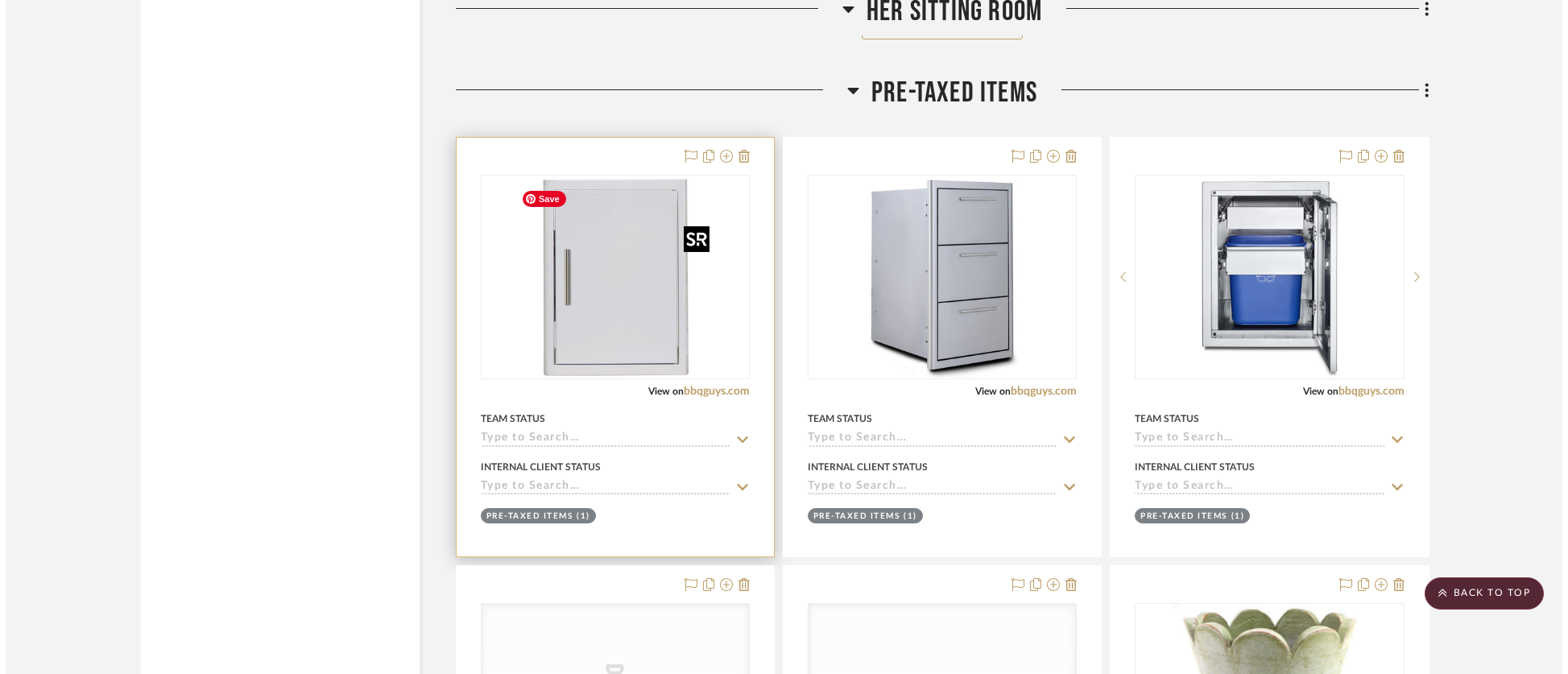 scroll, scrollTop: 0, scrollLeft: 0, axis: both 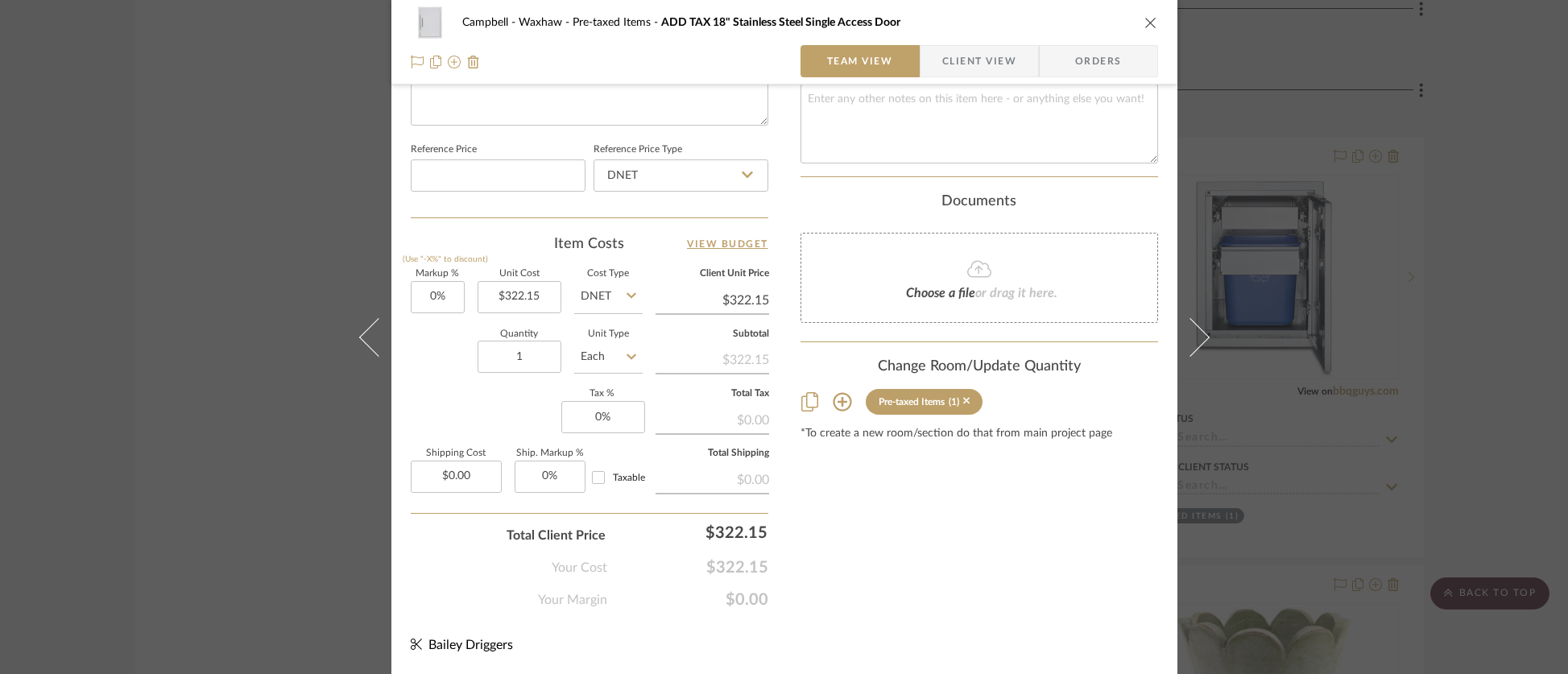 click on "Campbell - Waxhaw Pre-taxed Items ADD TAX 18" Stainless Steel Single Access Door Team View Client View Orders  Team-Facing Details   Item Name  ADD TAX 18" Stainless Steel Single Access Door  Brand  Blaze  Internal Description   Dimensions  16” W x 22” H  Product Specifications   Reference Price   Reference Price Type  DNET  Item Costs   View Budget   Markup %  (Use "-X%" to discount) 0%  Unit Cost  $_  Cost Type  DNET  Client Unit Price  $_  Quantity  1  Unit Type  Each  Subtotal   $_   Tax %  0%  Total Tax   $0.00   Shipping Cost  $0.00  Ship. Markup %  0% Taxable  Total Shipping   $0.00  Total Client Price  $_  Your Cost  $_  Your Margin  $0.00  Content here copies to Client View - confirm visibility there.  Show in Client Dashboard  Bulk Manage Dashboard Settings  Include in Budget   View Budget  Team Status Internal Client Status  Lead Time  In Stock Weeks  Est. Min   Est. Max   Due Date   Client-Facing Target Install Date  Tasks / To-Dos /  team Messaging Invite Collaborator" at bounding box center (784, 337) 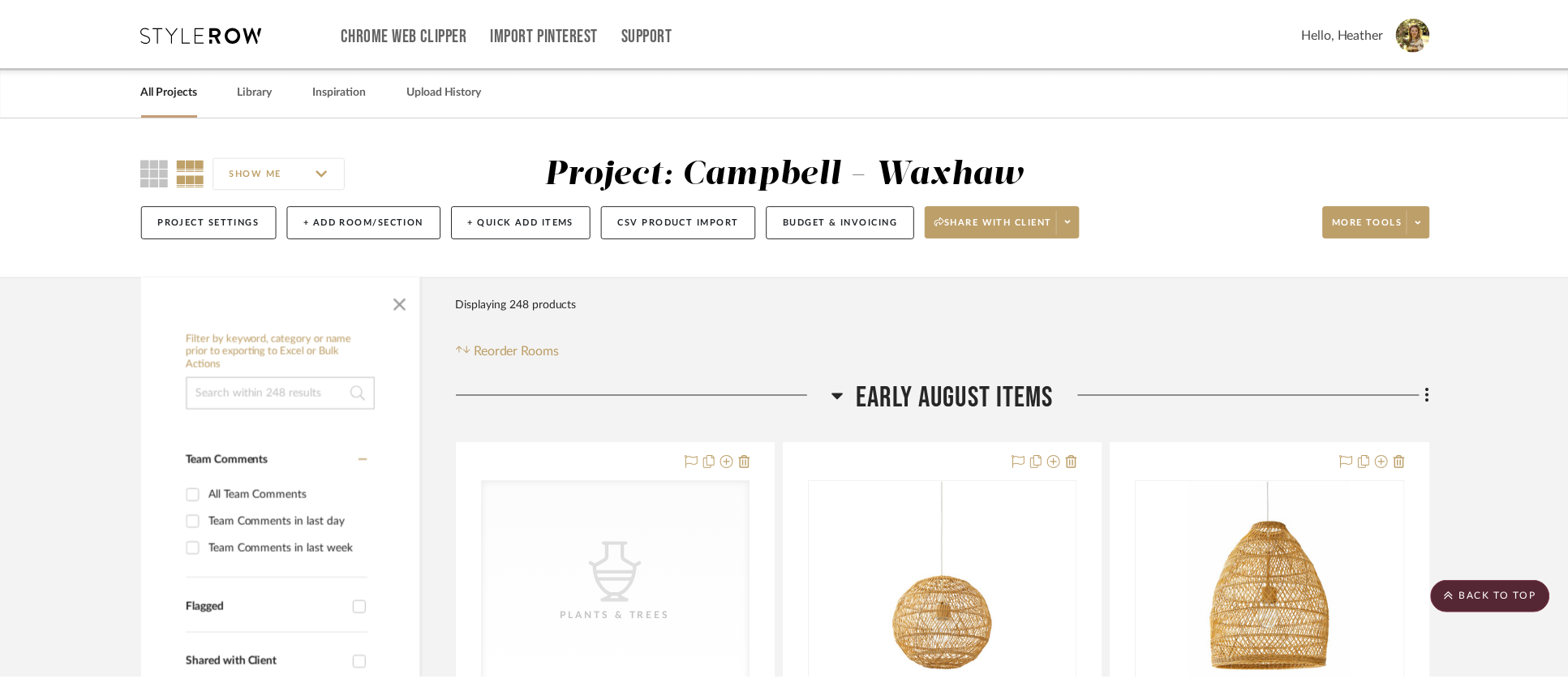 scroll, scrollTop: 4109, scrollLeft: 0, axis: vertical 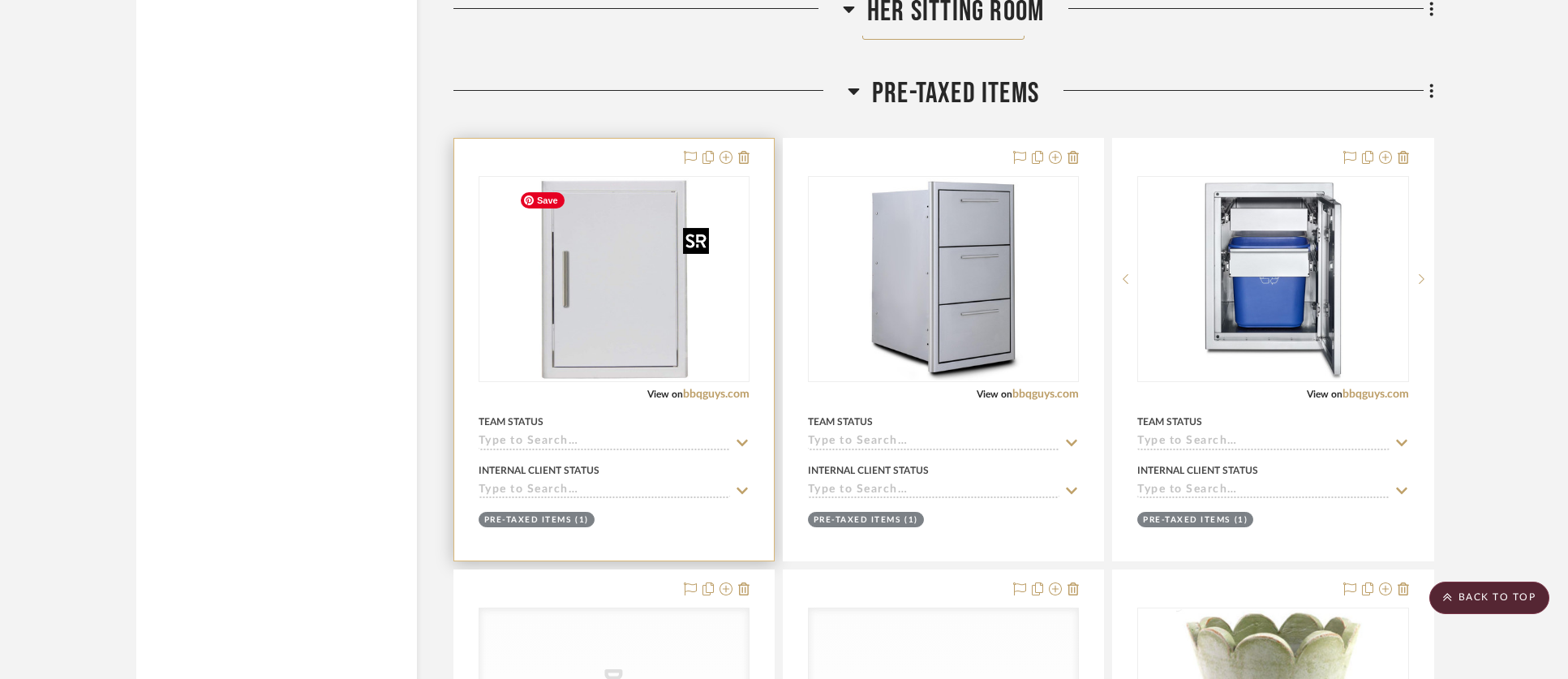 click at bounding box center [614, 279] 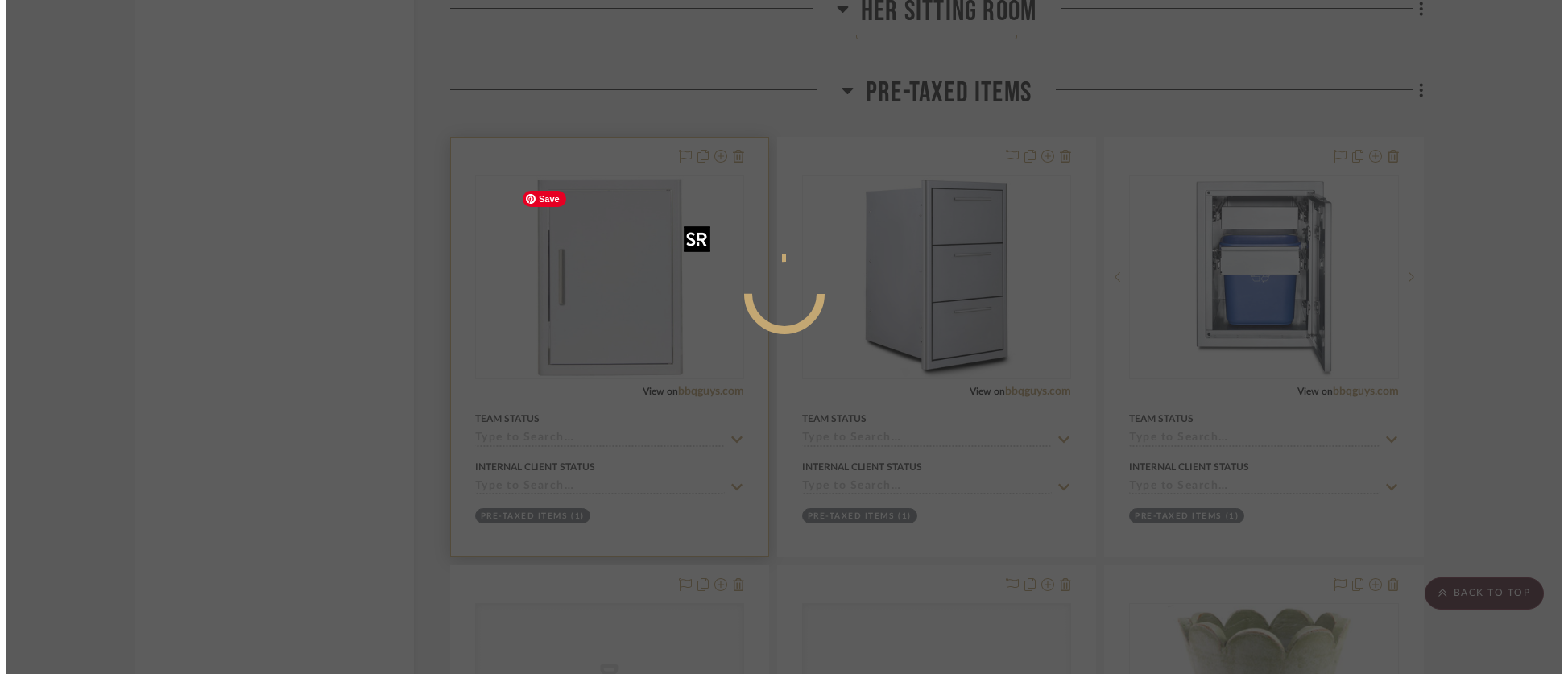 scroll, scrollTop: 0, scrollLeft: 0, axis: both 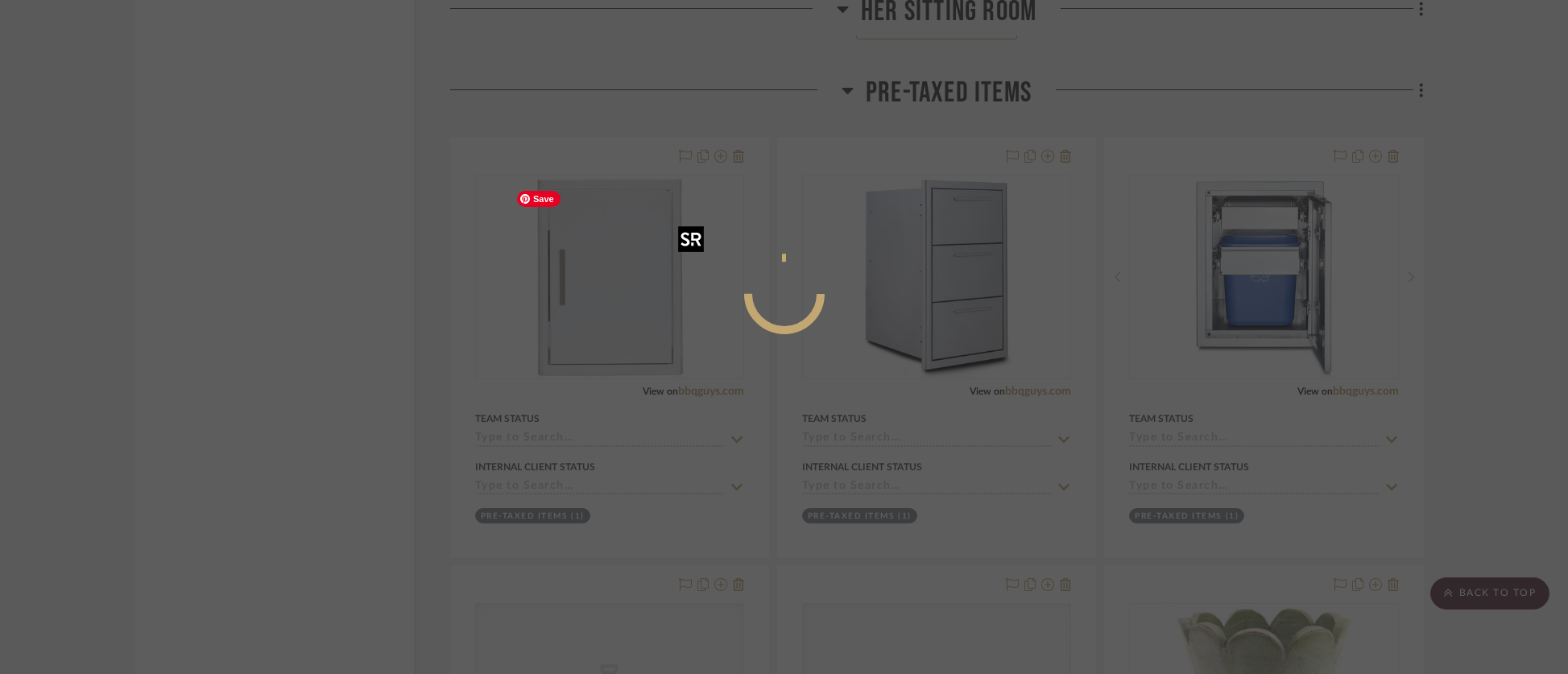 click at bounding box center (784, 337) 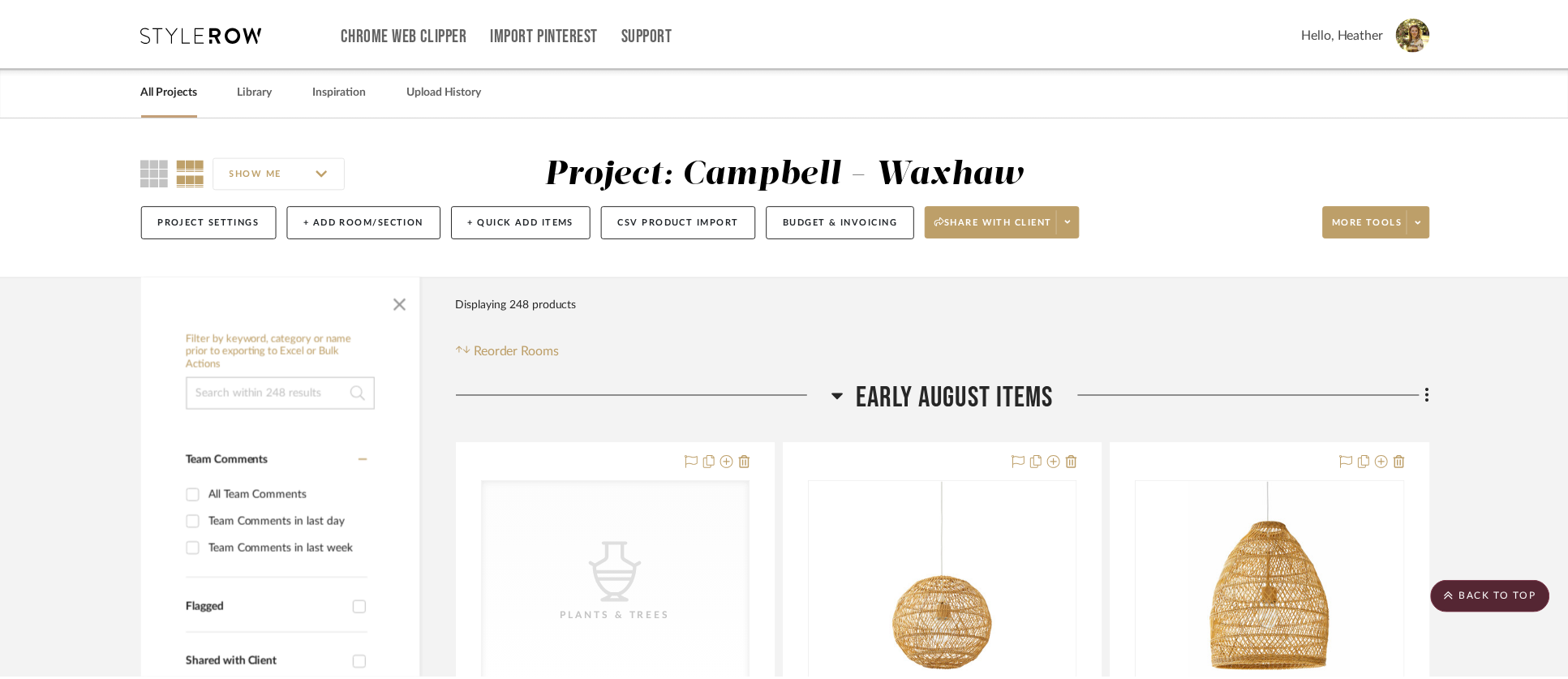 scroll, scrollTop: 4109, scrollLeft: 0, axis: vertical 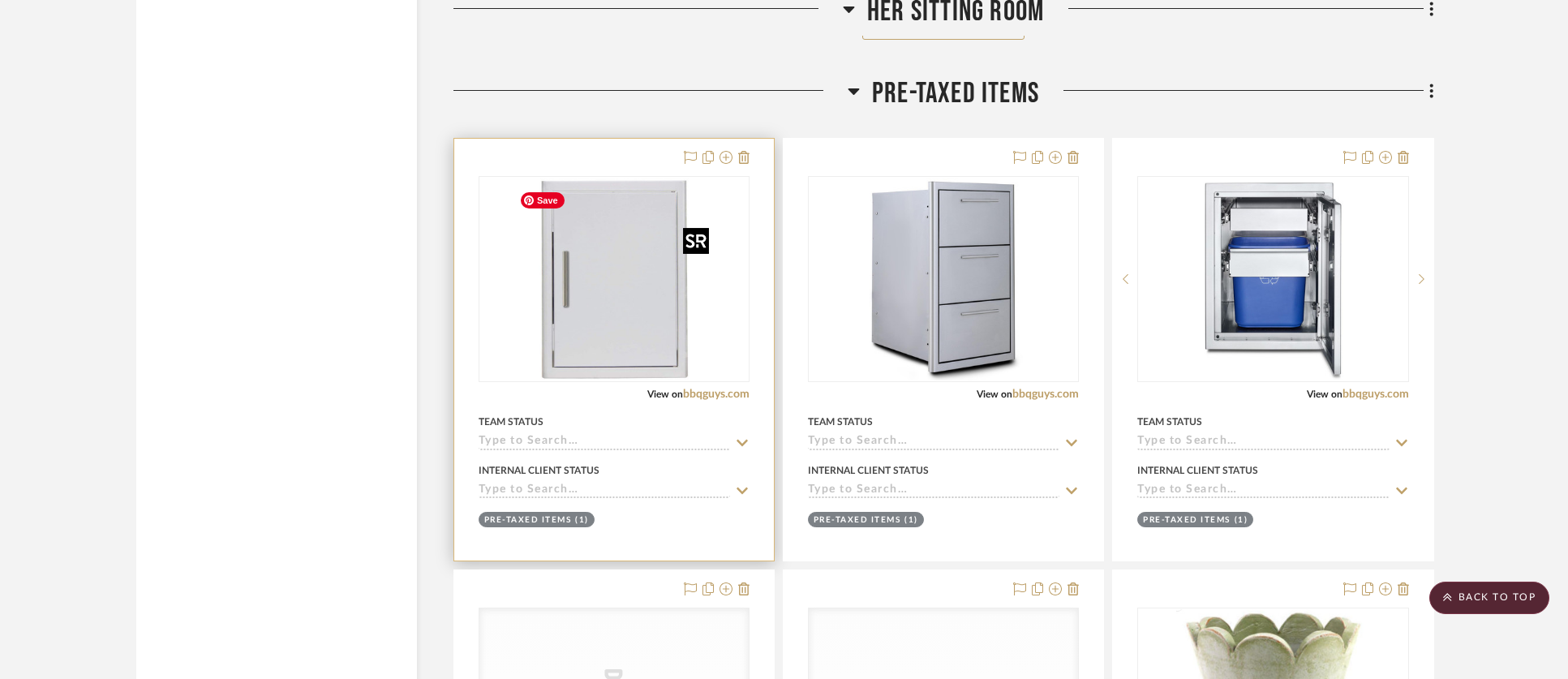 click at bounding box center (614, 279) 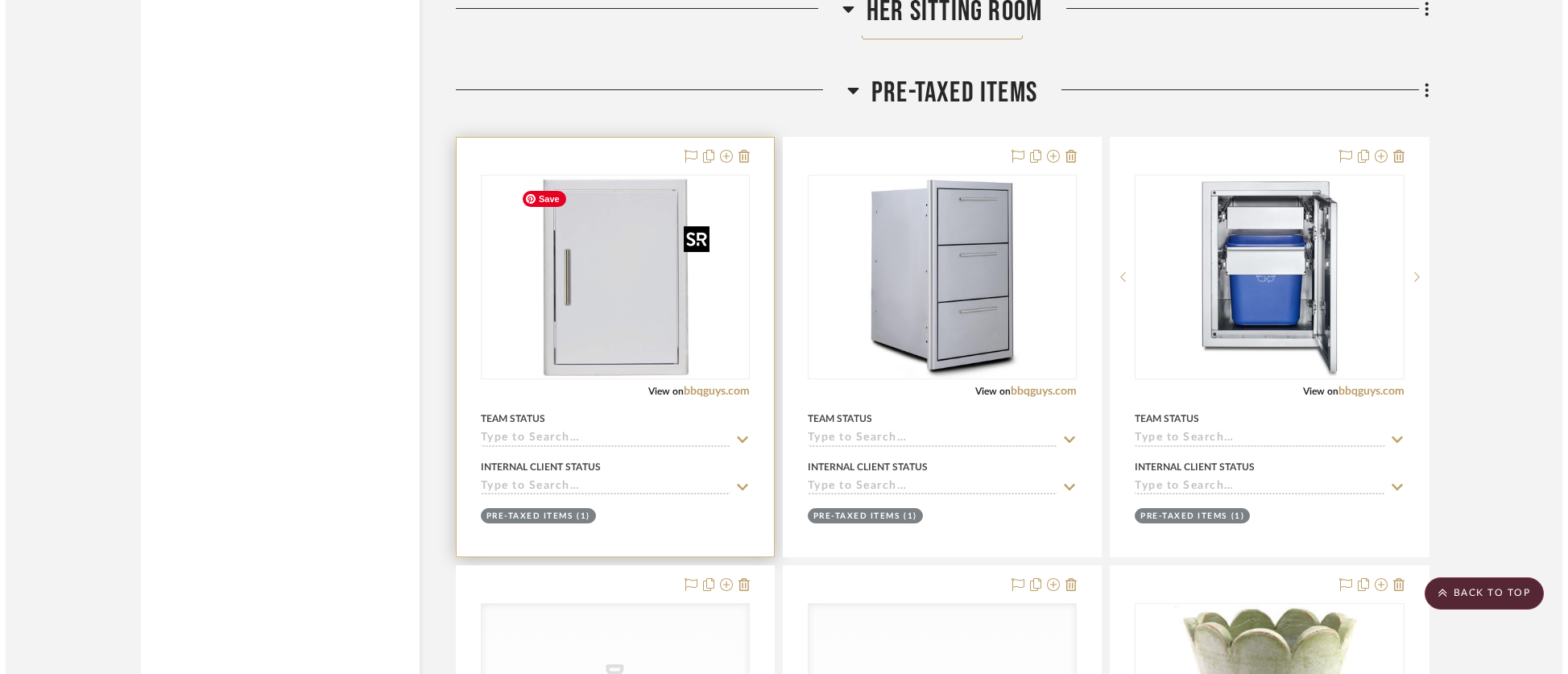 scroll, scrollTop: 0, scrollLeft: 0, axis: both 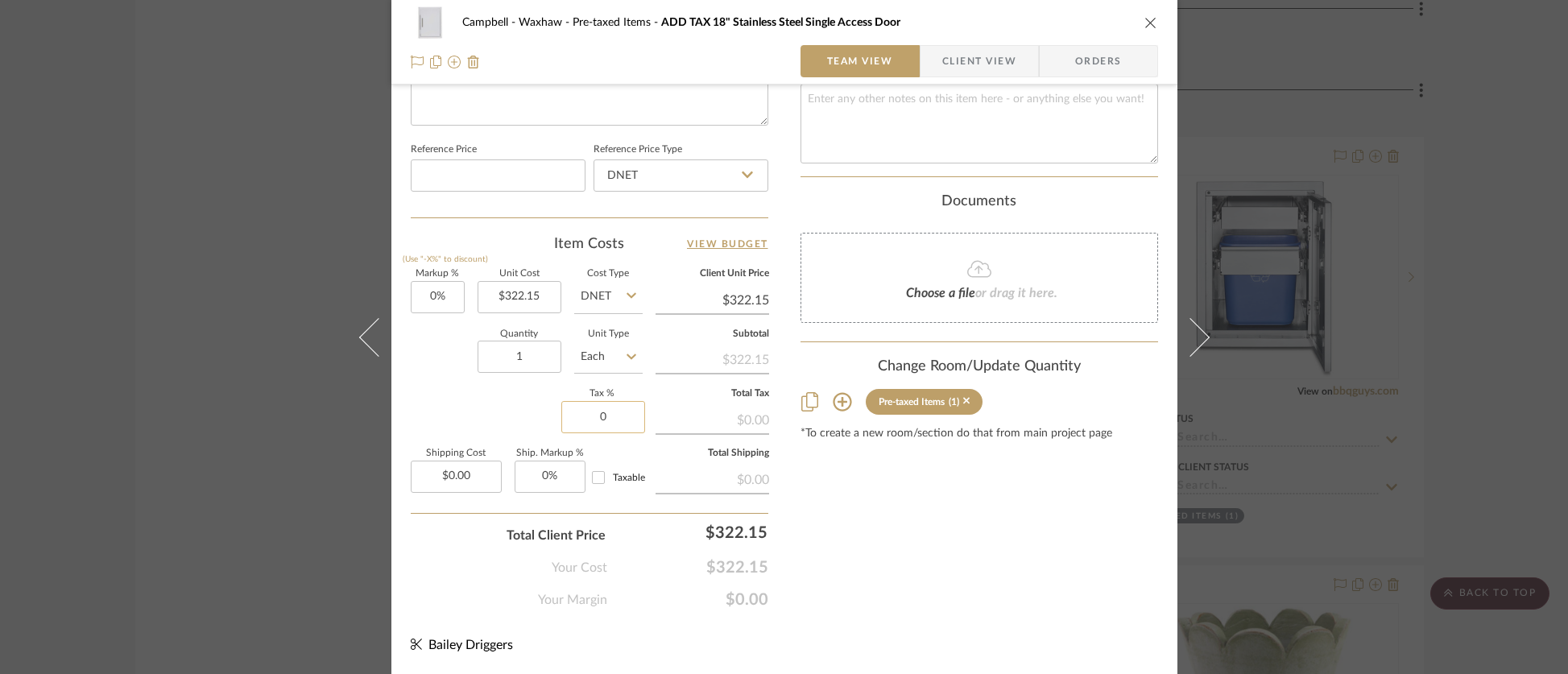 click on "0" 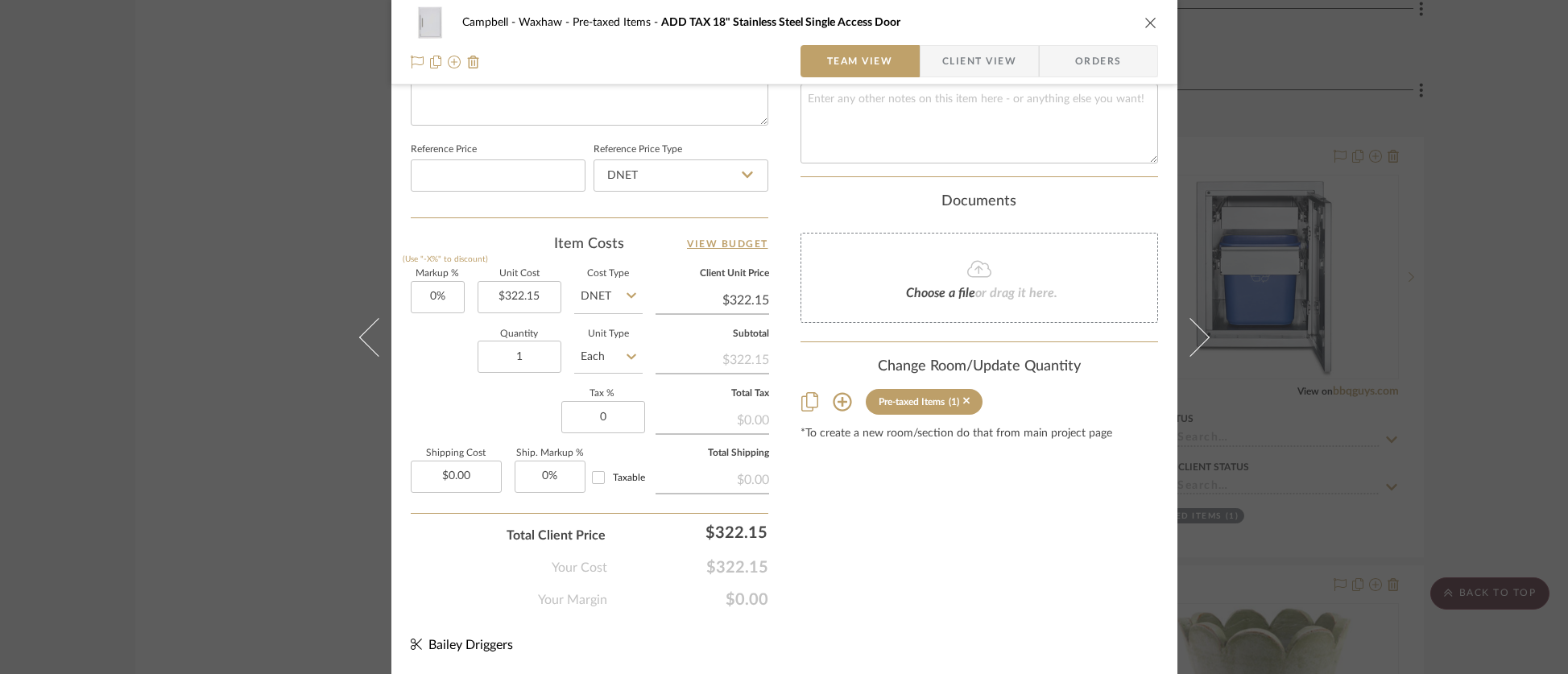 type on "0%" 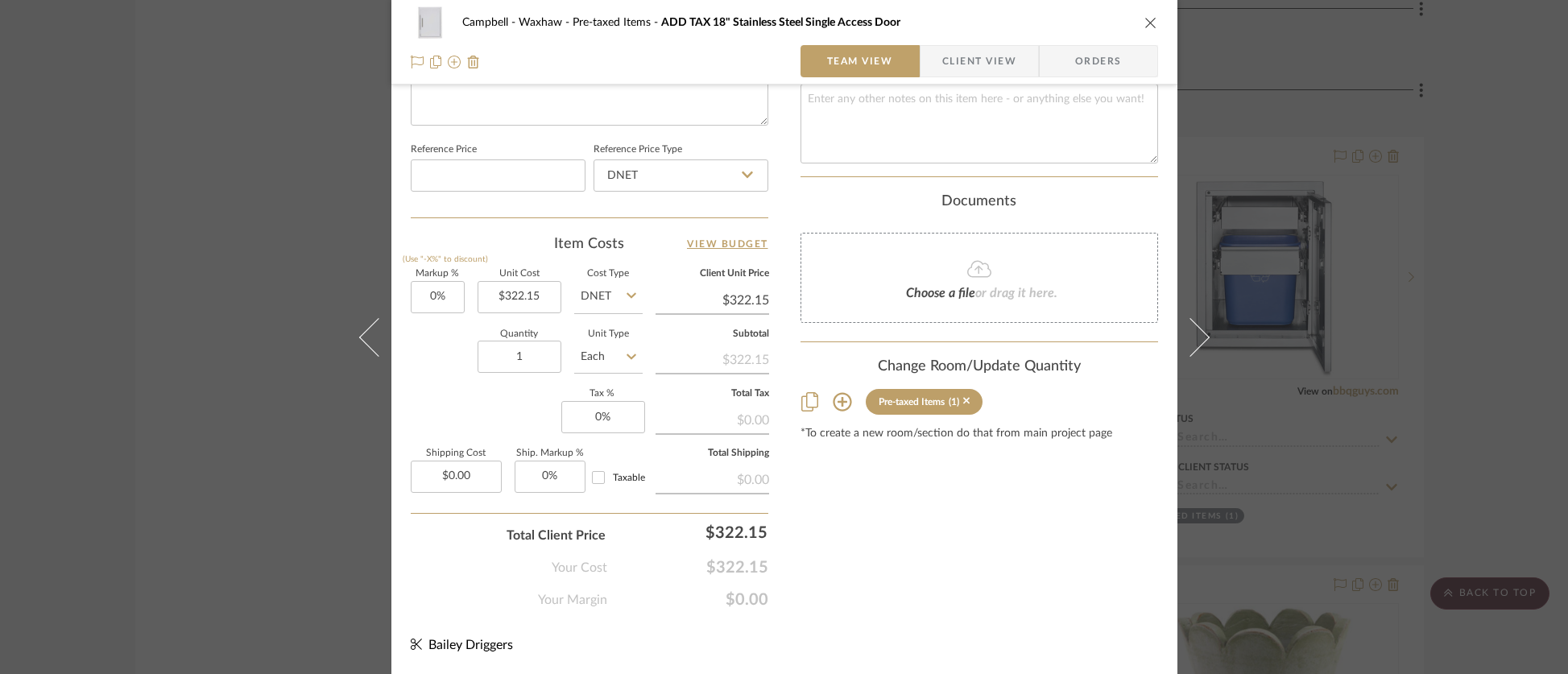 click on "Taxable" at bounding box center [598, 478] 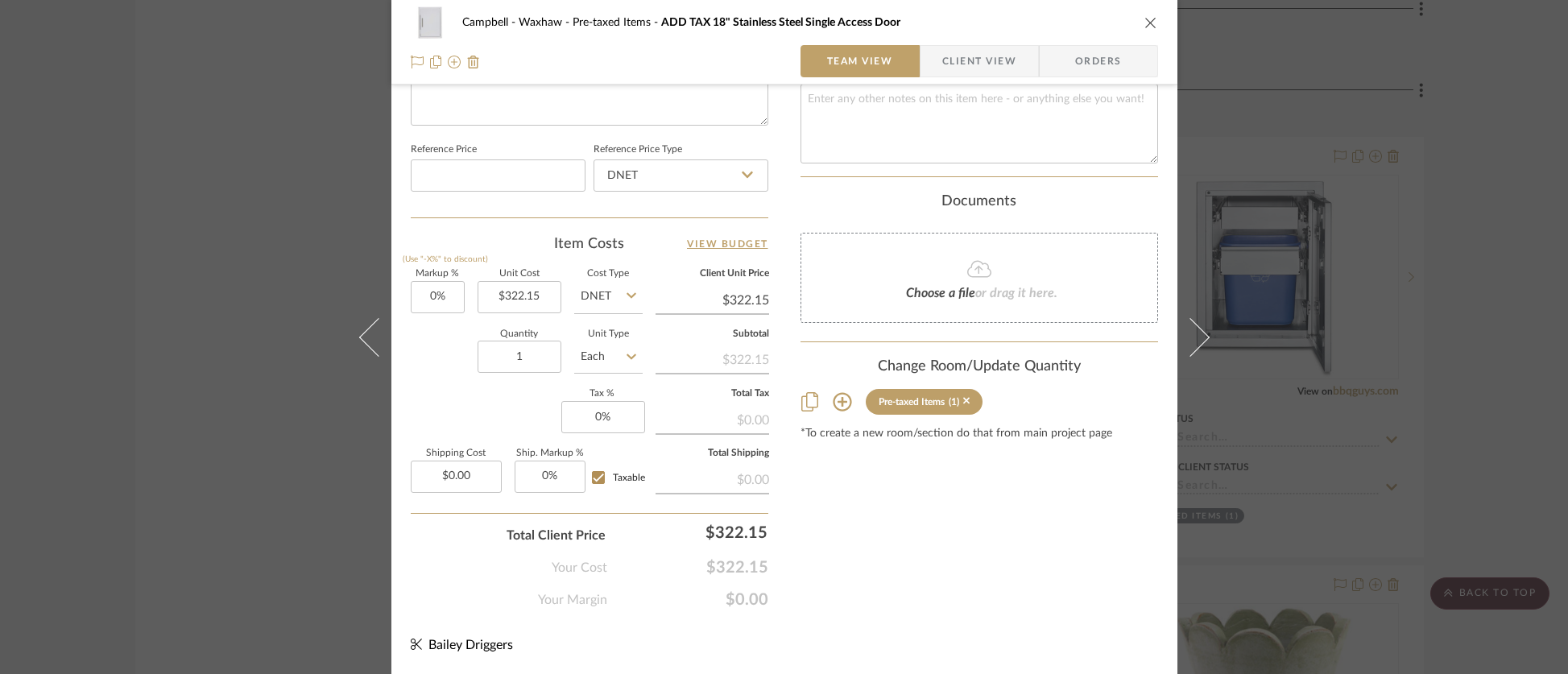 checkbox on "true" 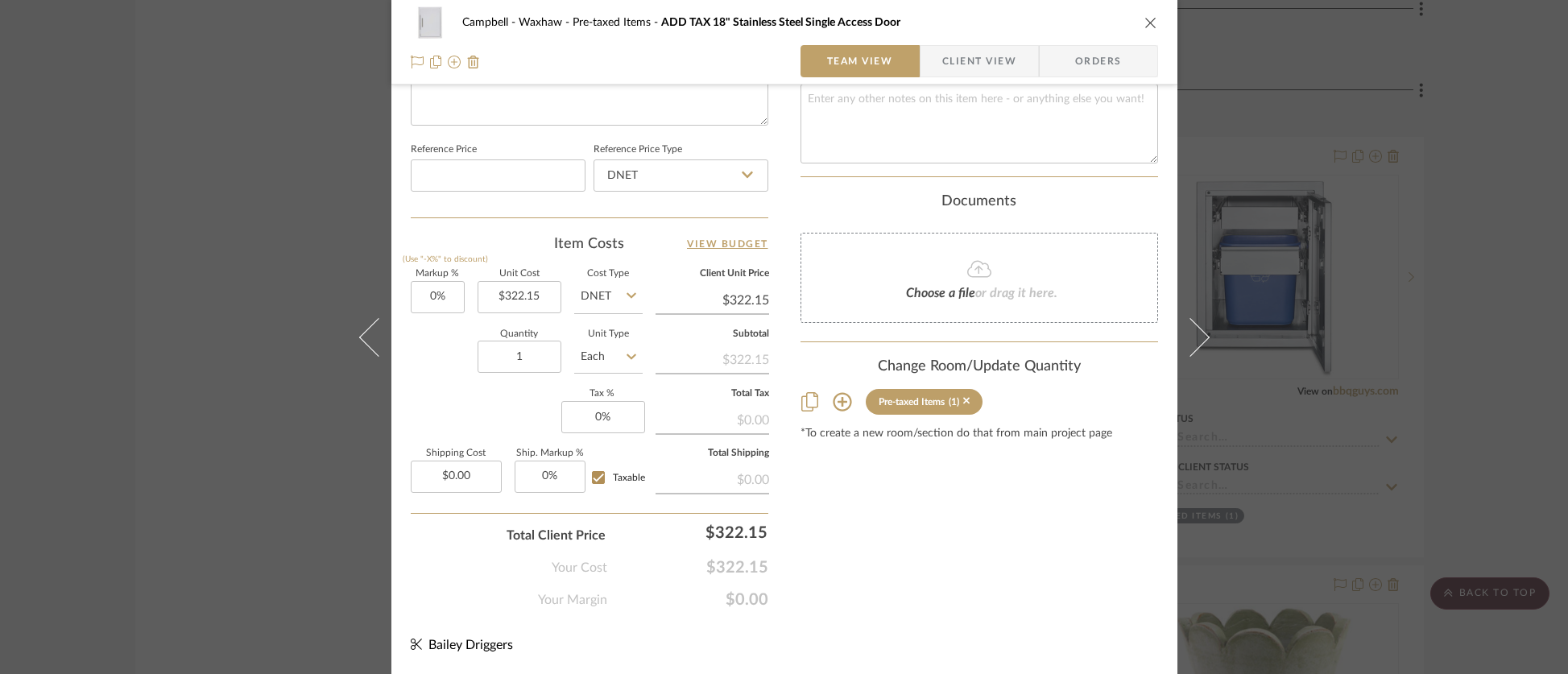 type 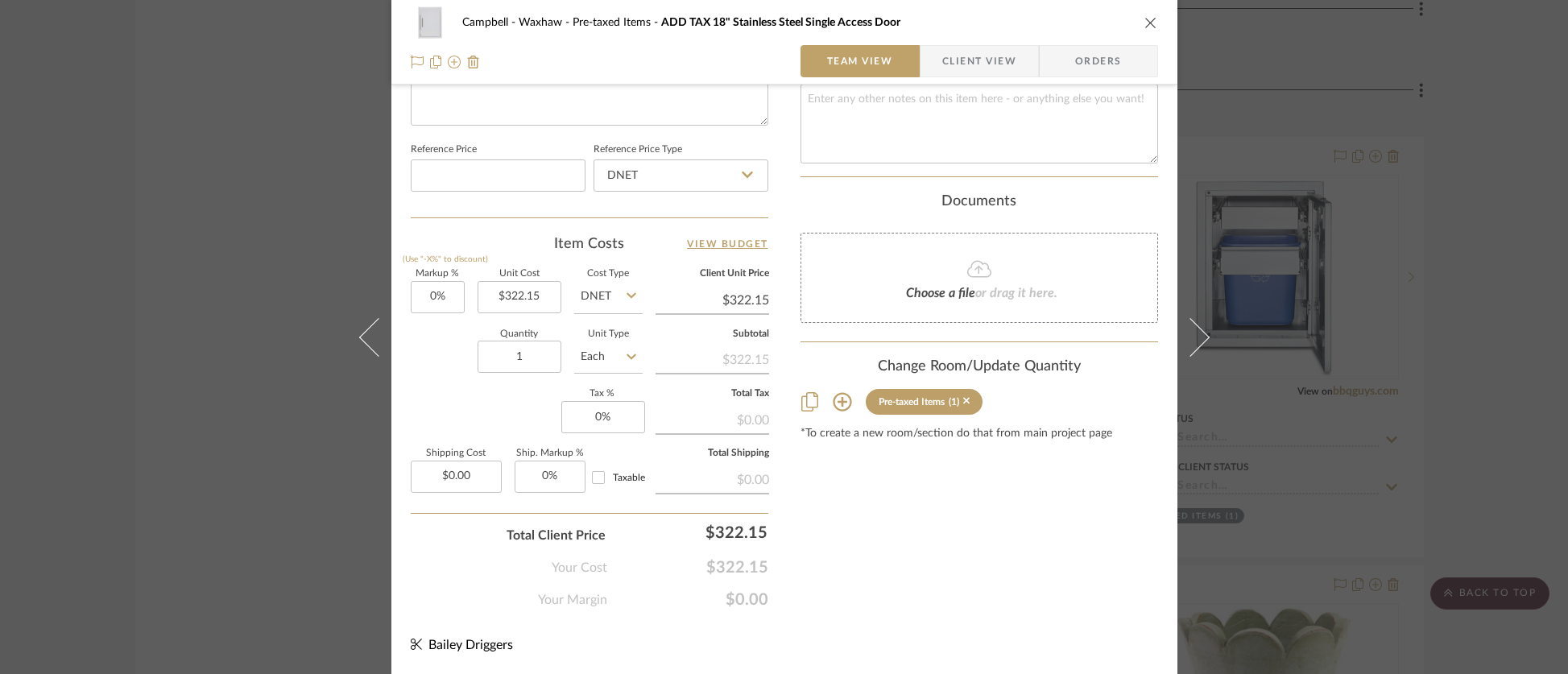 checkbox on "false" 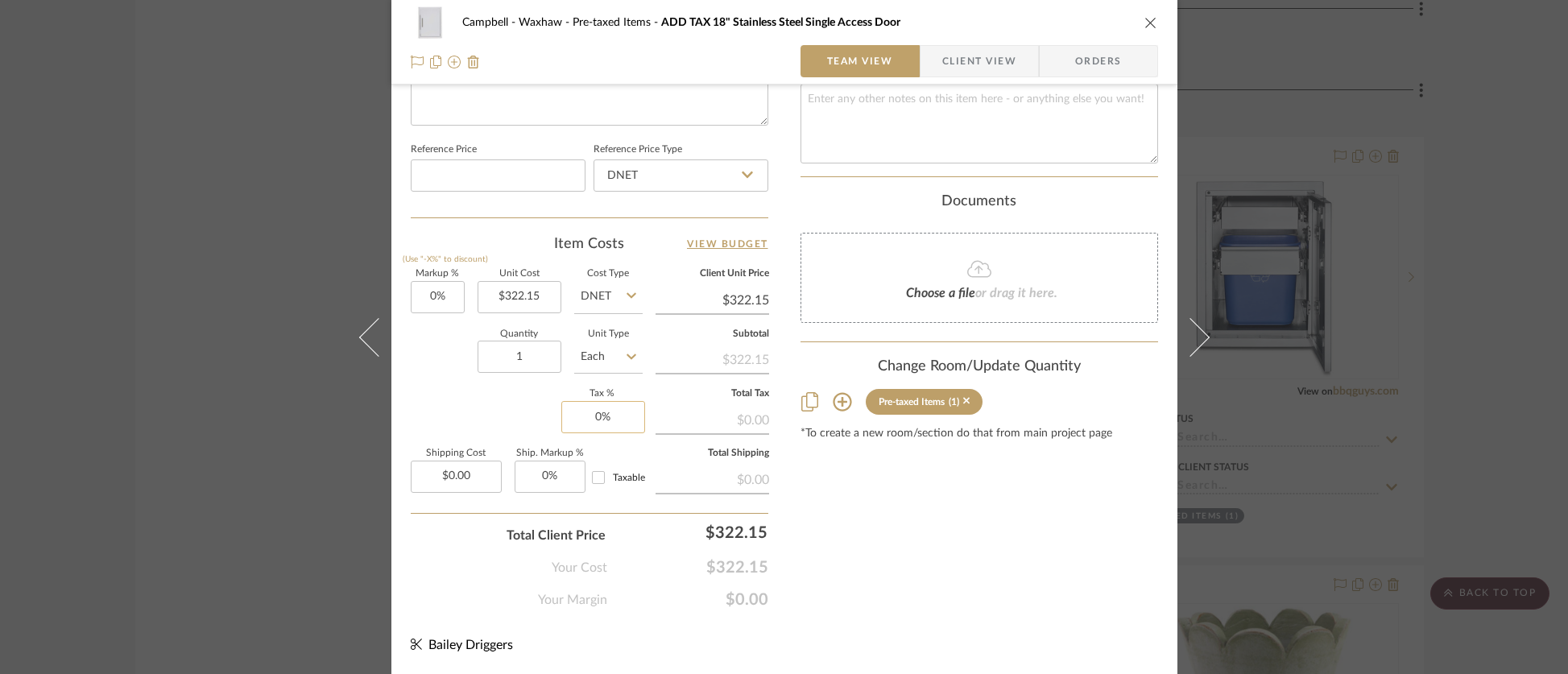 type 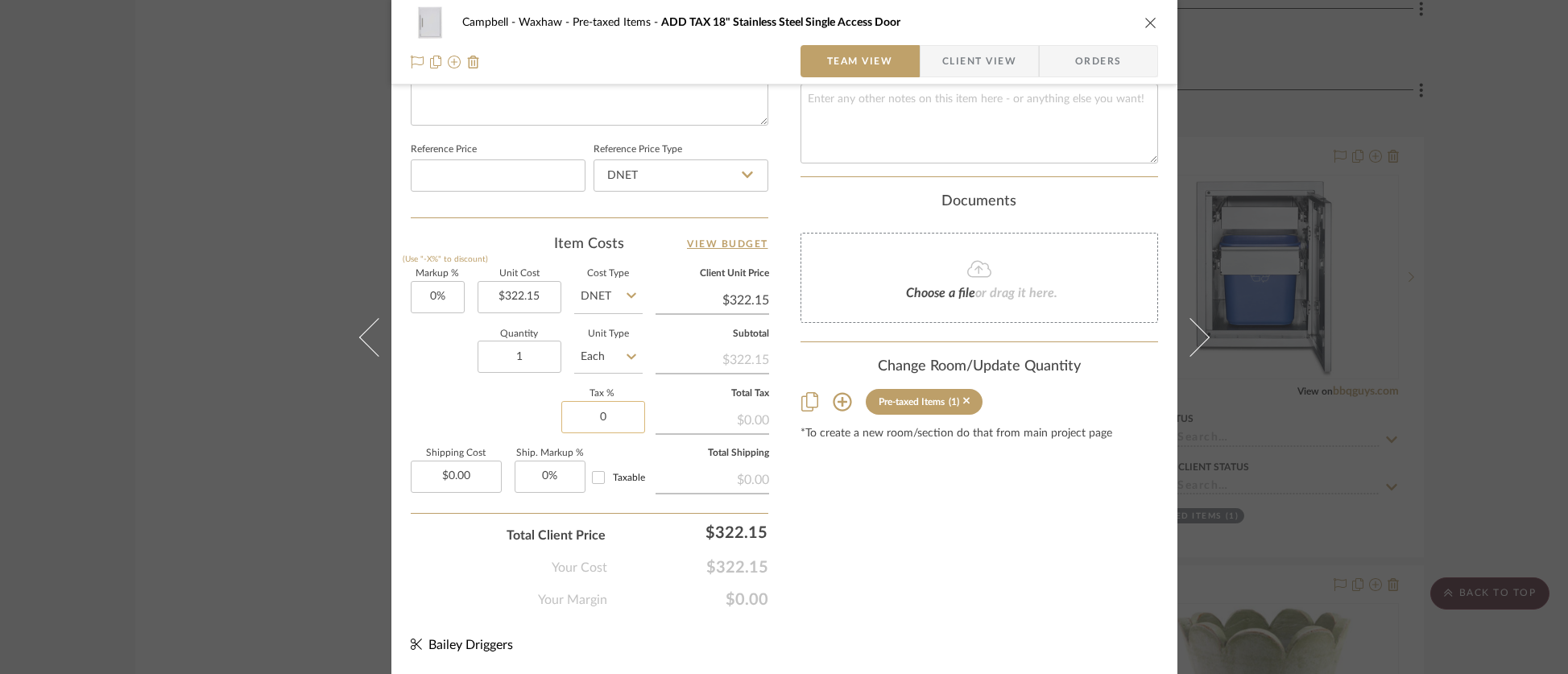 click on "0" 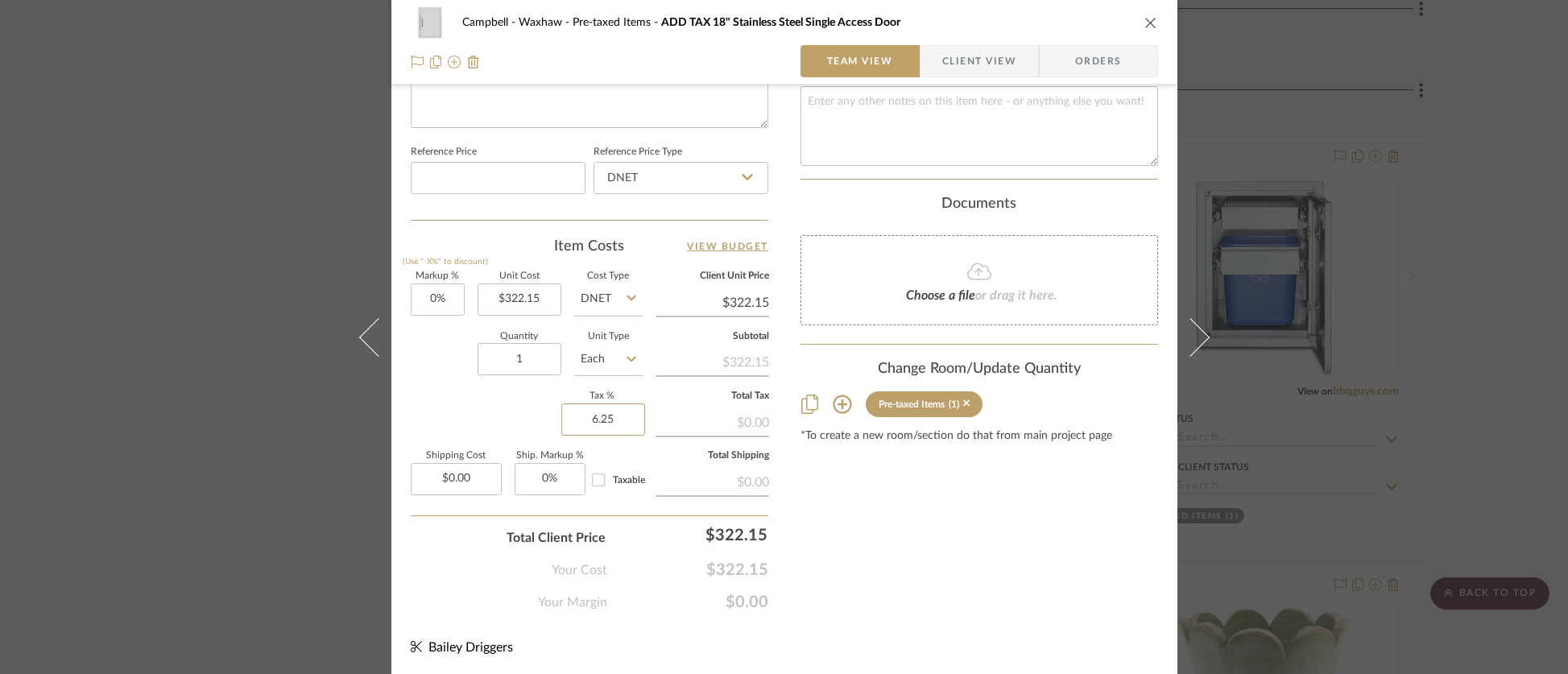 scroll, scrollTop: 822, scrollLeft: 0, axis: vertical 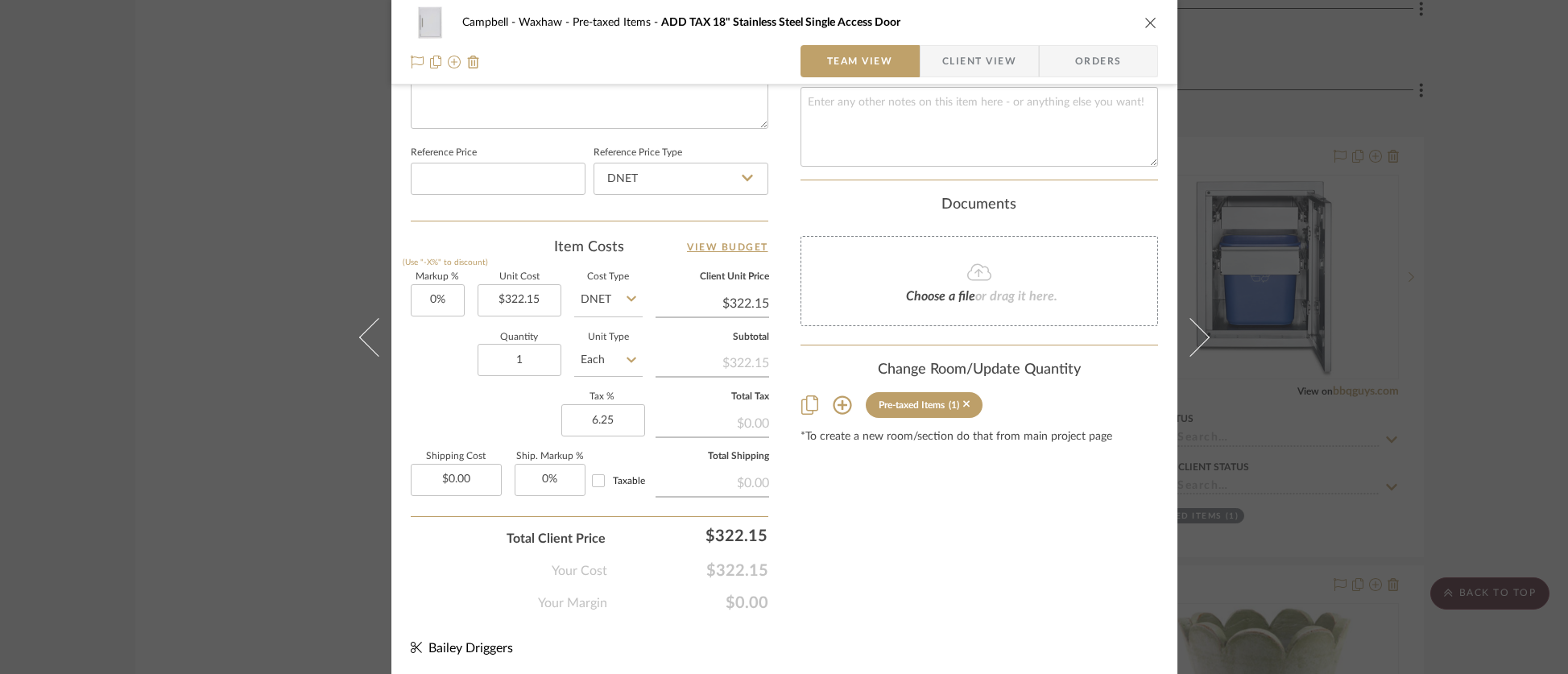 type on "6.25%" 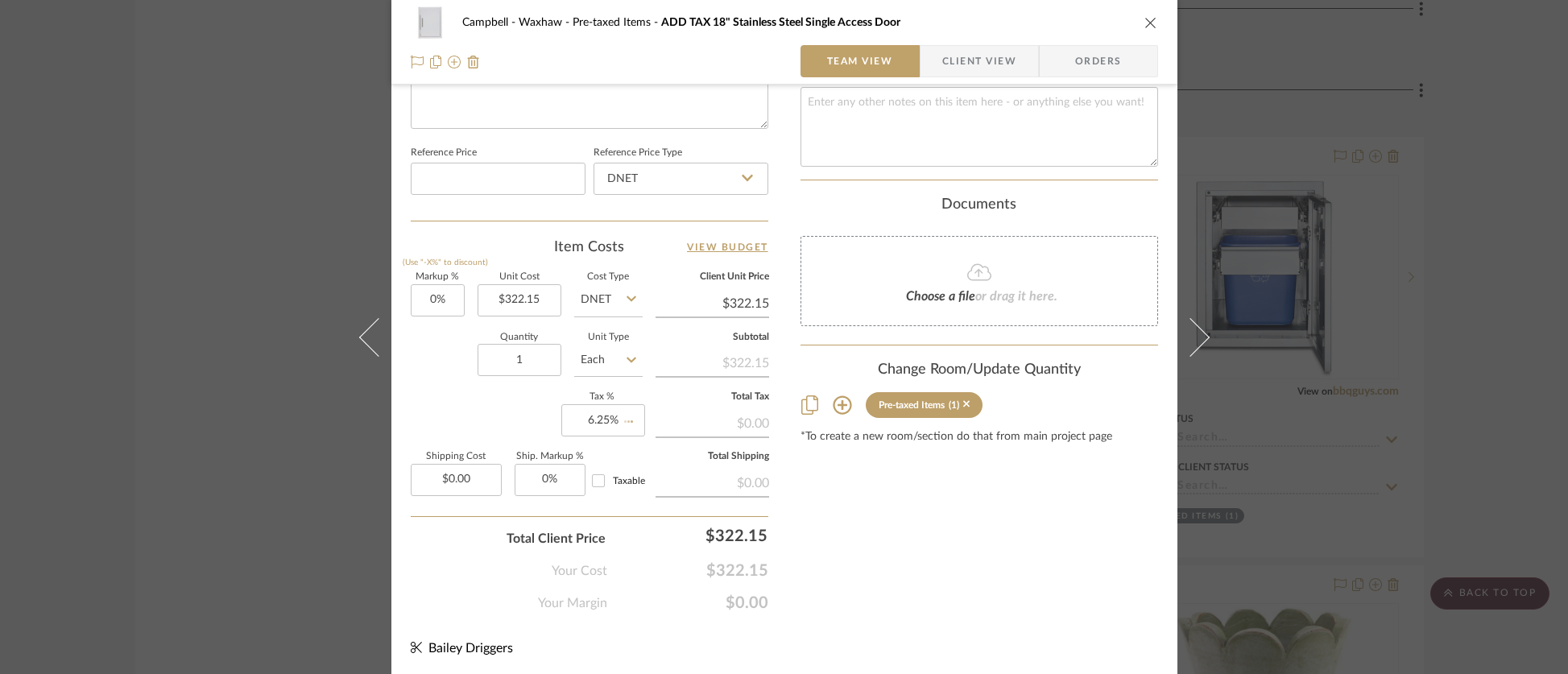 click on "Shipping Cost  $0.00  Ship. Markup %  0% Taxable" 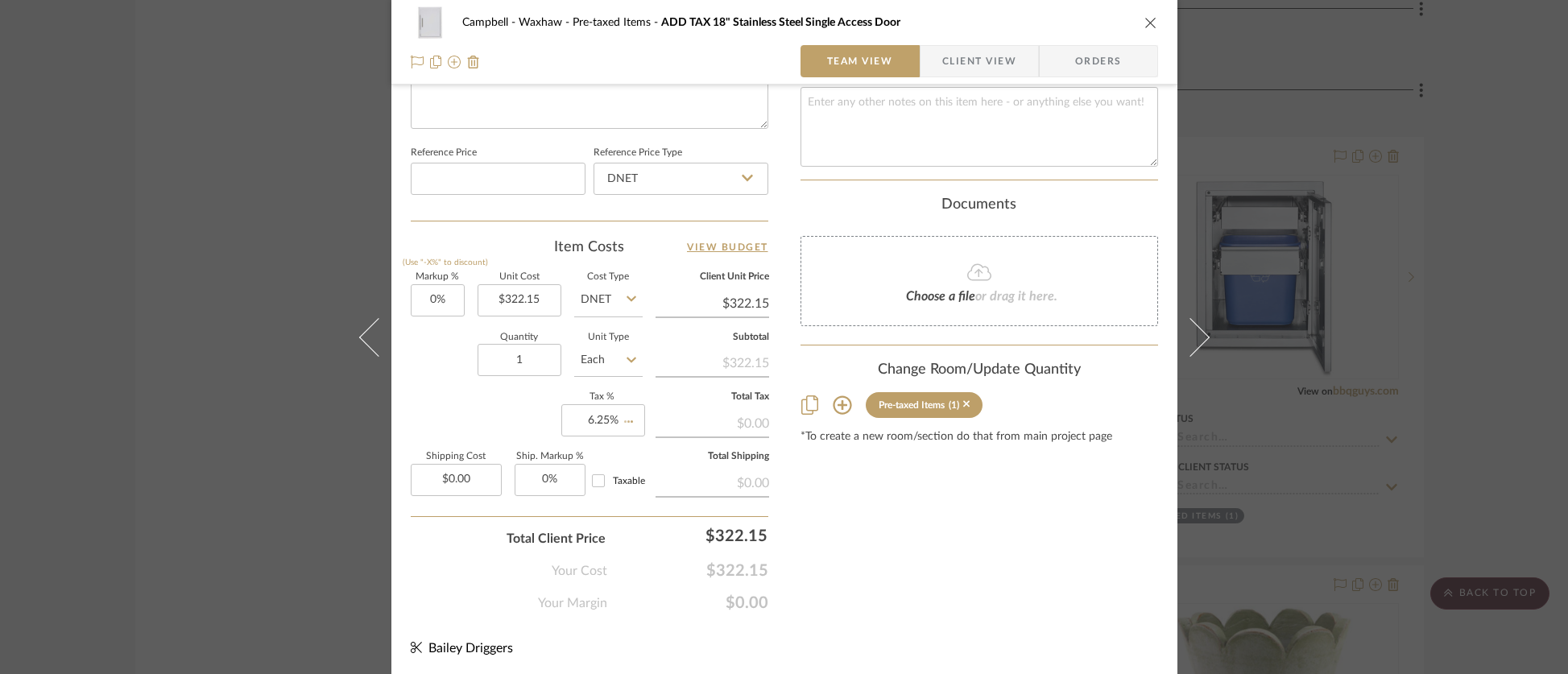 type 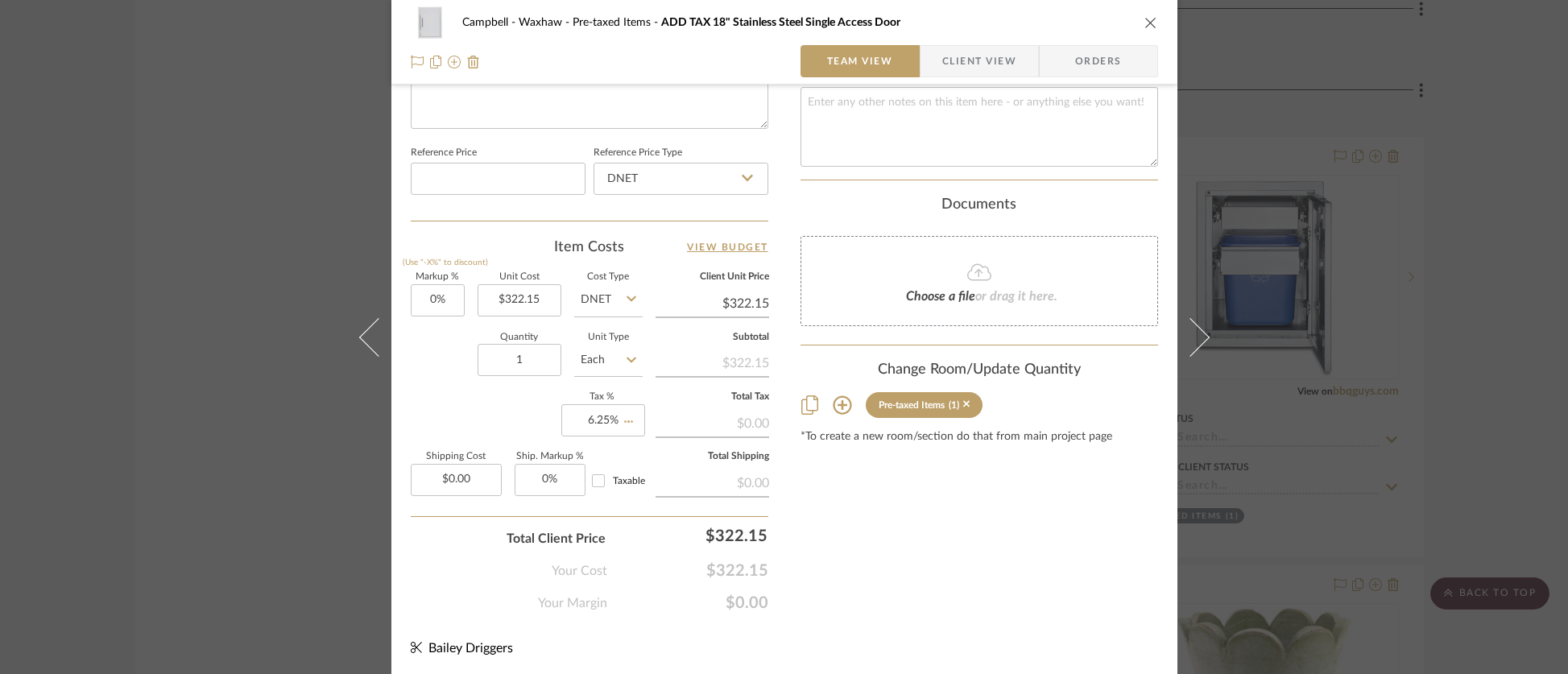 type 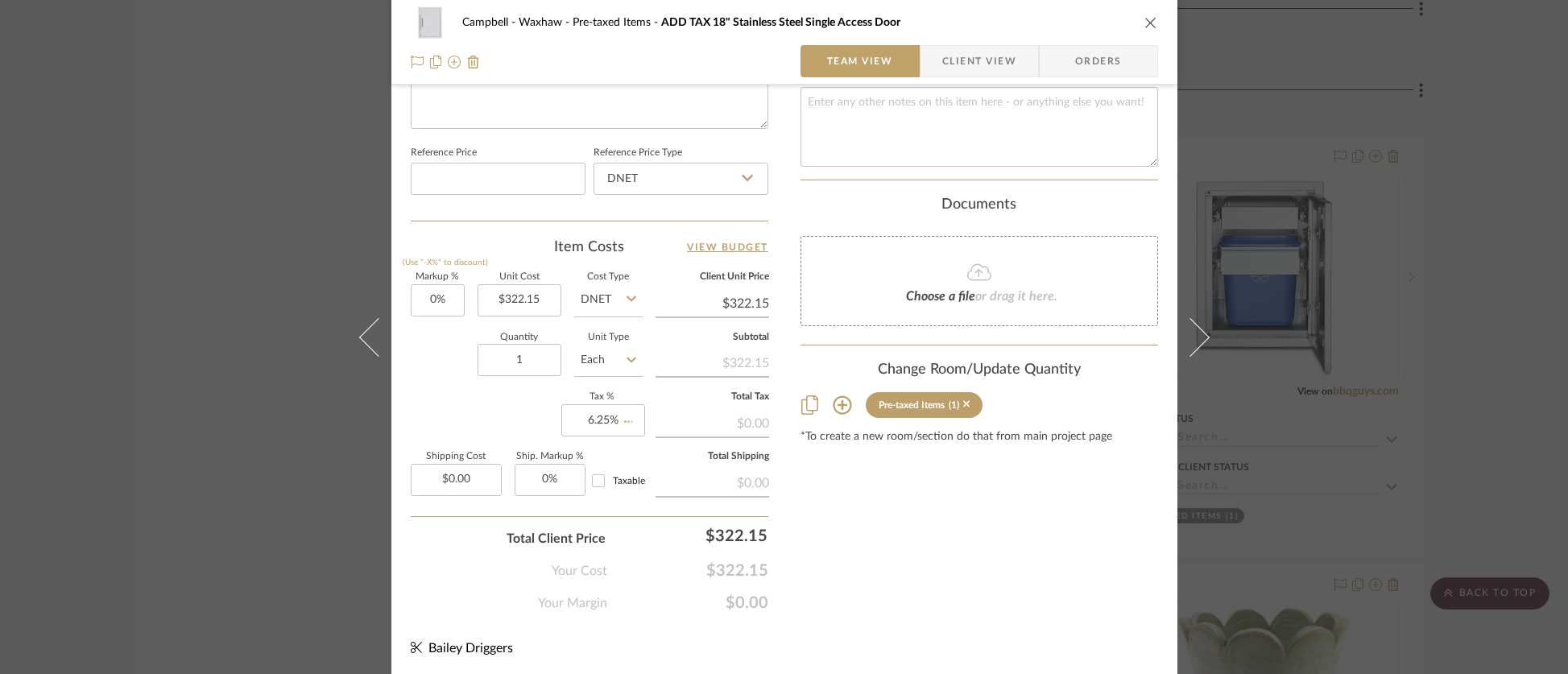 type 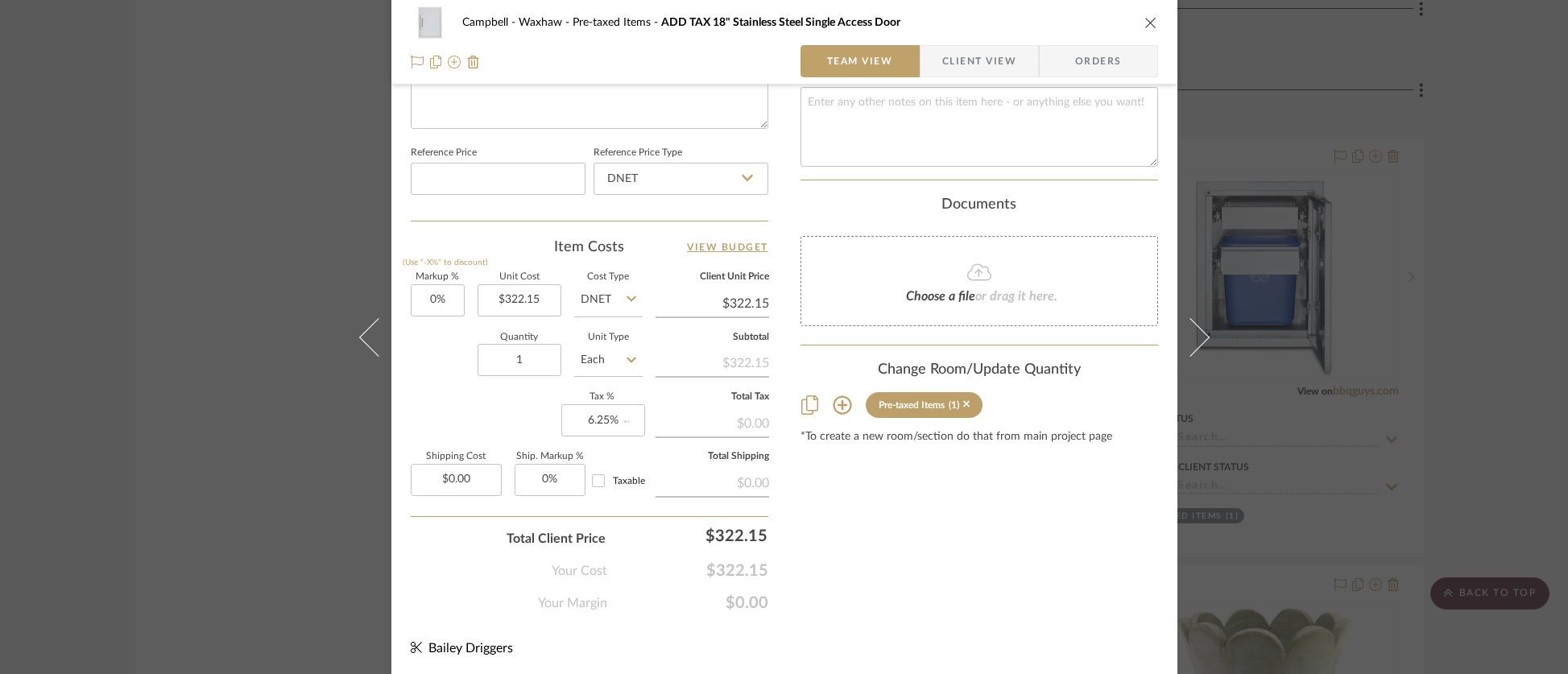 type 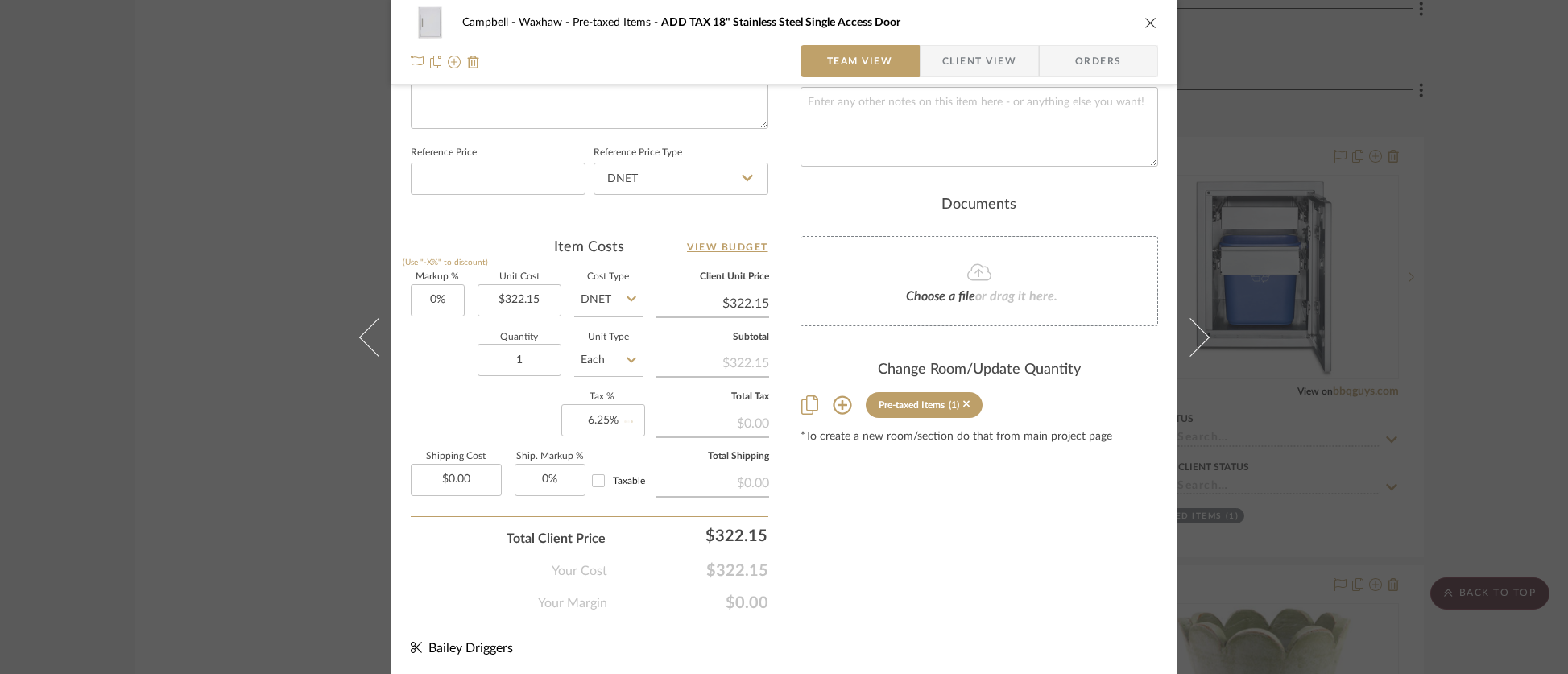 type 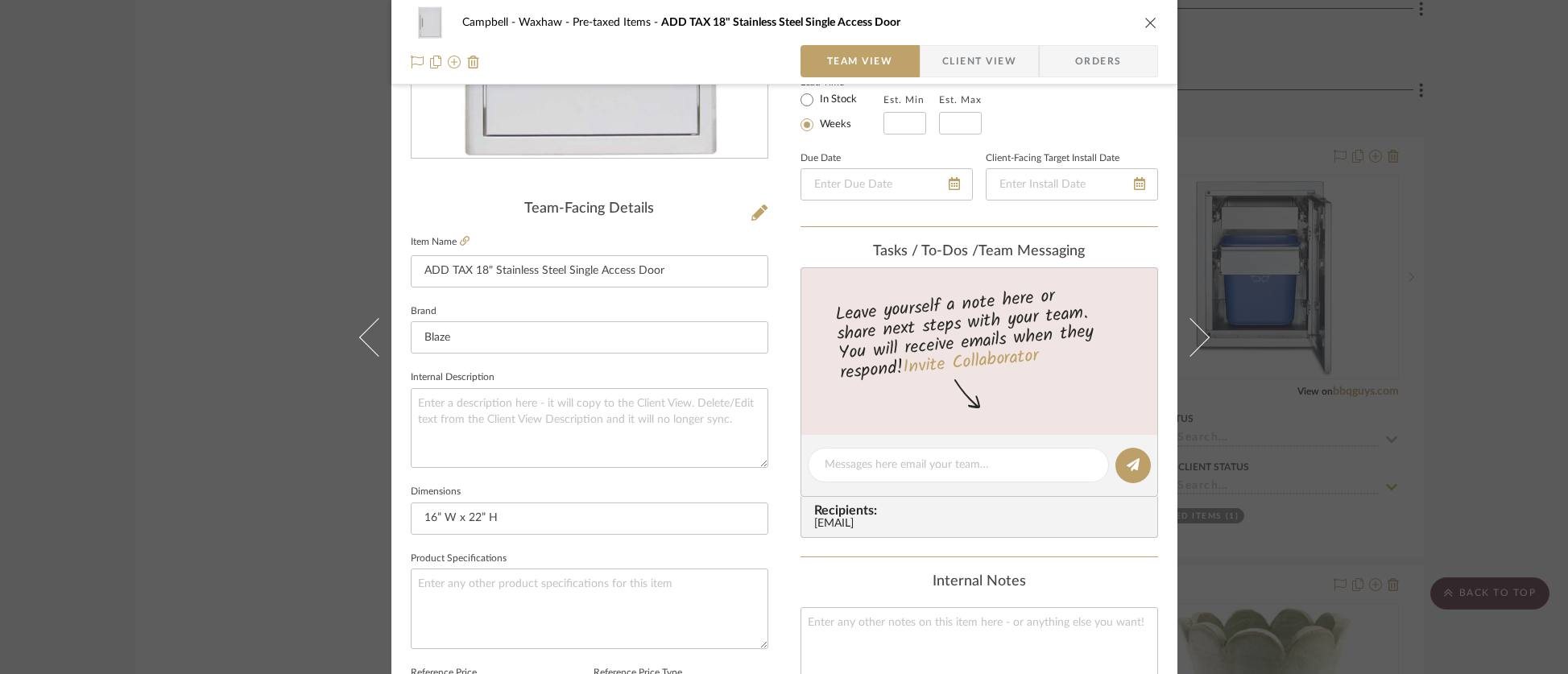 scroll, scrollTop: 0, scrollLeft: 0, axis: both 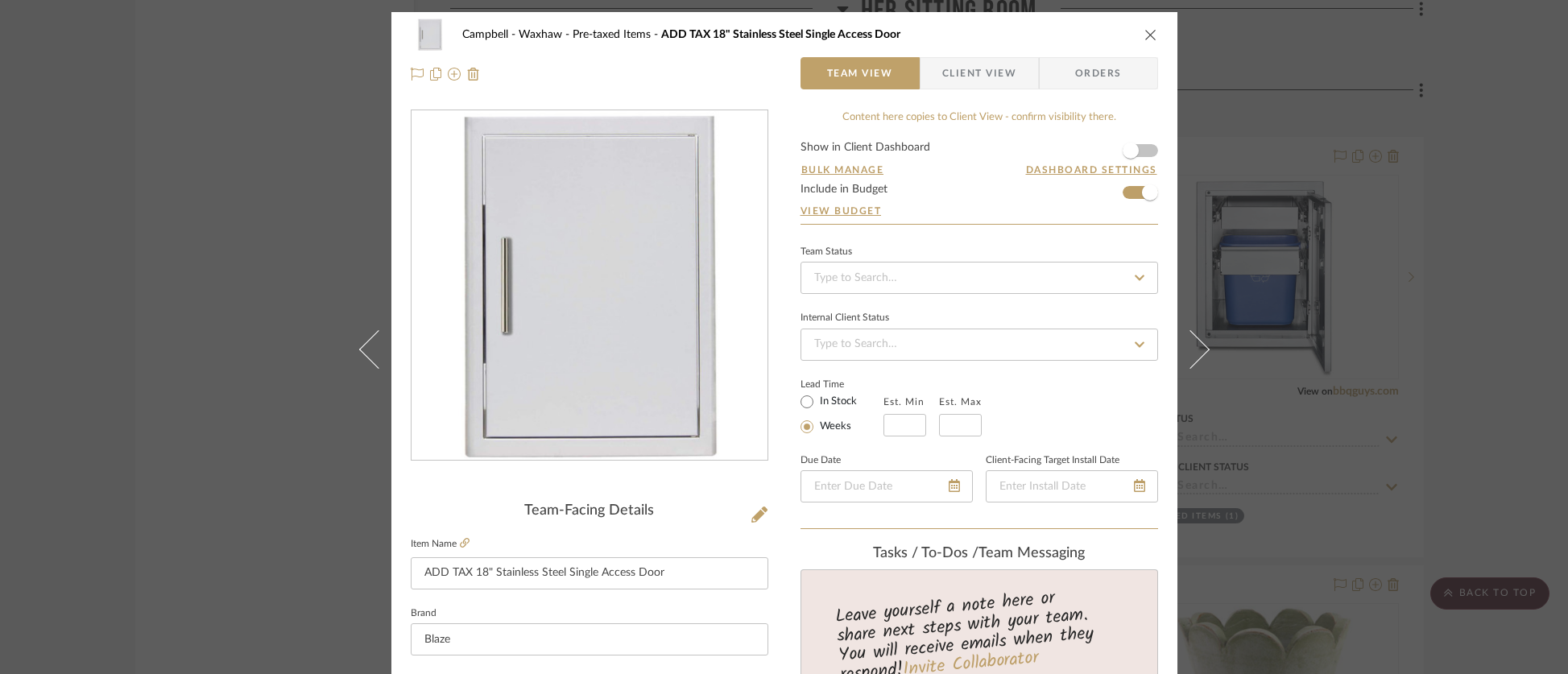 click at bounding box center [1151, 35] 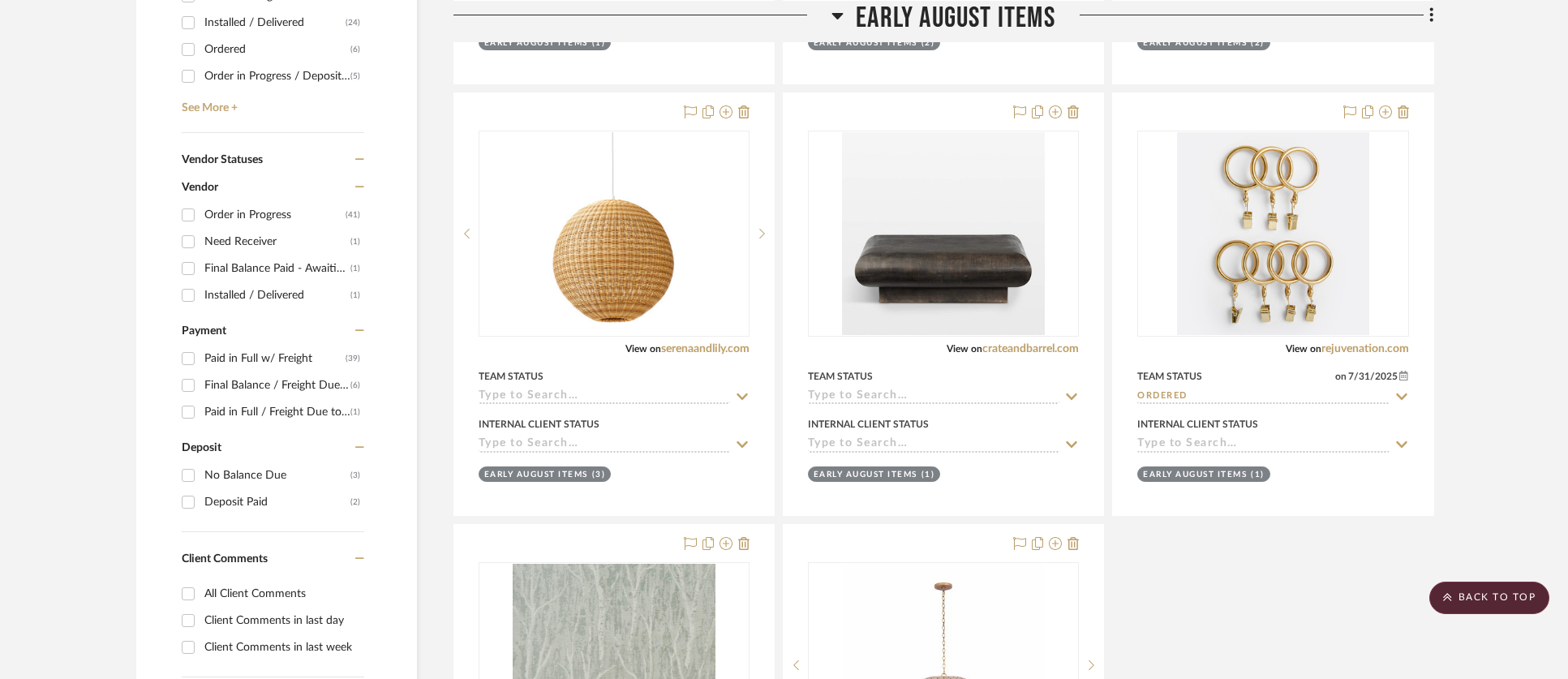 scroll, scrollTop: 135, scrollLeft: 0, axis: vertical 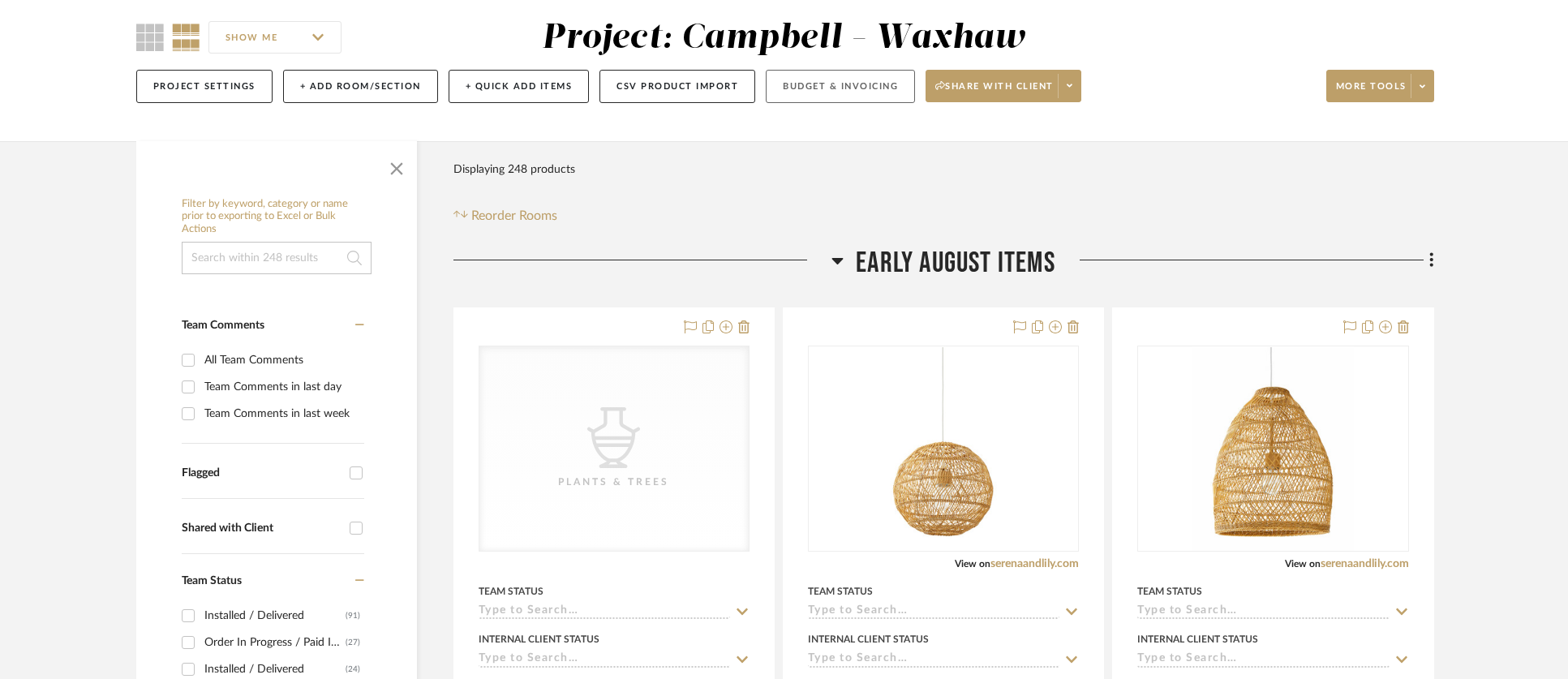 click on "Budget & Invoicing" 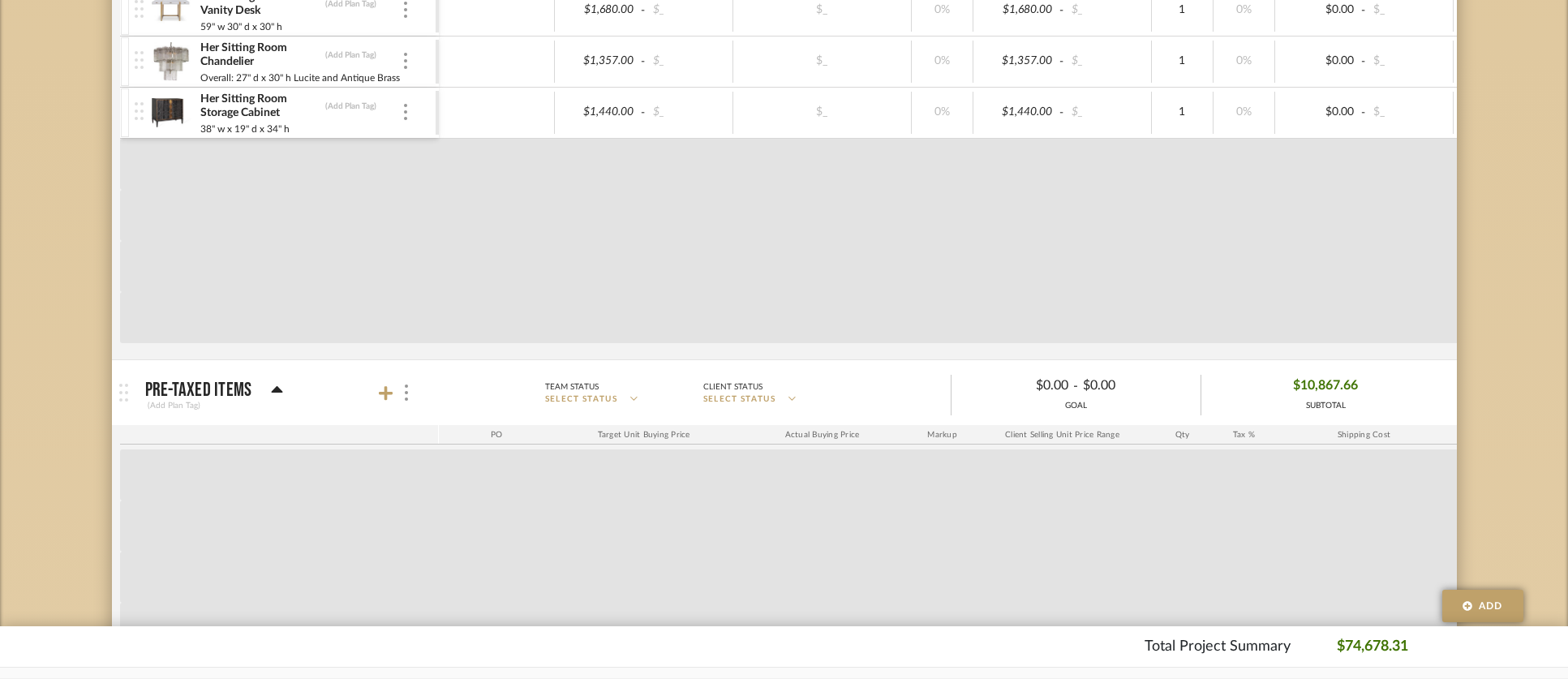 scroll, scrollTop: 1199, scrollLeft: 0, axis: vertical 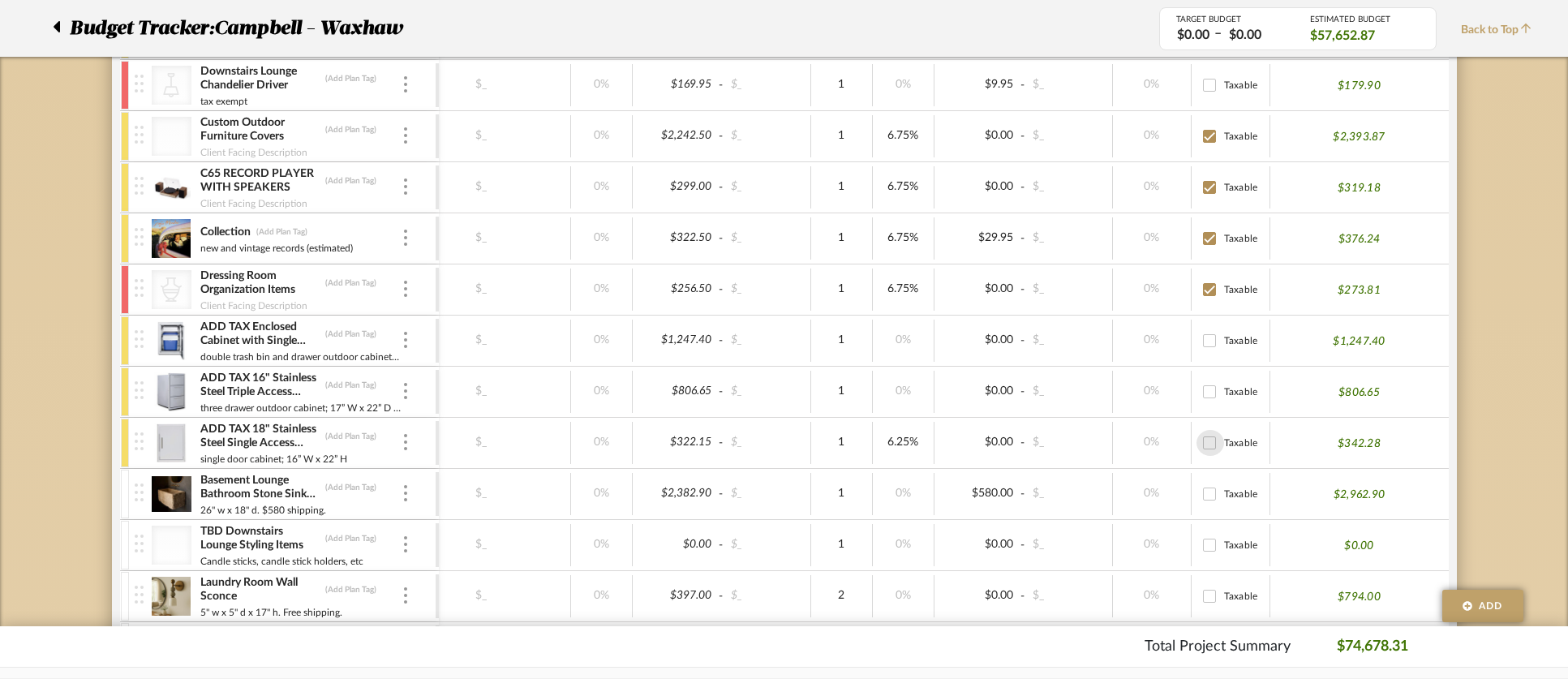 click on "Taxable" at bounding box center (1209, 443) 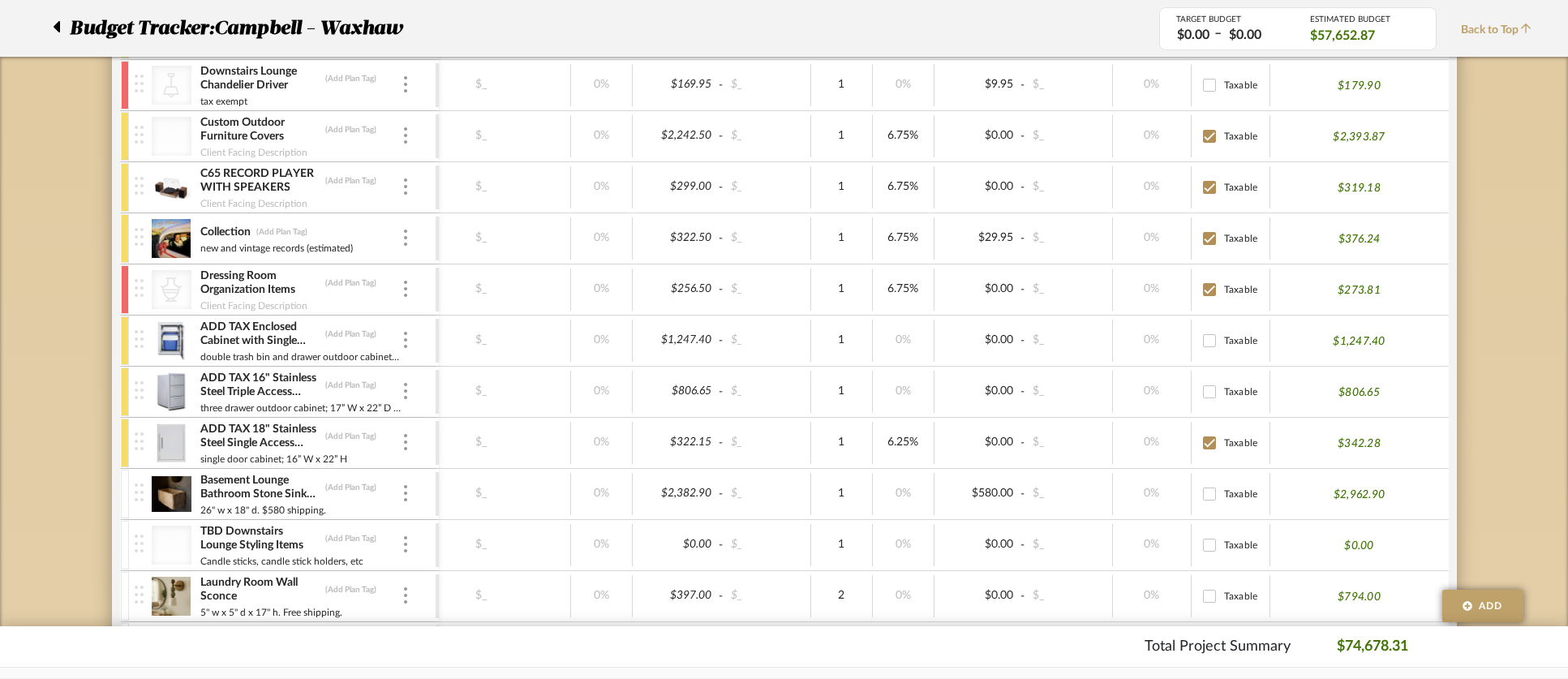 click on "Taxable" at bounding box center (1209, 443) 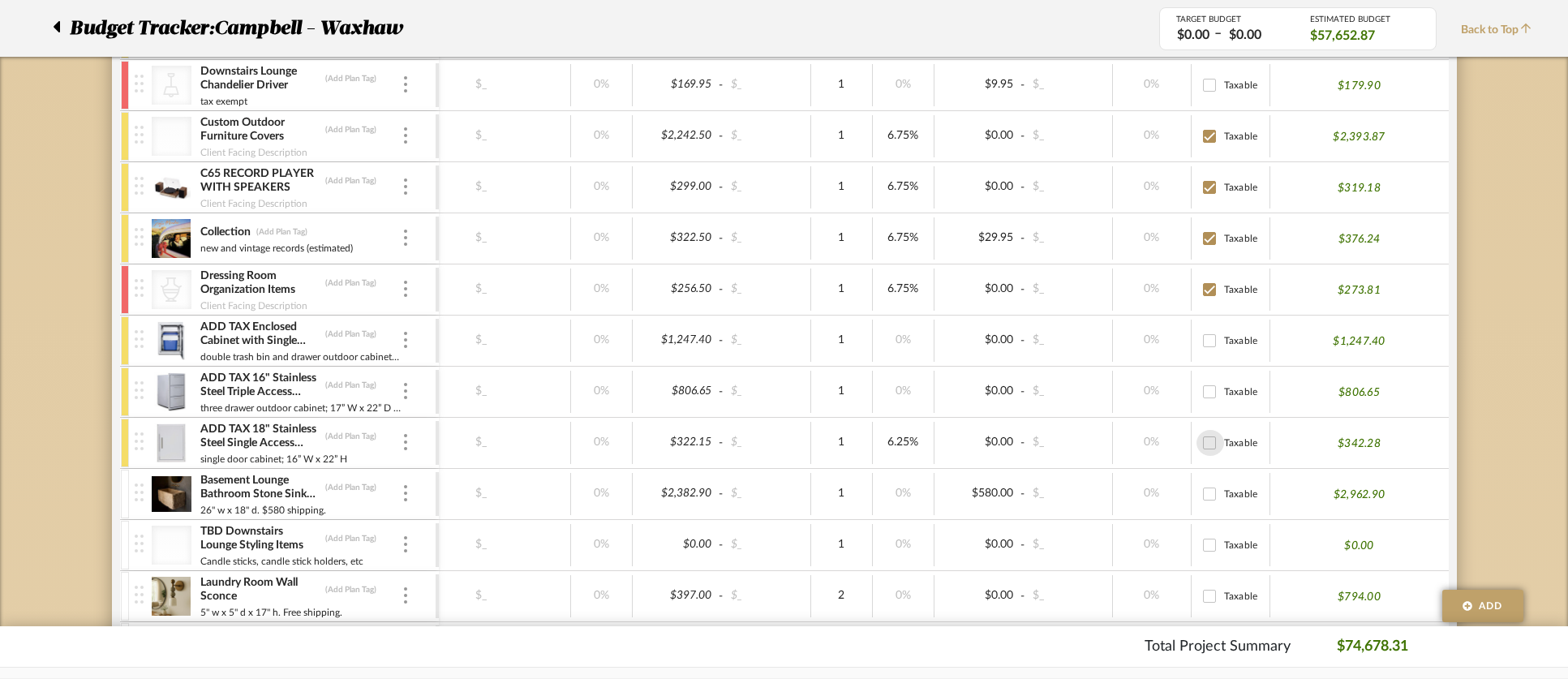 click on "Taxable" at bounding box center [1209, 443] 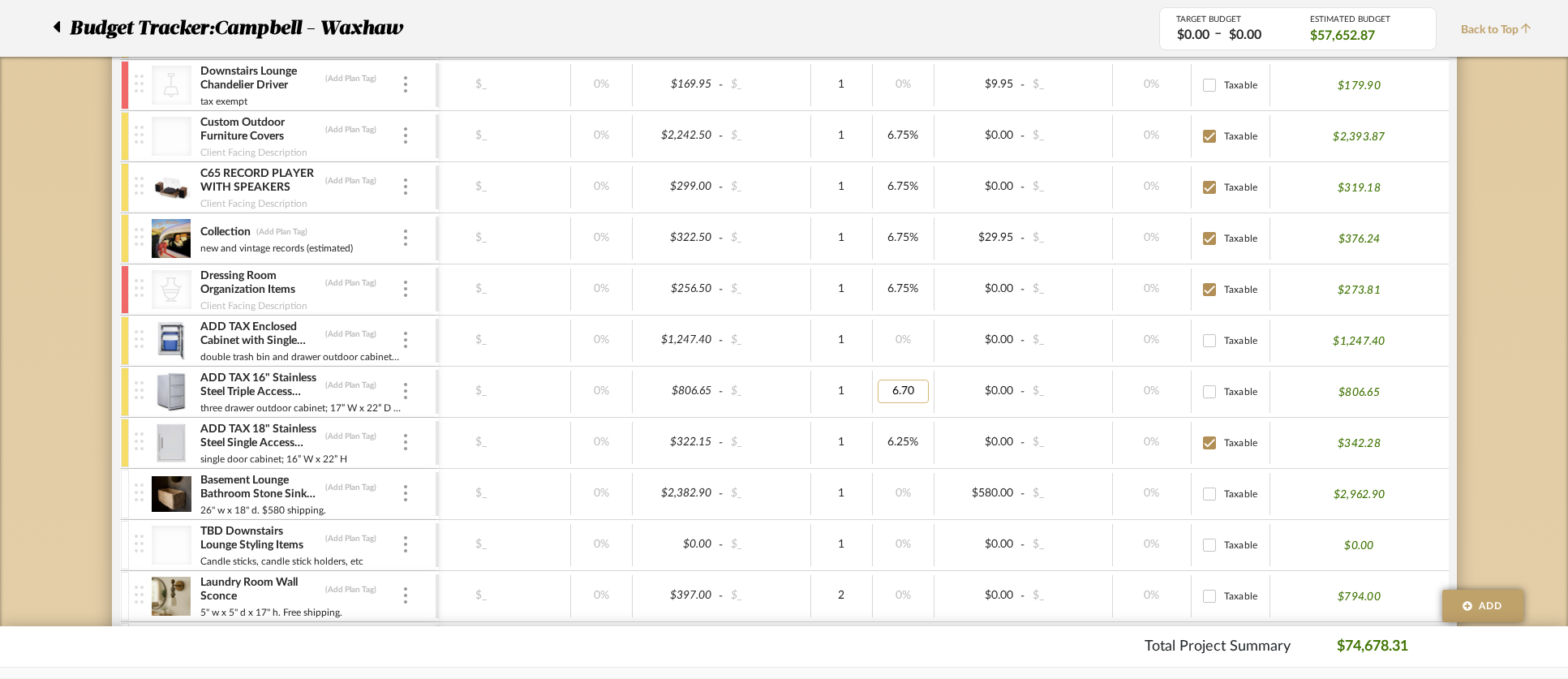type on "6.750" 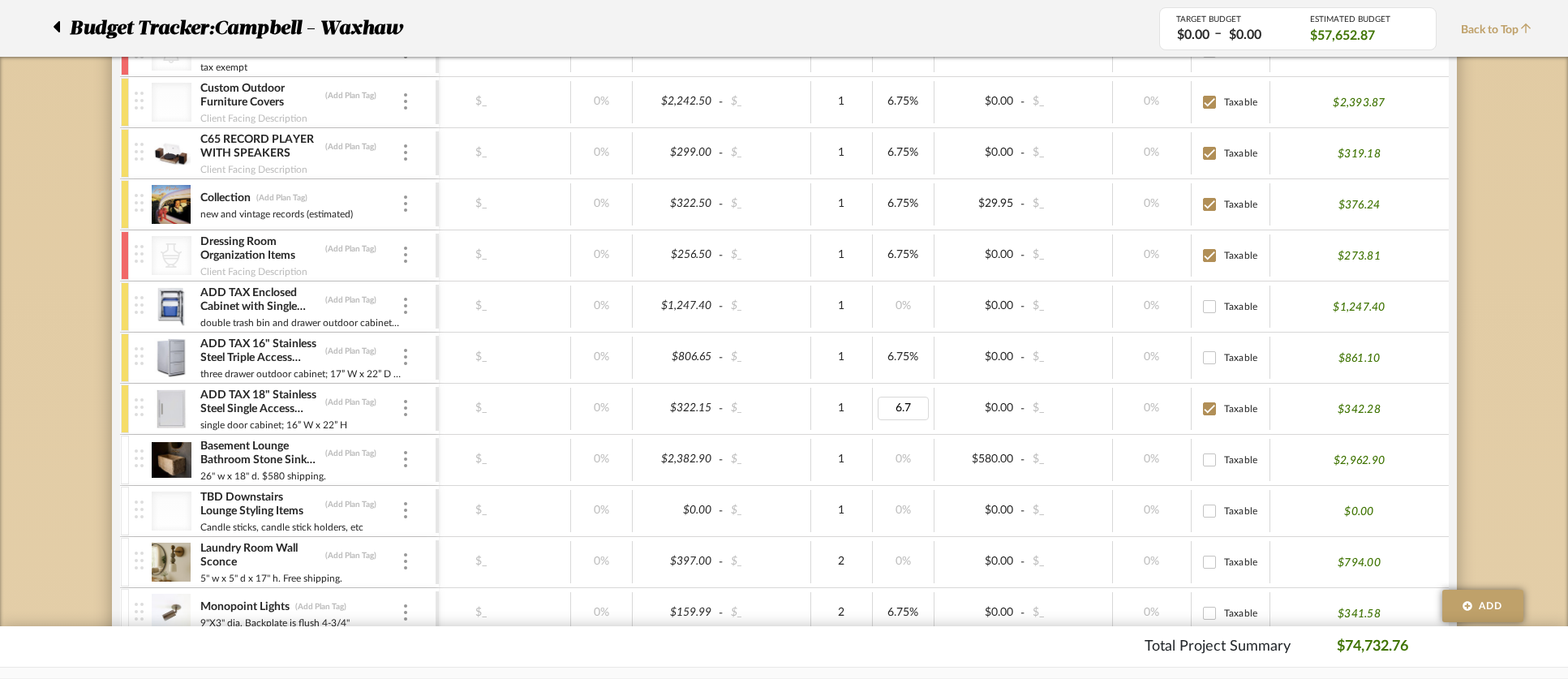 type on "6.75" 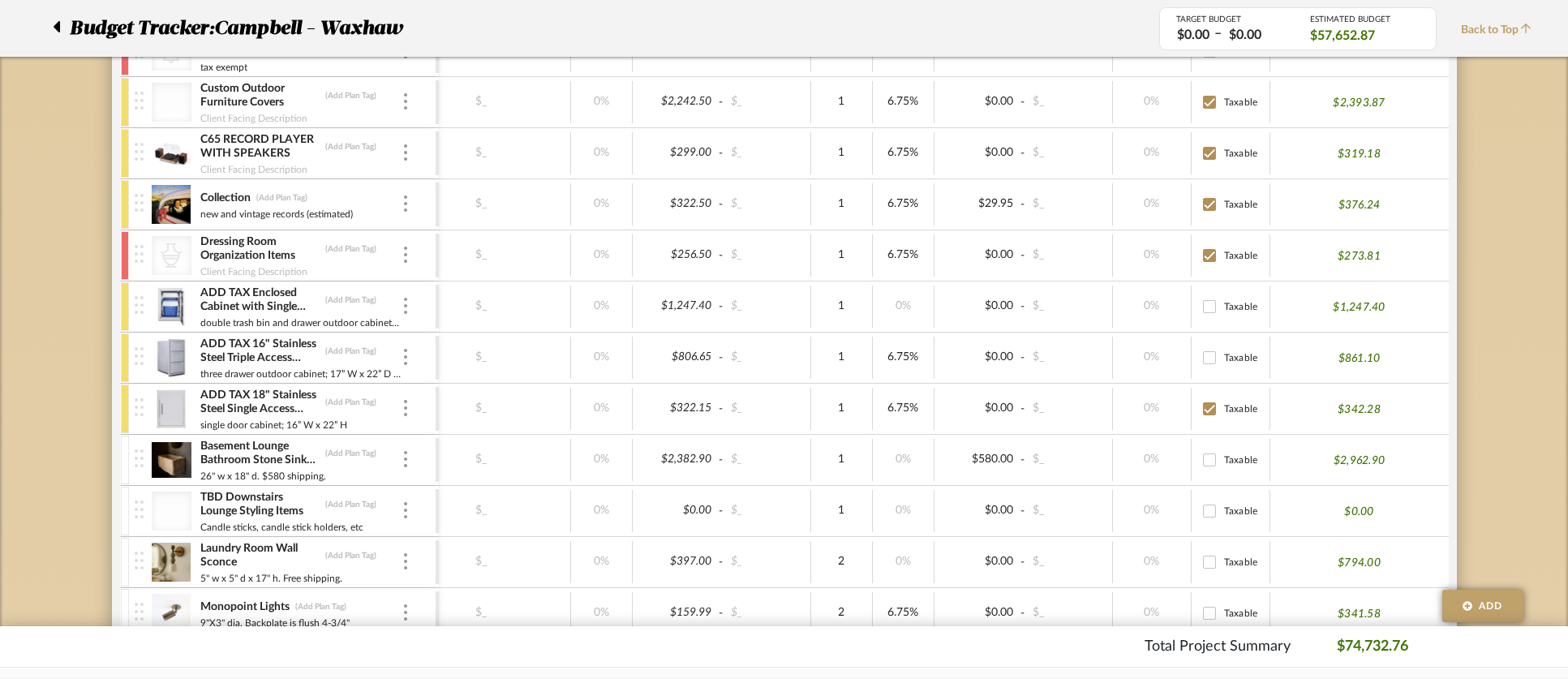 click on "$0.00  -  $_" at bounding box center (1024, 409) 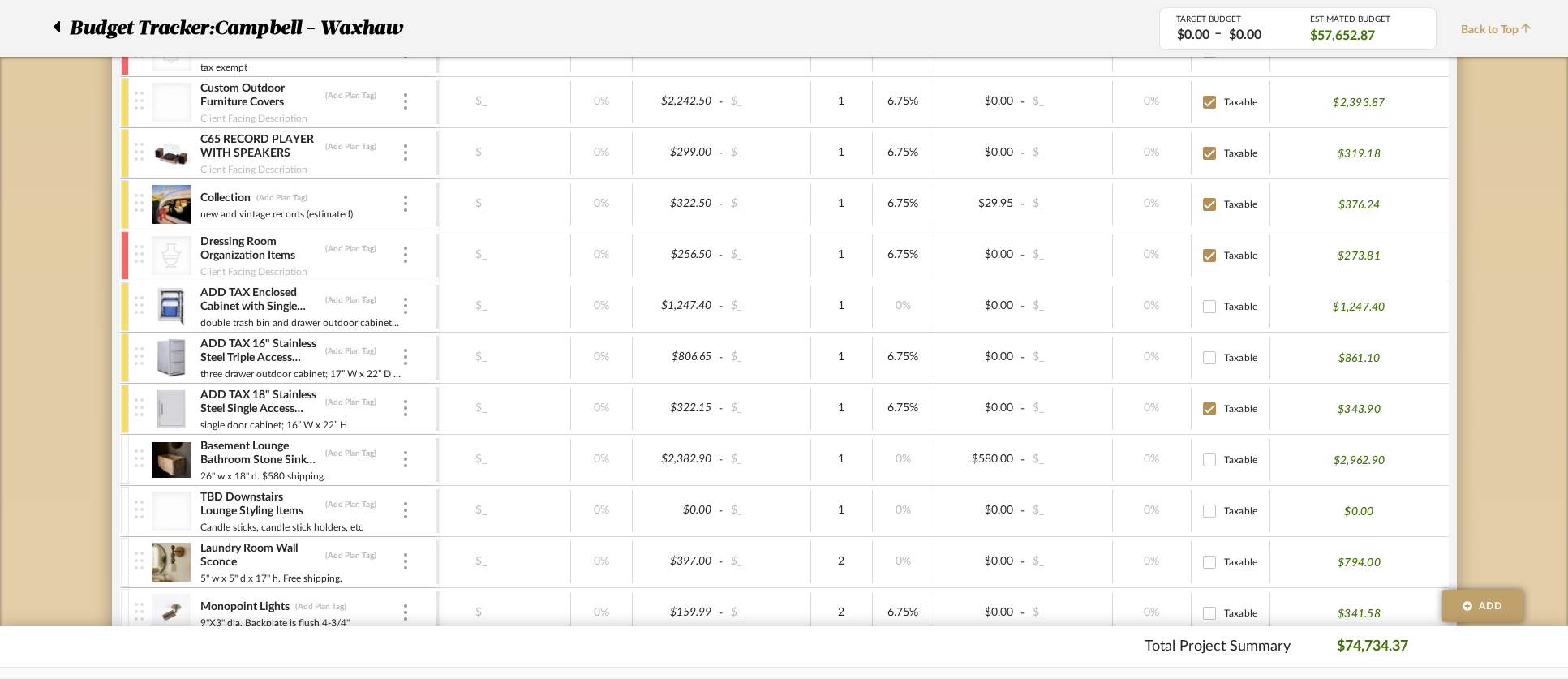 click on "Taxable" at bounding box center [1209, 409] 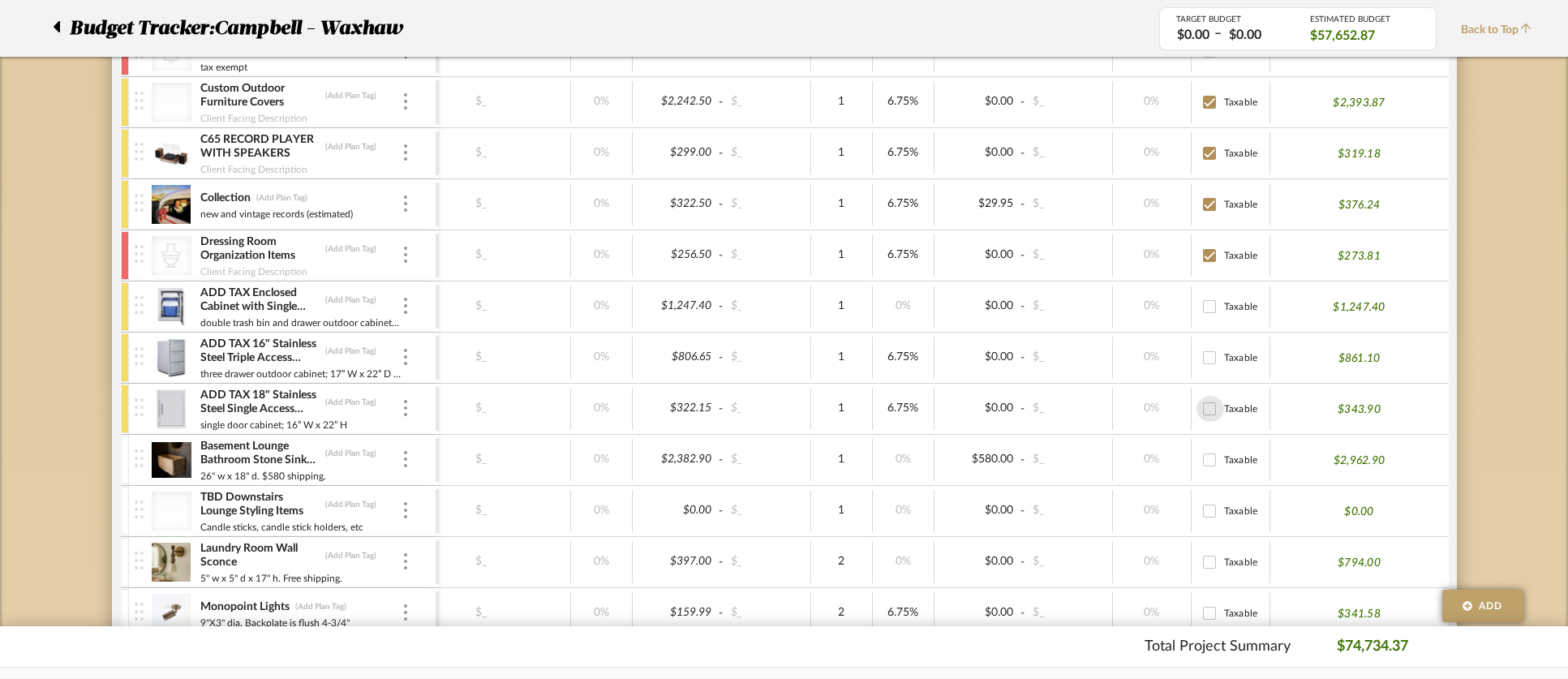 click at bounding box center [1210, 409] 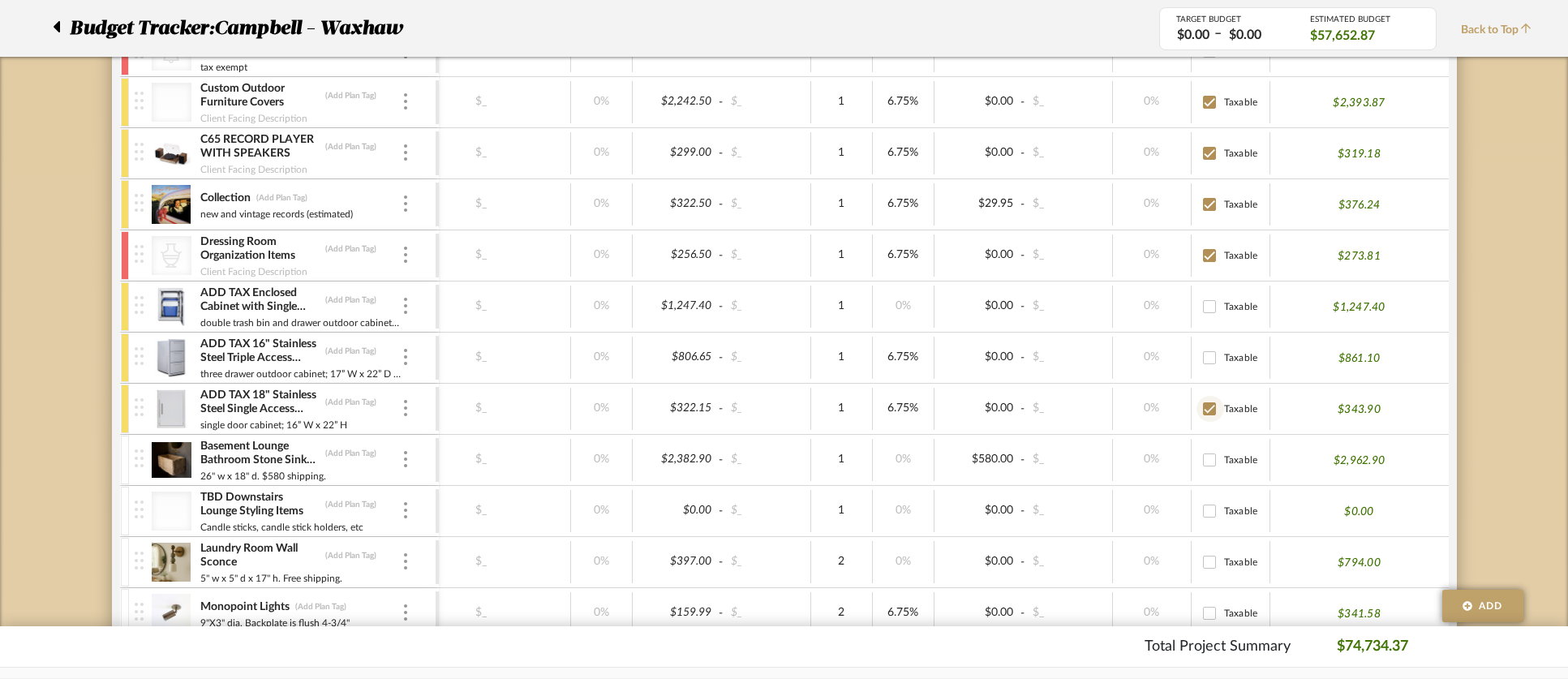 checkbox on "true" 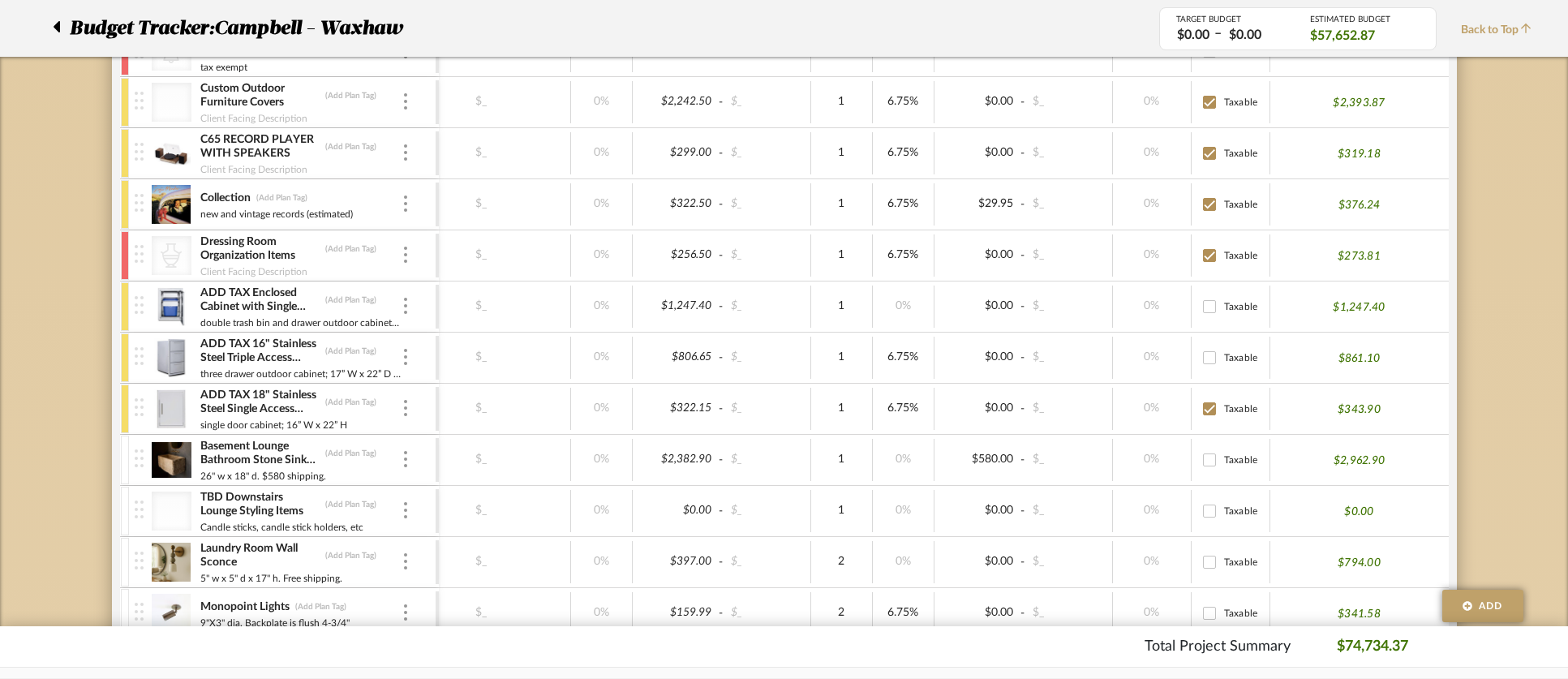click on "Taxable" at bounding box center (1209, 358) 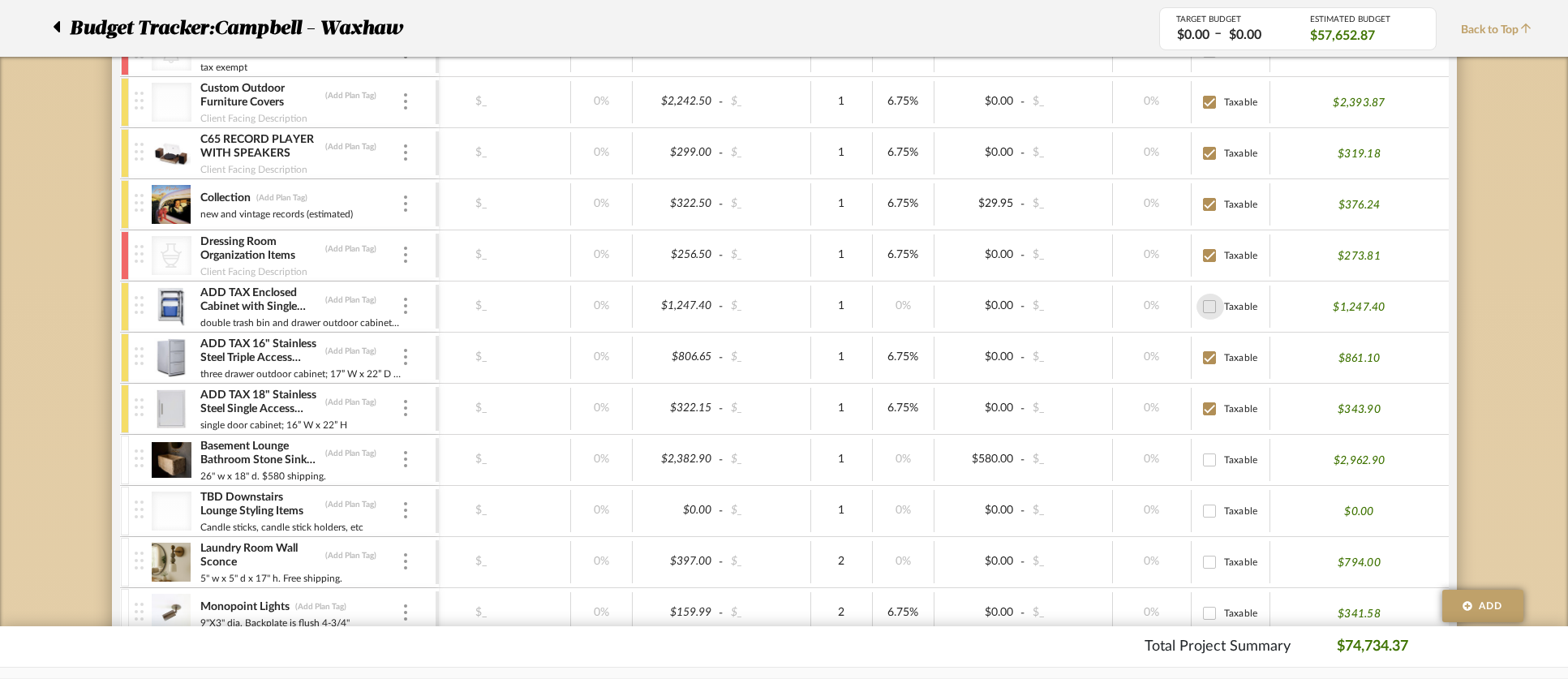 click on "Taxable" at bounding box center (1209, 307) 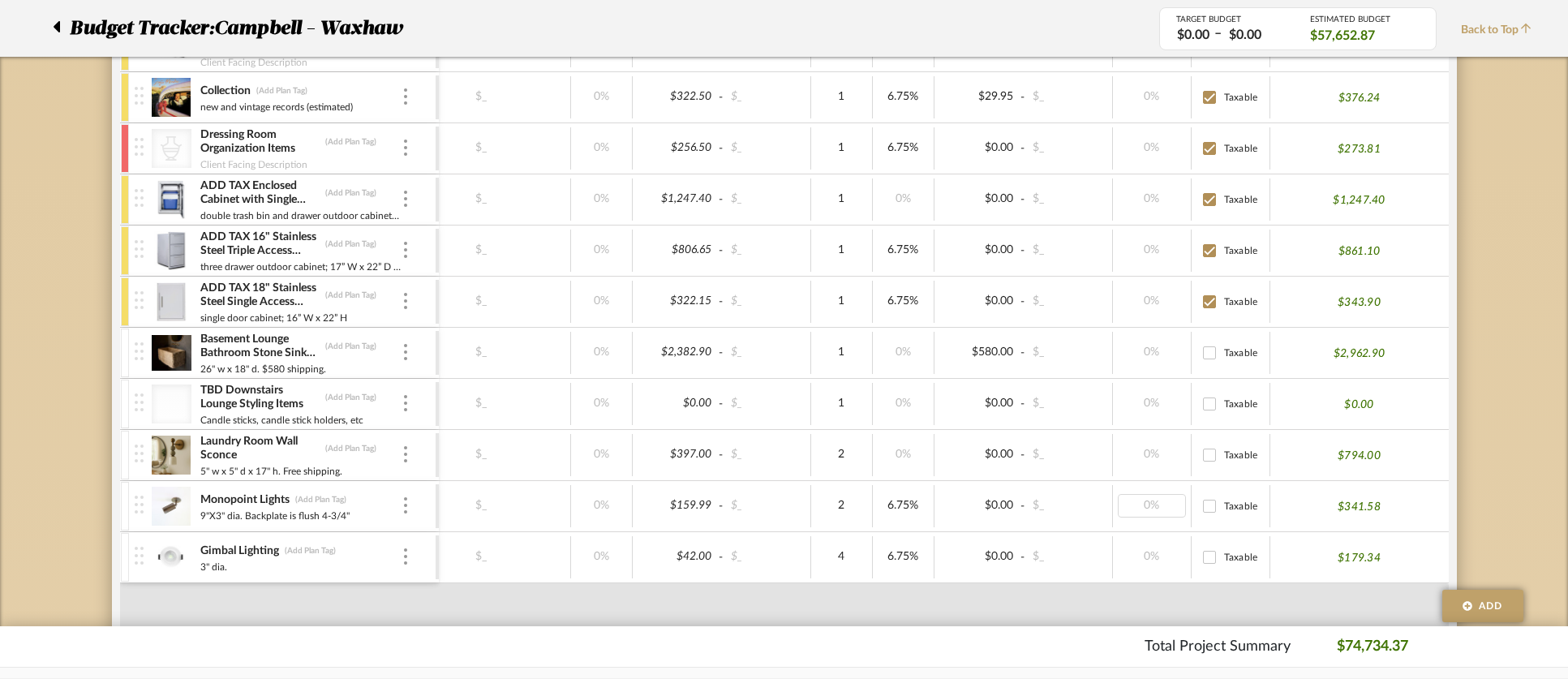 scroll, scrollTop: 1390, scrollLeft: 0, axis: vertical 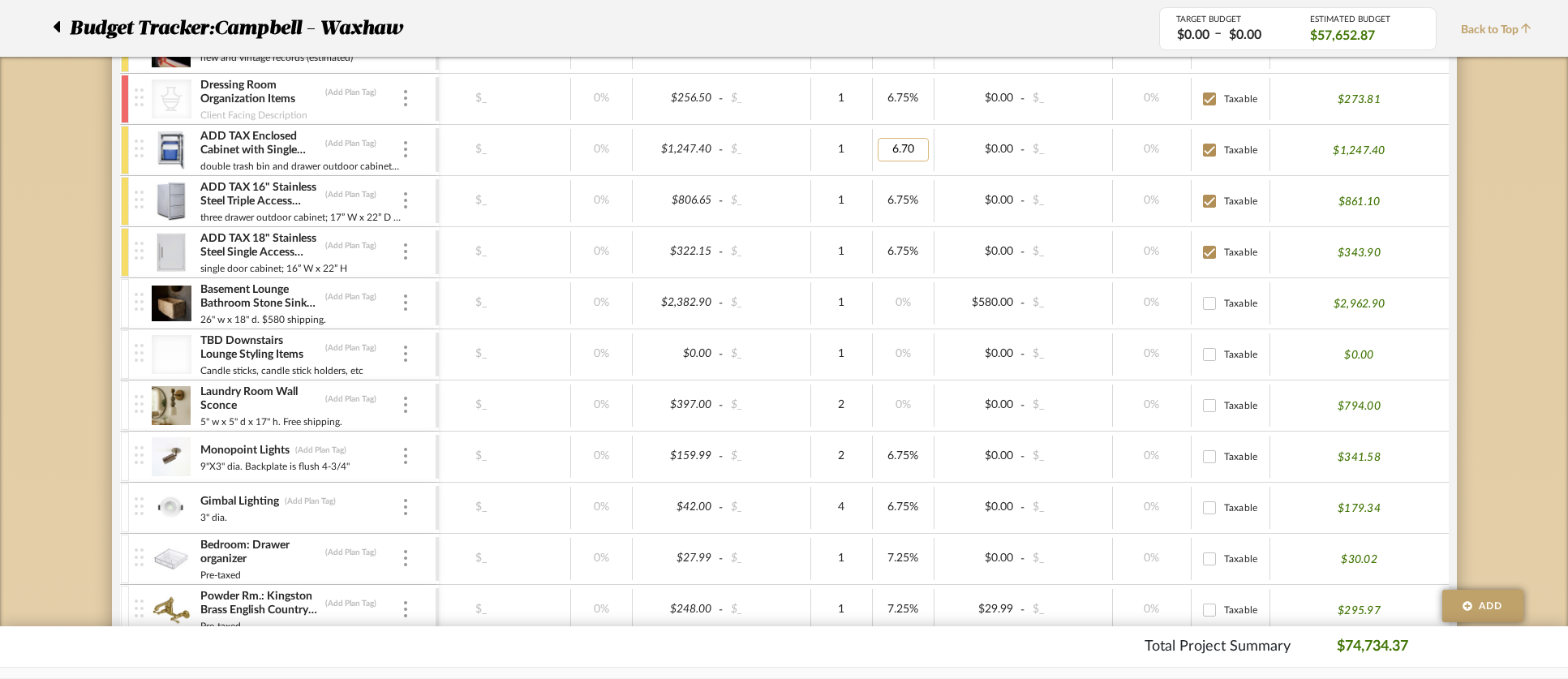 type on "6.750" 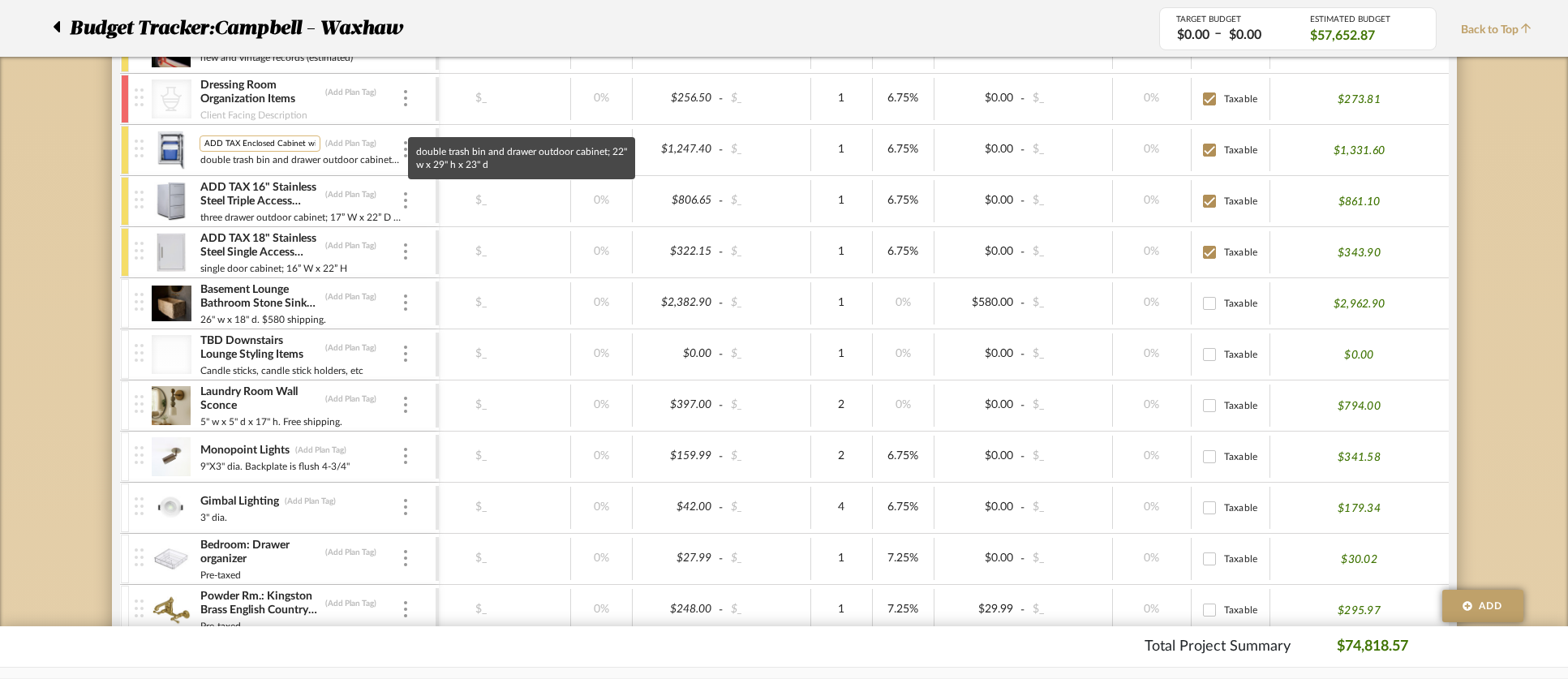 scroll, scrollTop: 0, scrollLeft: 163, axis: horizontal 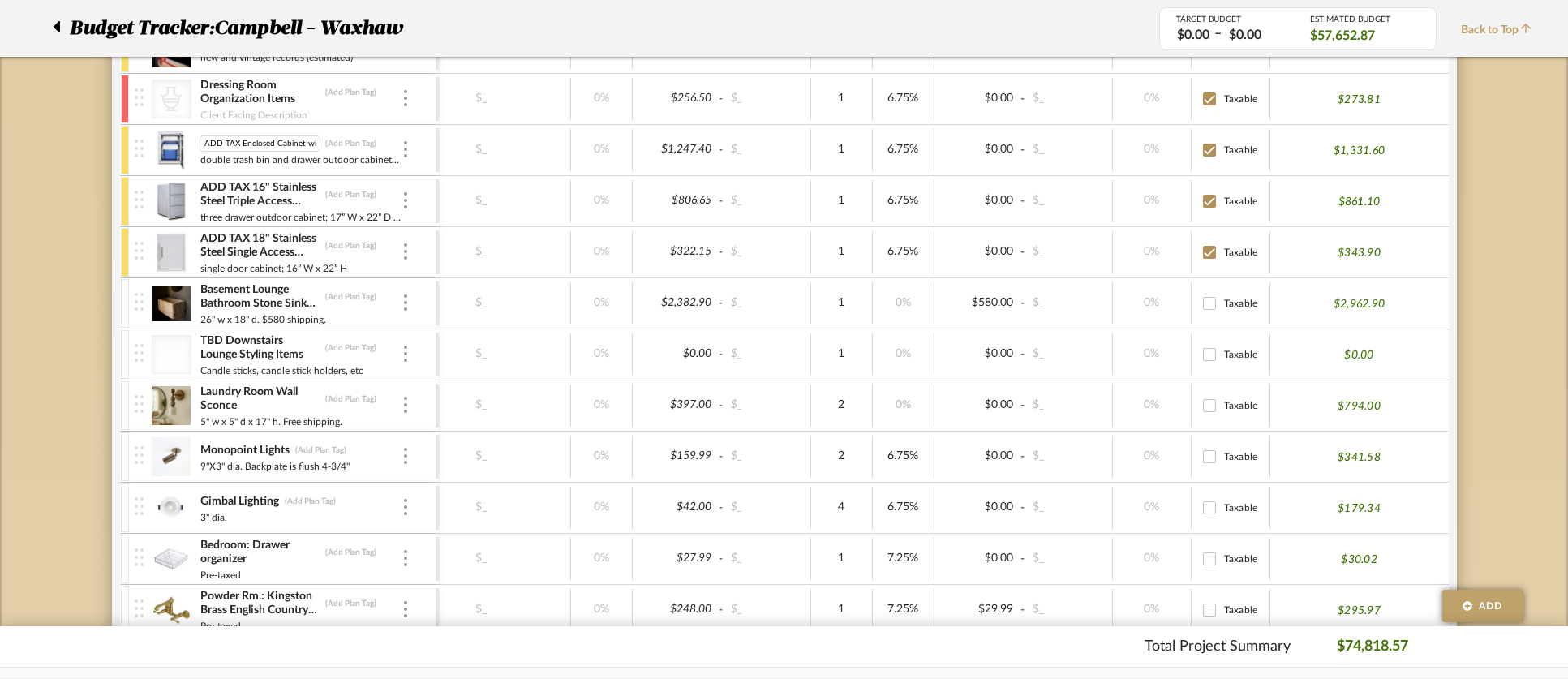 drag, startPoint x: 243, startPoint y: 142, endPoint x: 169, endPoint y: 137, distance: 74.168727 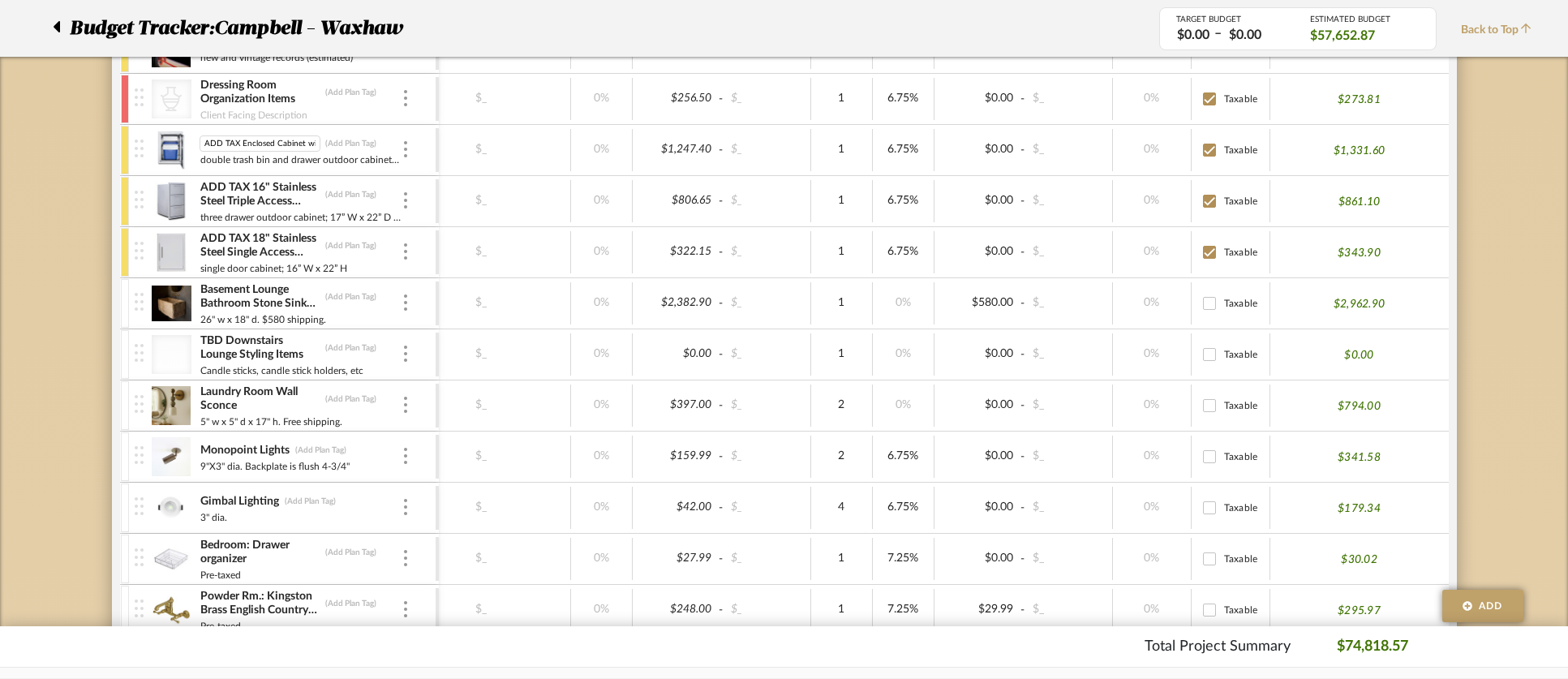 drag, startPoint x: 239, startPoint y: 141, endPoint x: 196, endPoint y: 138, distance: 43.10452 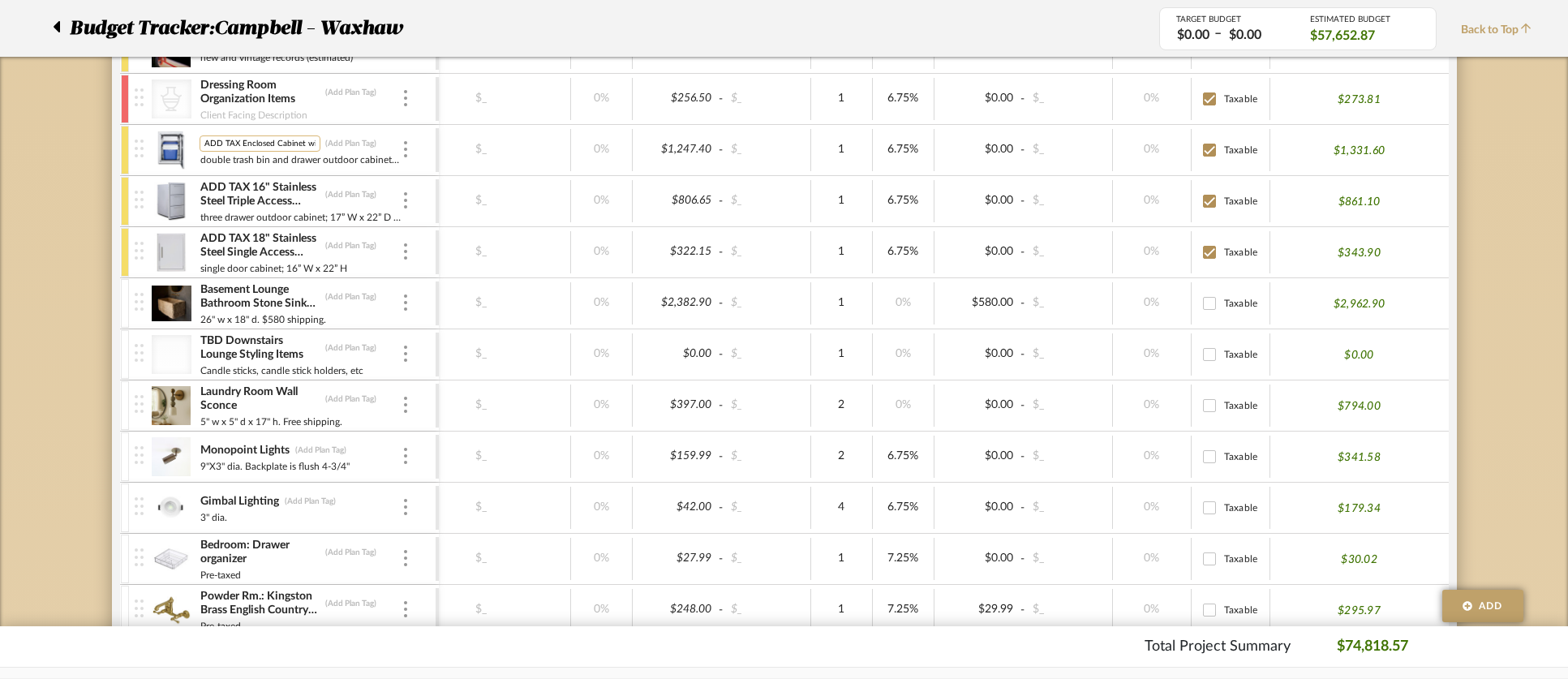 type on "Enclosed Cabinet with Single Storage Drawer and Double Trash Bin" 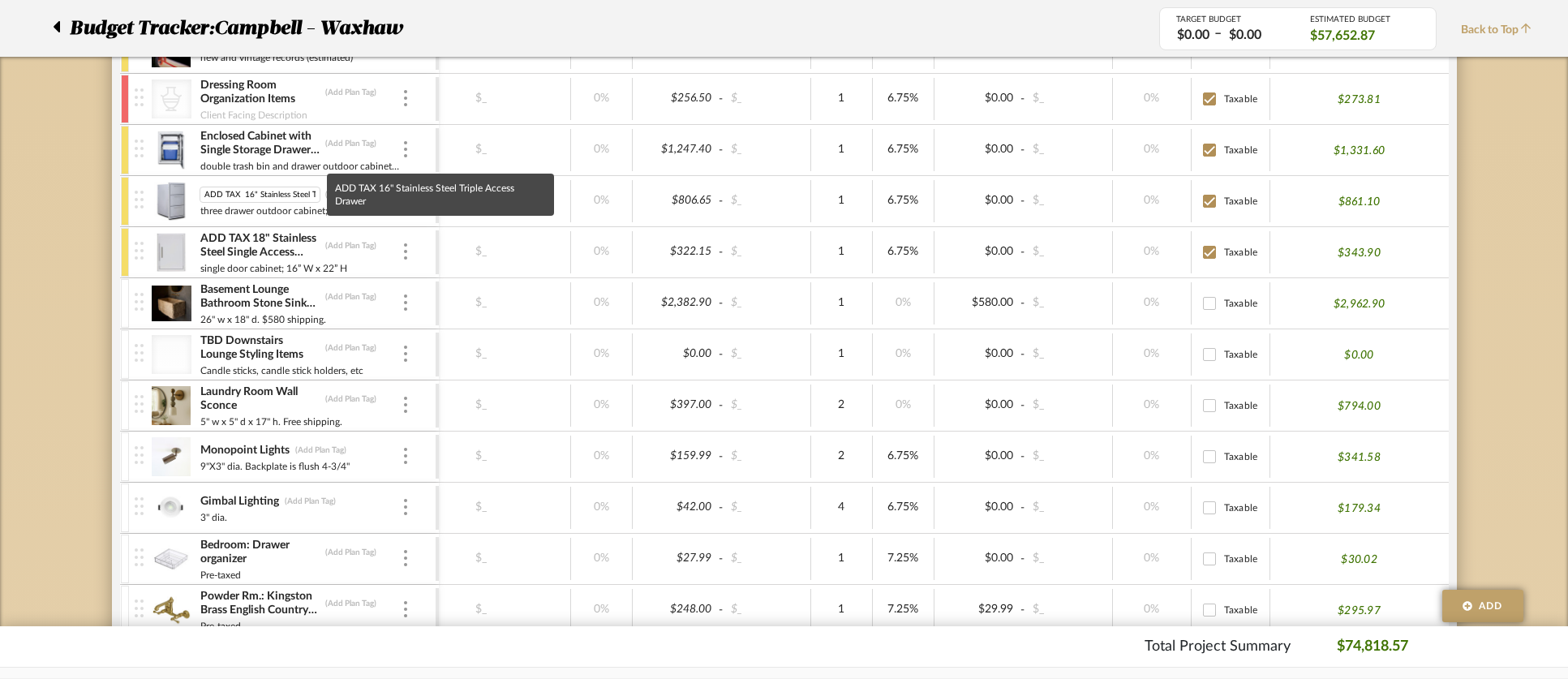 scroll, scrollTop: 0, scrollLeft: 69, axis: horizontal 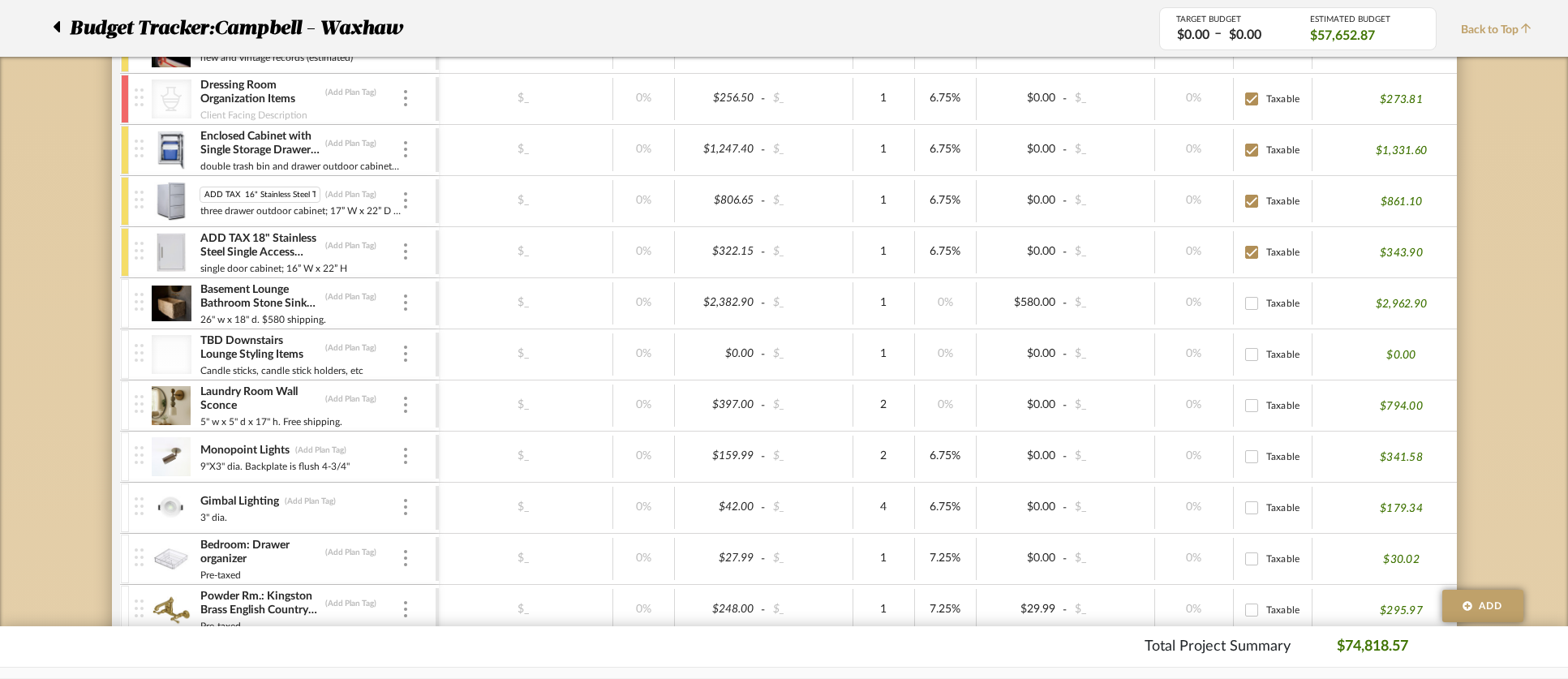 drag, startPoint x: 218, startPoint y: 196, endPoint x: 132, endPoint y: 193, distance: 86.05231 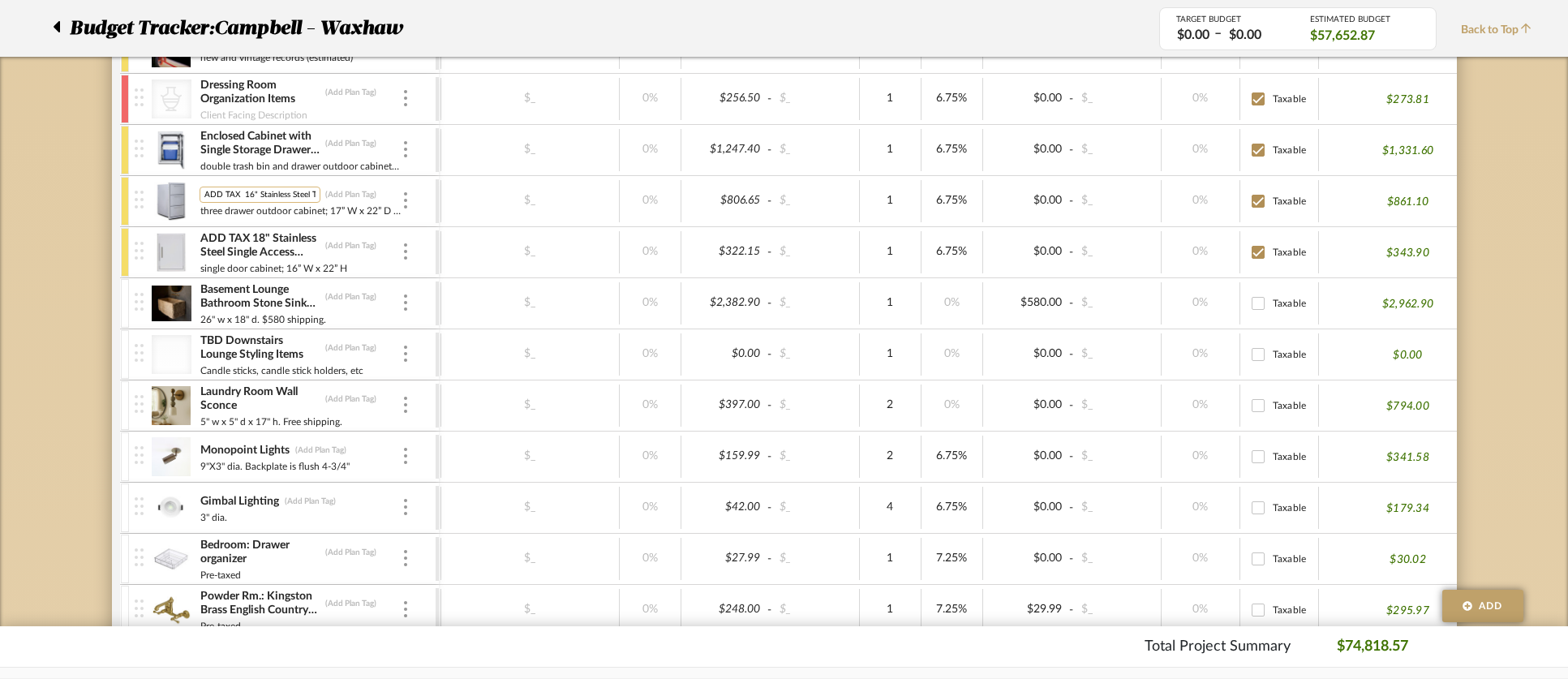 click on "ADD TAX  16" Stainless Steel Triple Access Drawer" at bounding box center [260, 195] 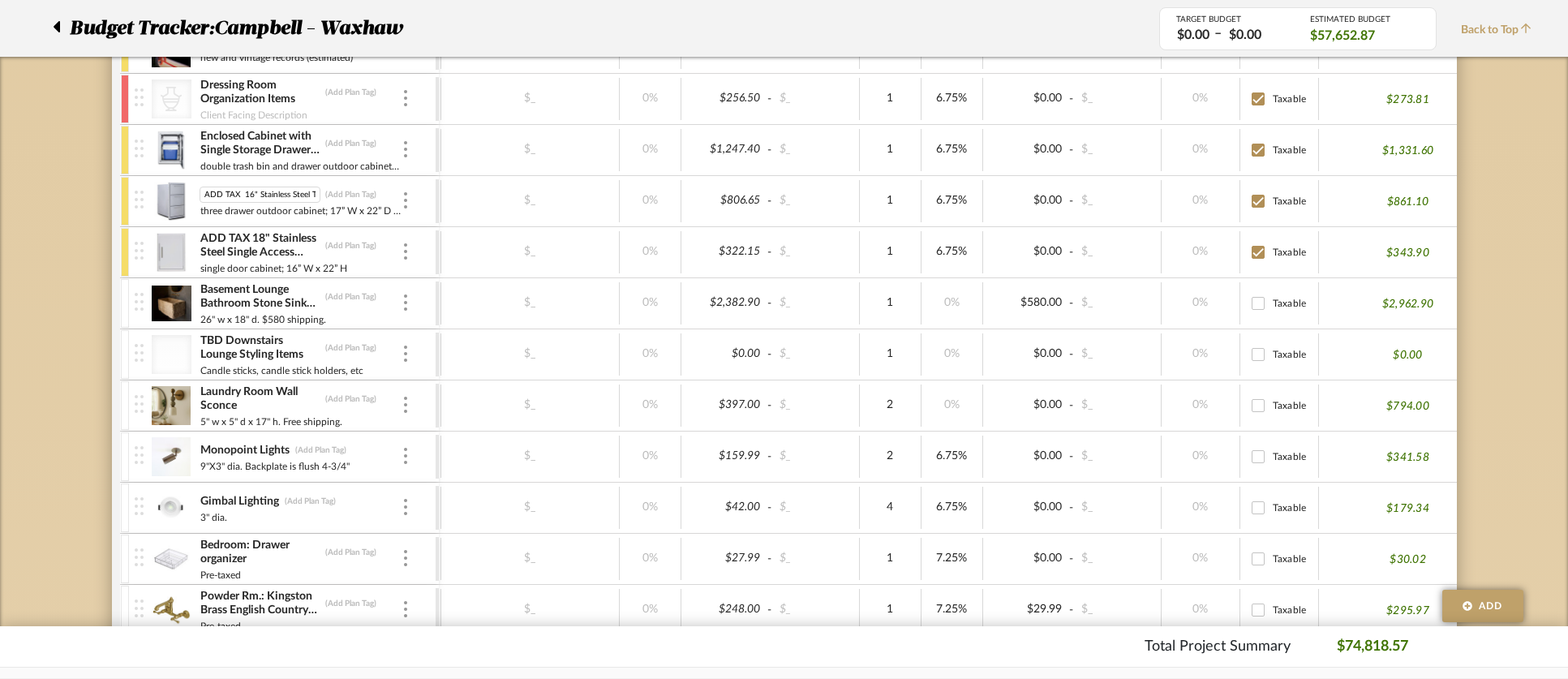 drag, startPoint x: 257, startPoint y: 196, endPoint x: 175, endPoint y: 190, distance: 82.21922 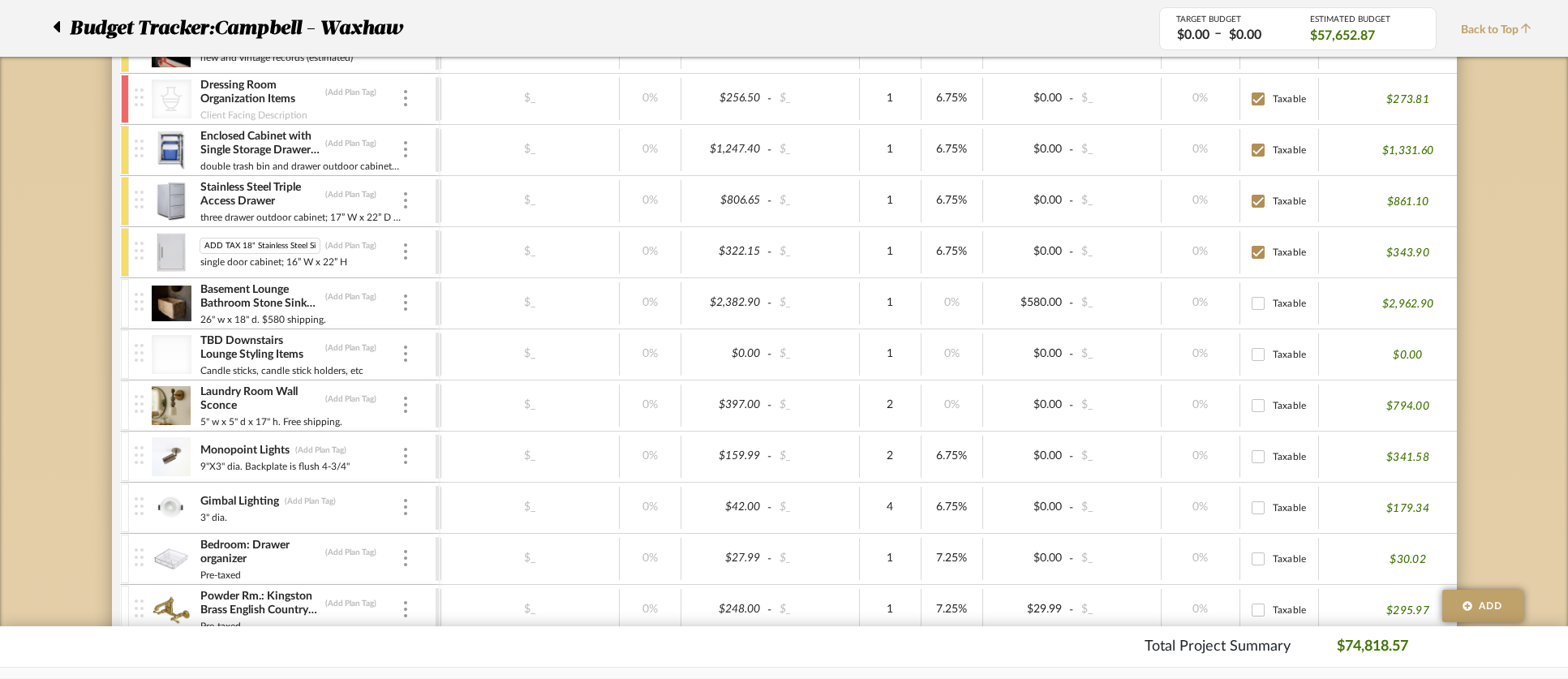 drag, startPoint x: 186, startPoint y: 236, endPoint x: 153, endPoint y: 231, distance: 33.3766 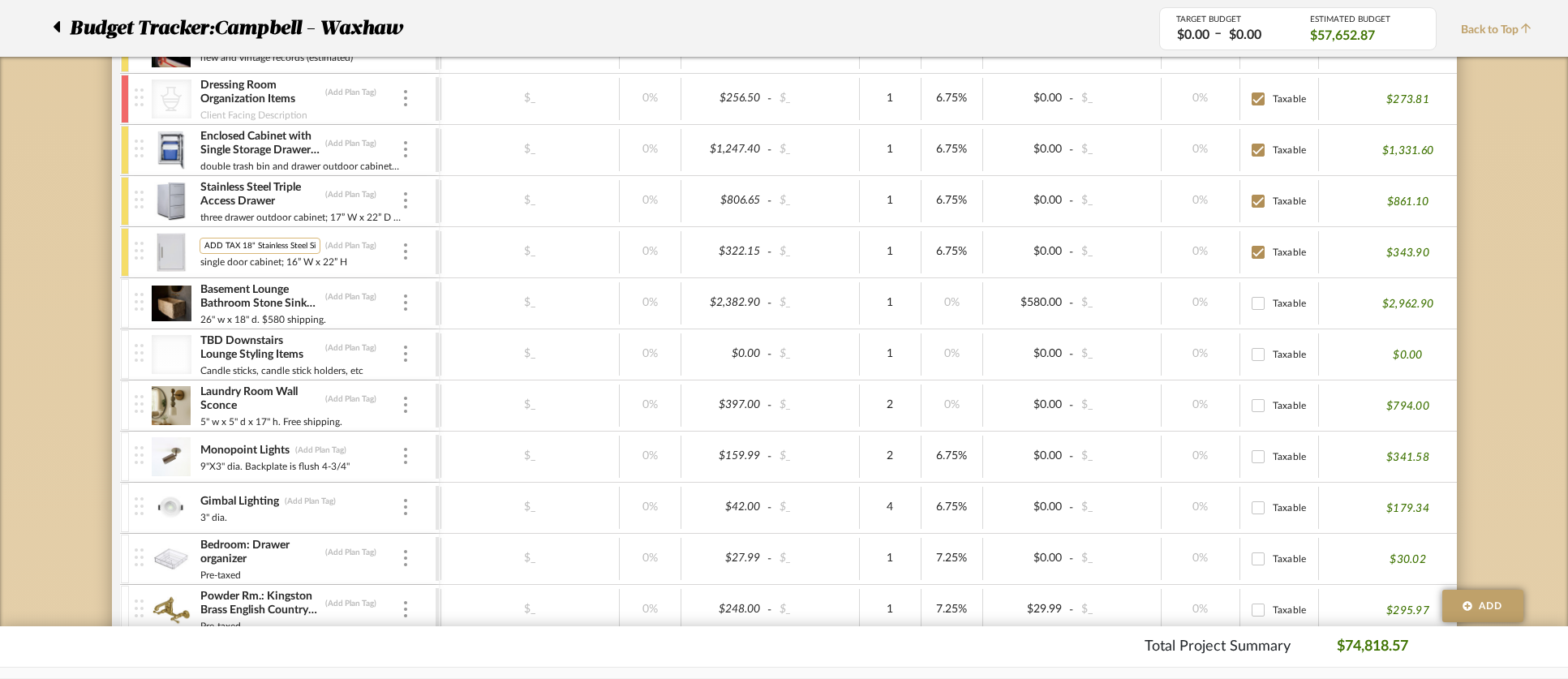 click on "ADD TAX 18" Stainless Steel Single Access Door" at bounding box center (260, 246) 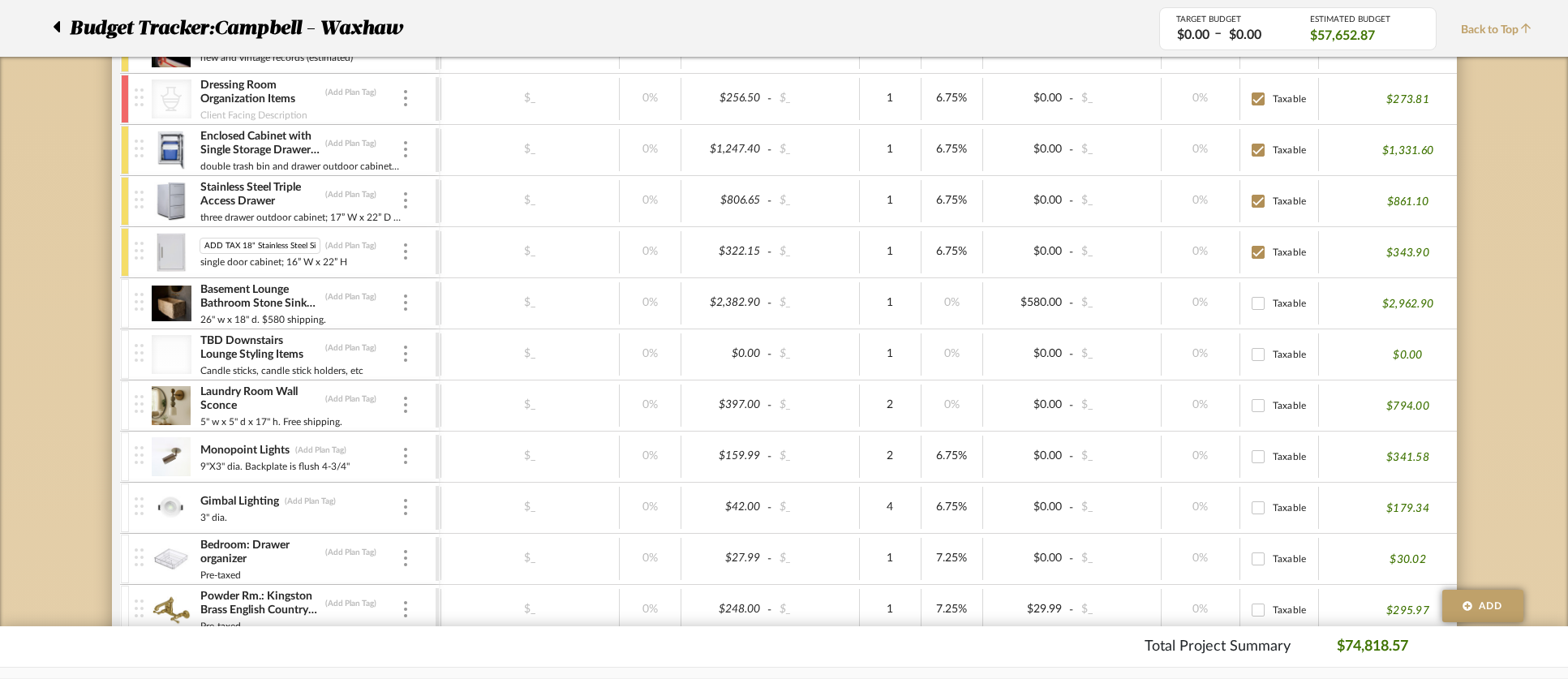 drag, startPoint x: 241, startPoint y: 246, endPoint x: 186, endPoint y: 234, distance: 56.293872 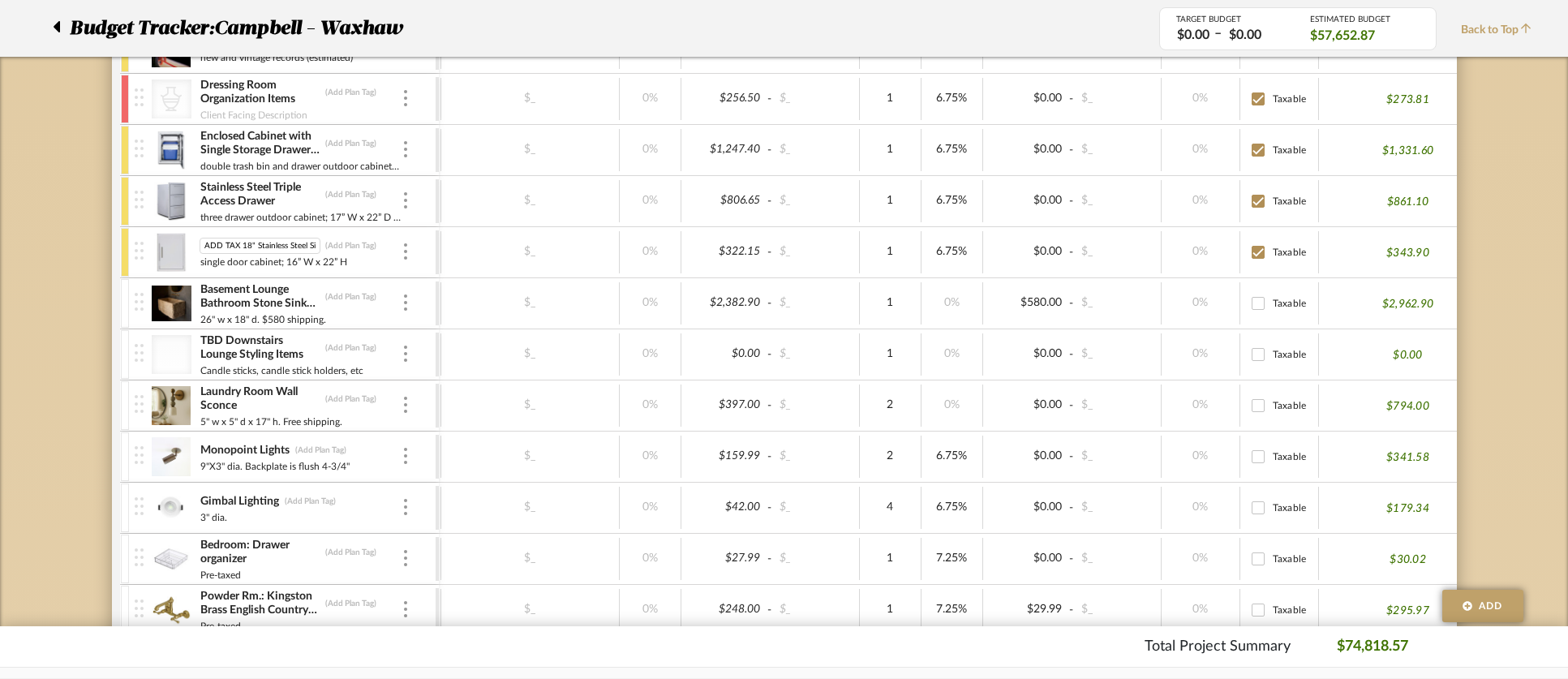 click on "ADD TAX 18" Stainless Steel Single Access Door ADD TAX 18" Stainless Steel Single Access Door  (Add Plan Tag)   single door cabinet; 16” W x 22” H" at bounding box center [285, 252] 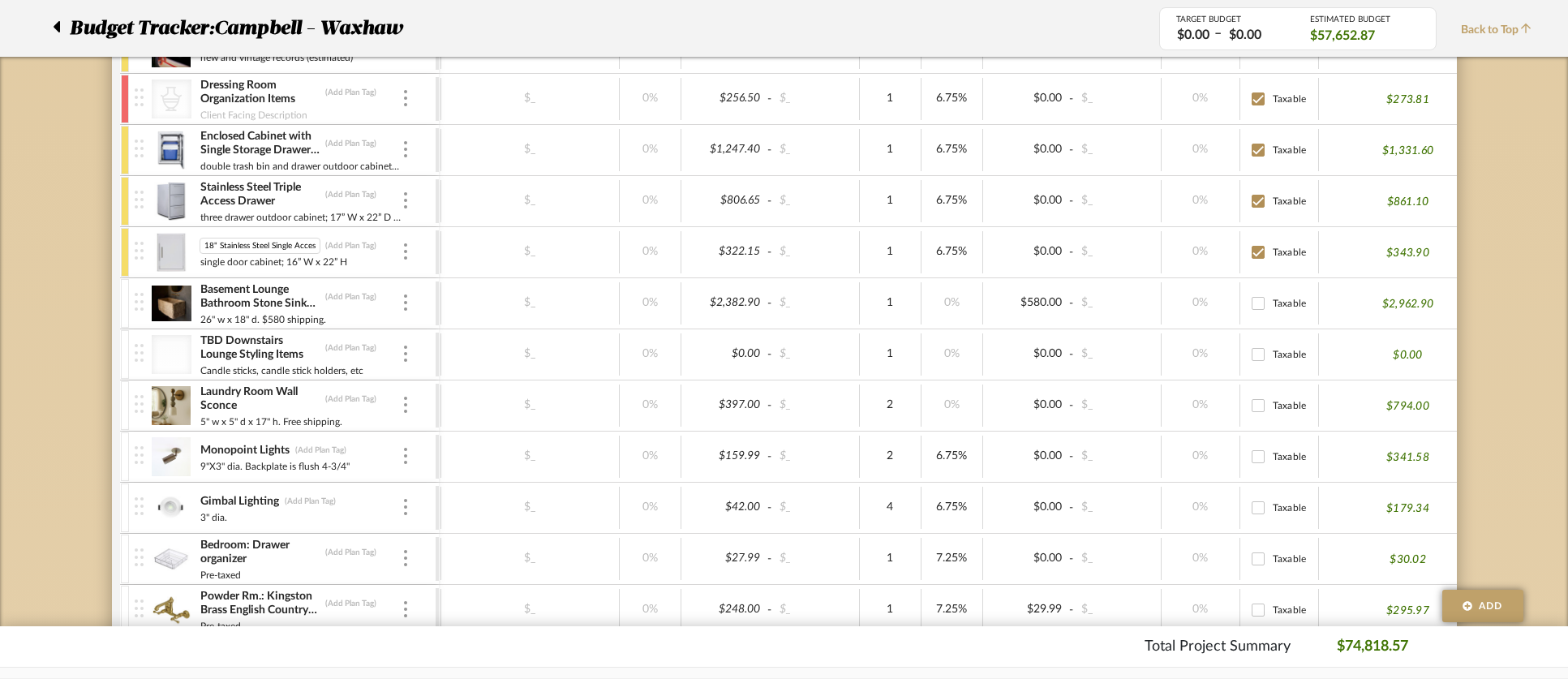 click on "18" Stainless Steel Single Access Door 18" Stainless Steel Single Access Door  (Add Plan Tag)" at bounding box center (300, 246) 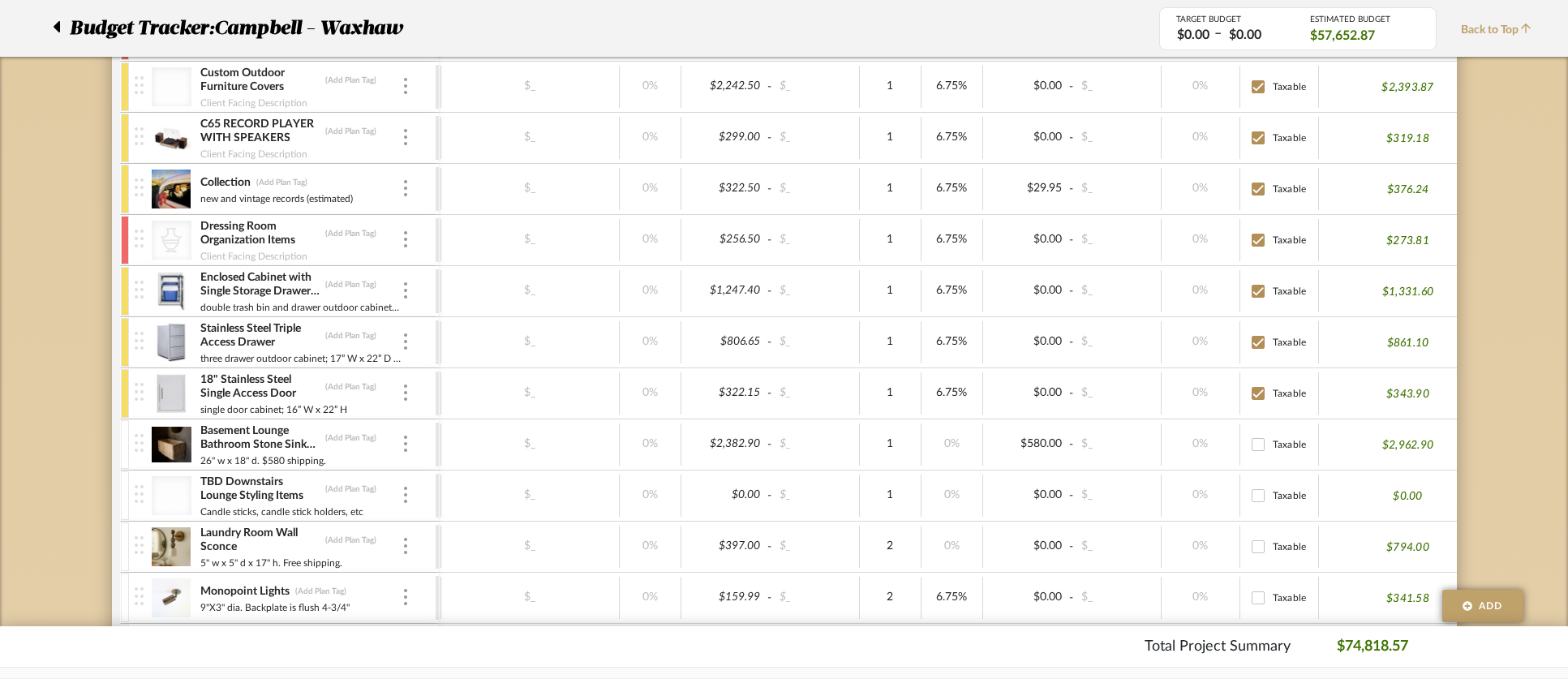 click at bounding box center (125, 138) 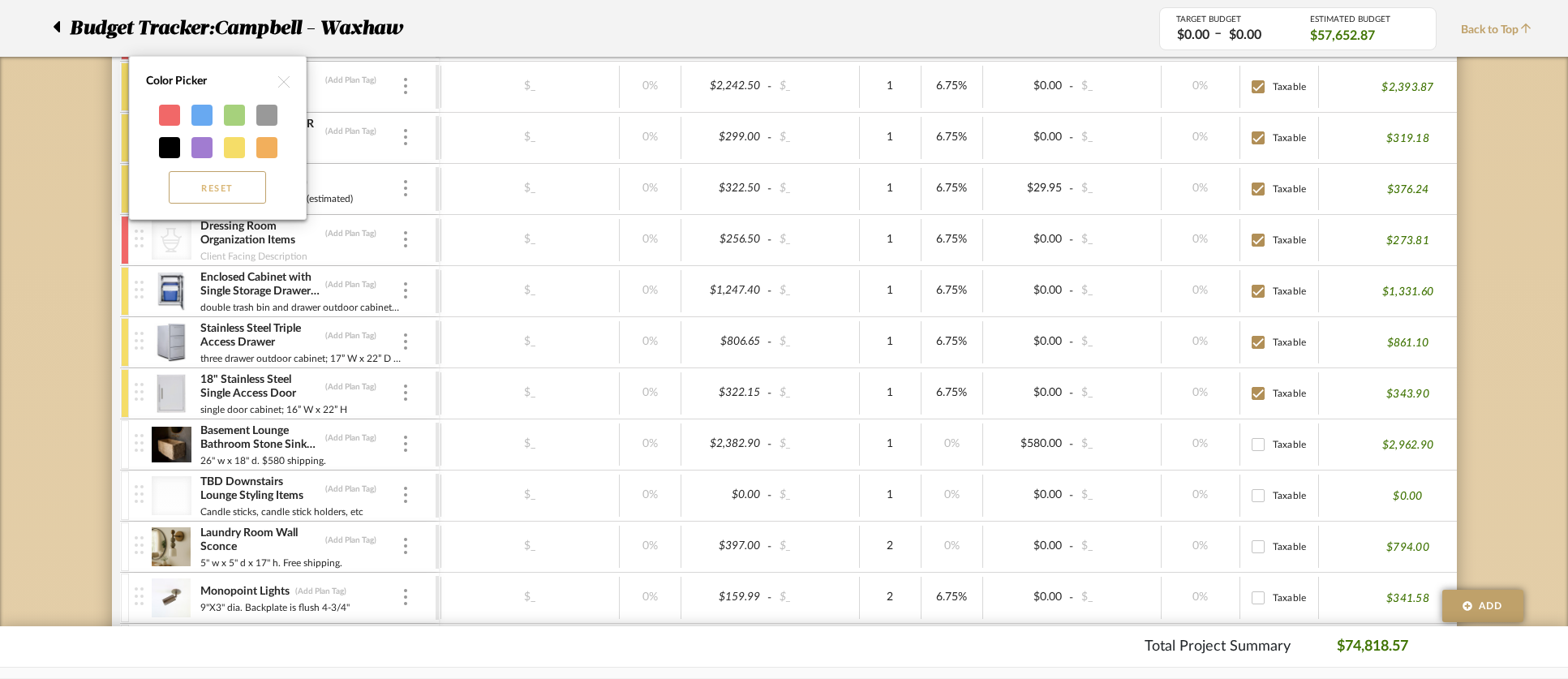 click on "Reset" at bounding box center (217, 187) 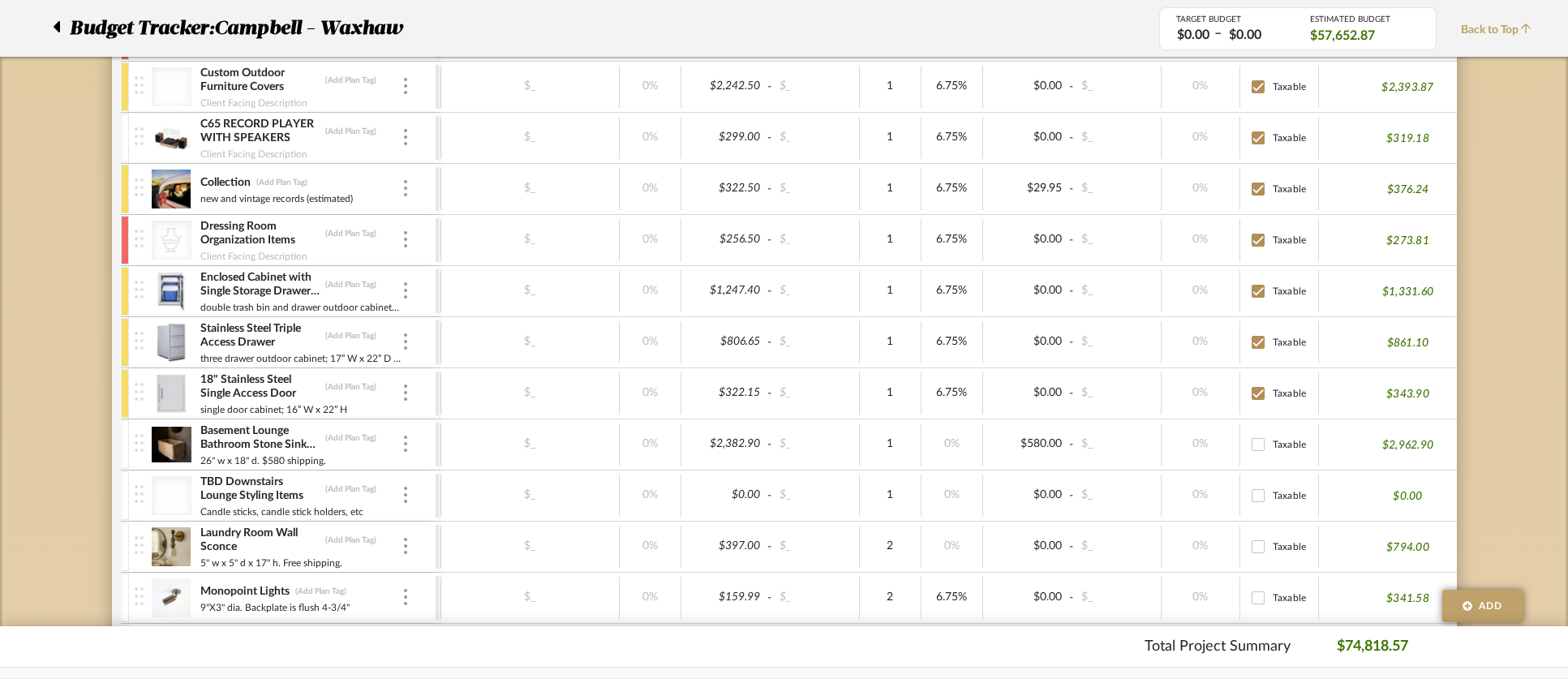 click at bounding box center (125, 189) 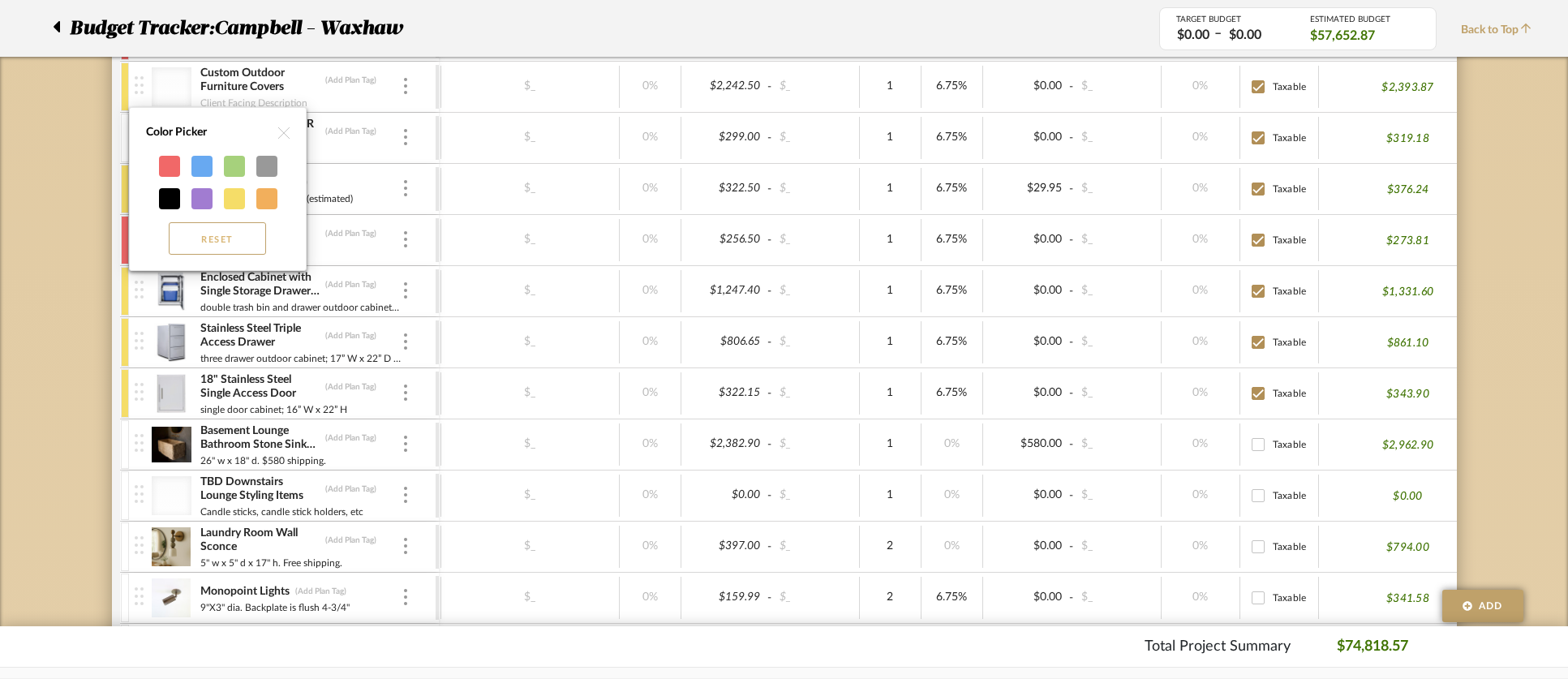 click on "Reset" at bounding box center (217, 239) 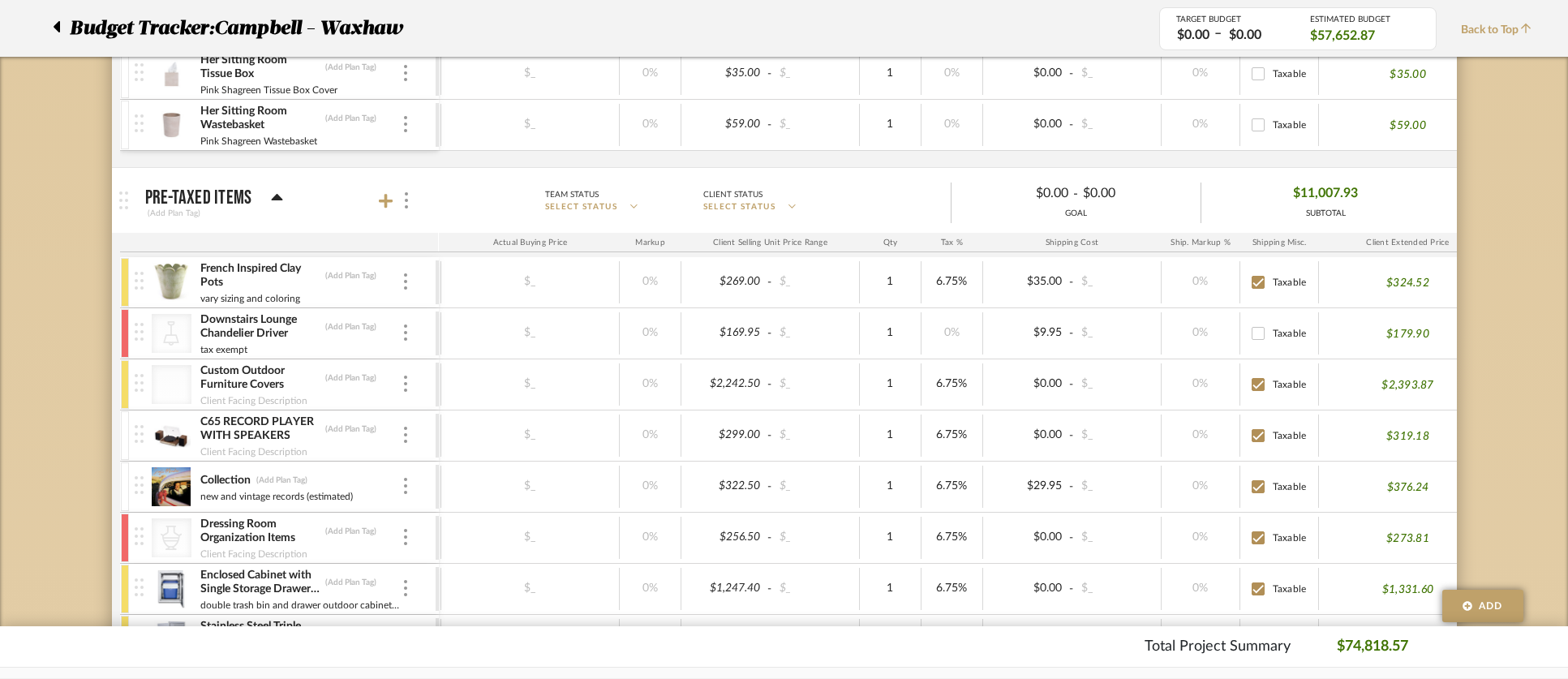 click at bounding box center [140, 385] 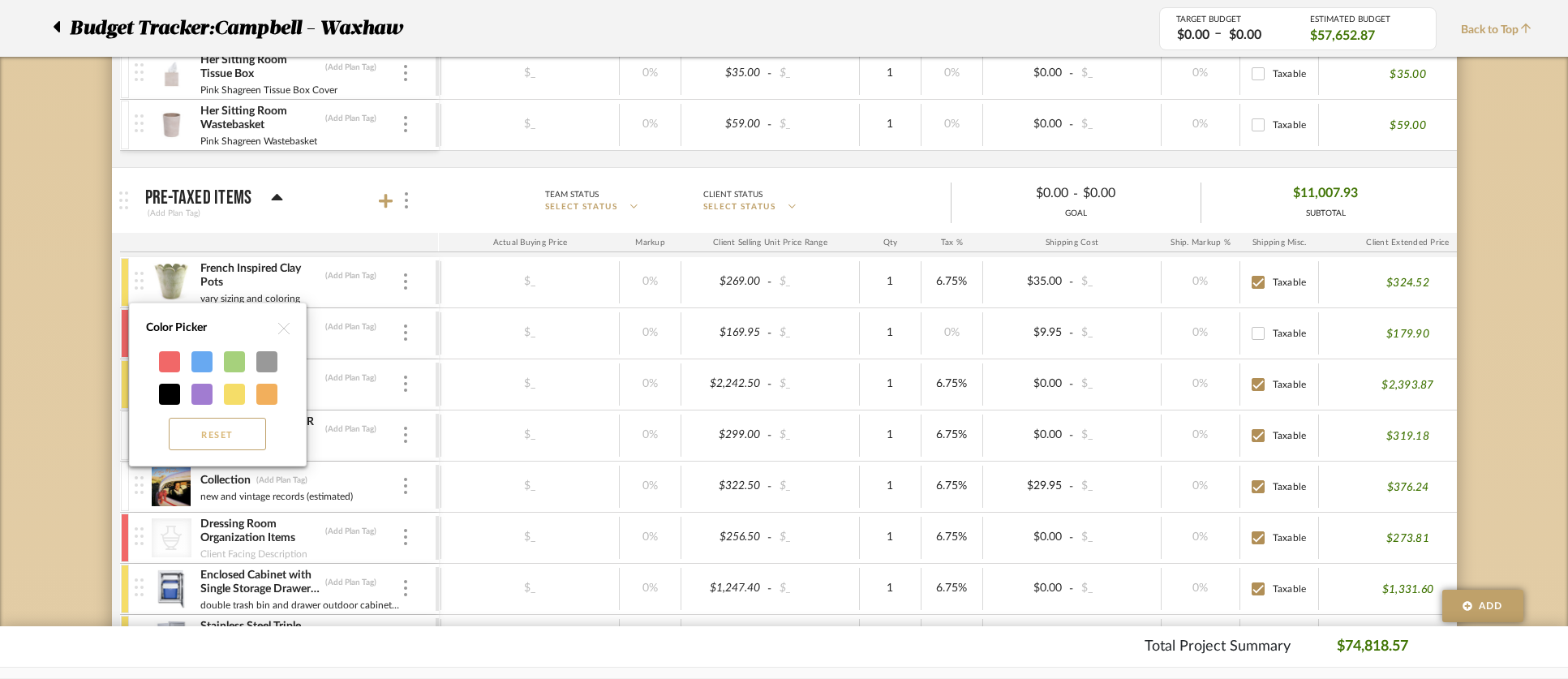 click on "Reset" at bounding box center (217, 434) 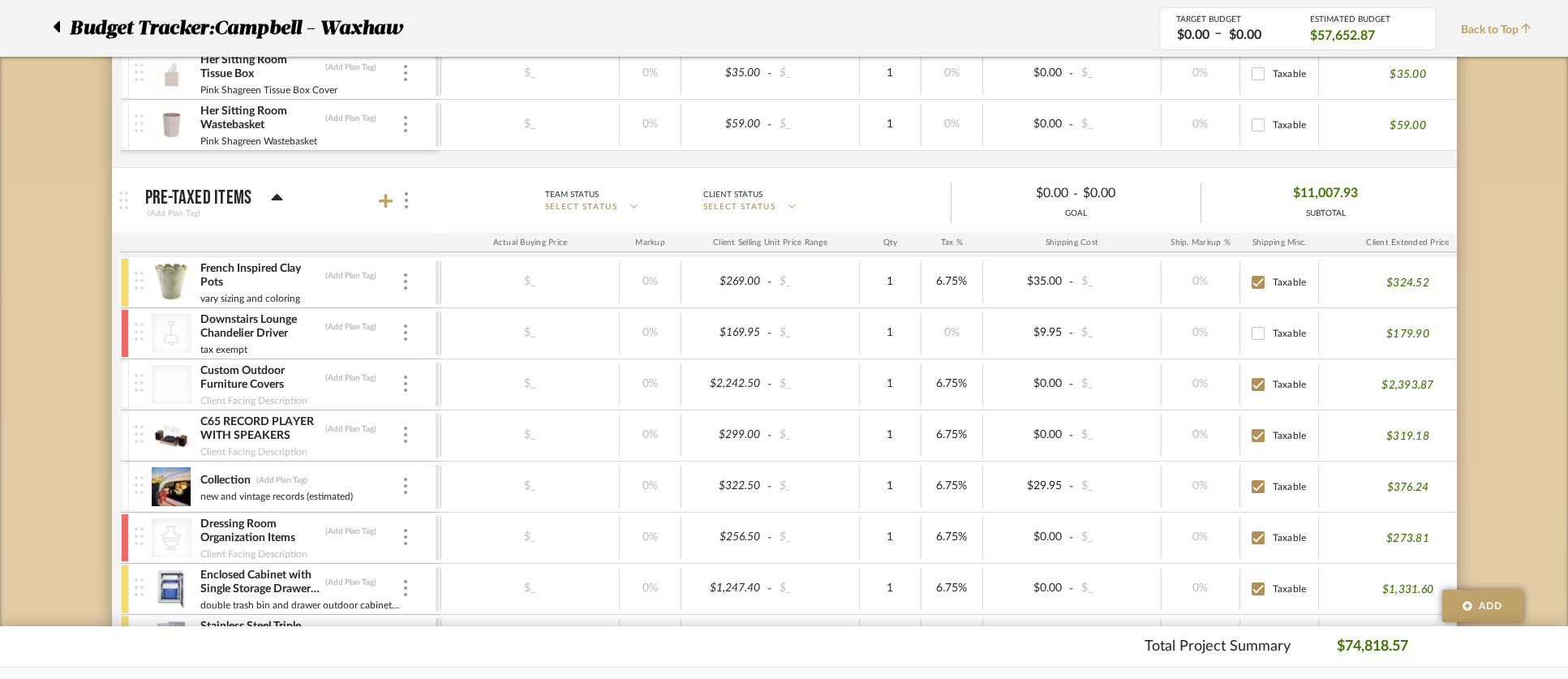 click at bounding box center [125, 333] 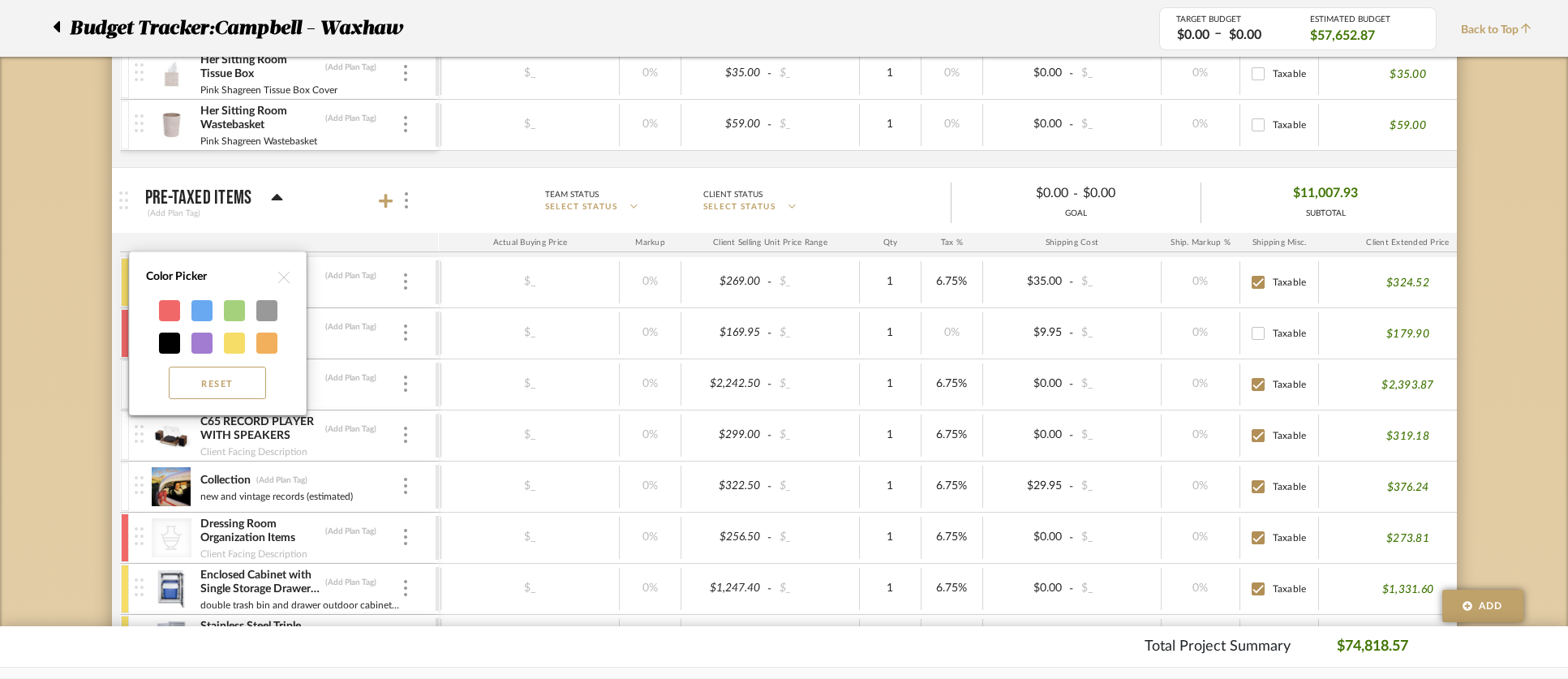 click on "Reset" at bounding box center [217, 383] 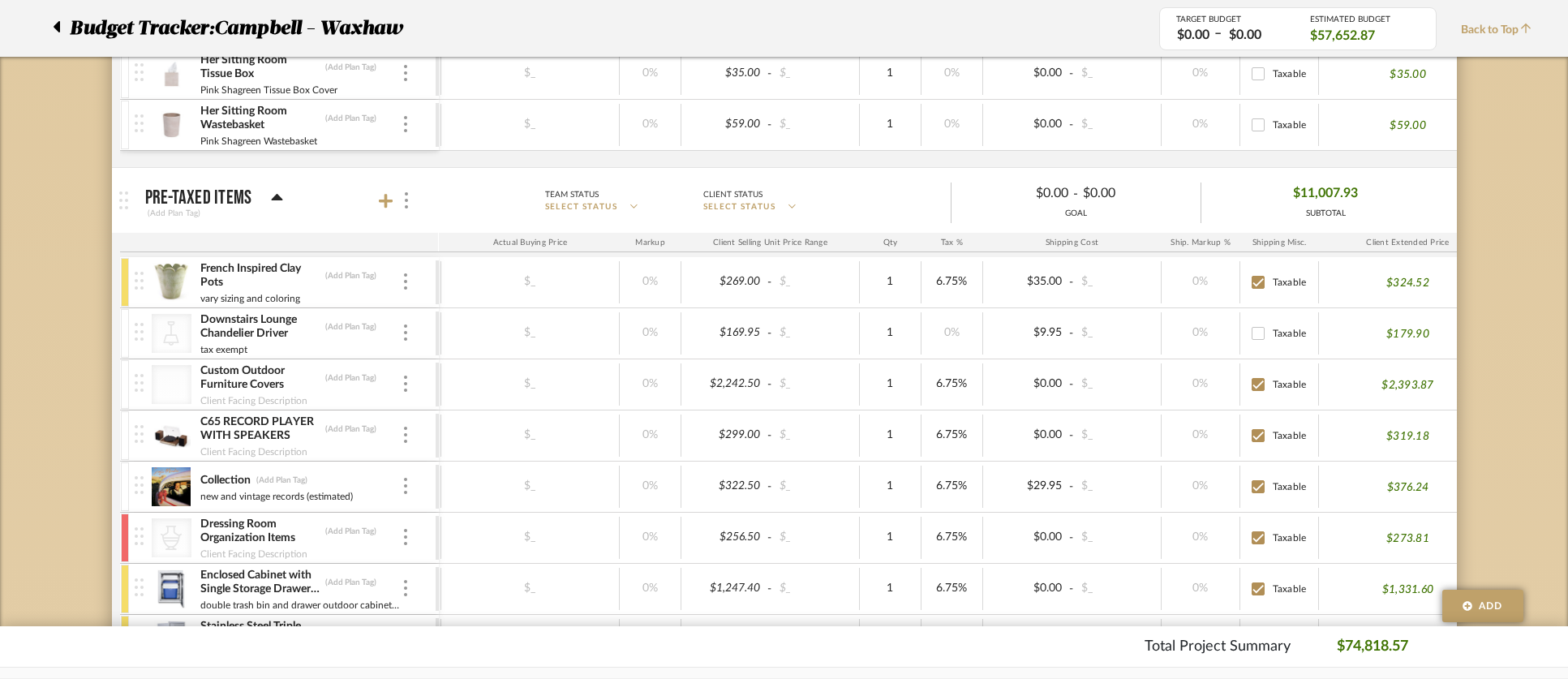click at bounding box center [125, 282] 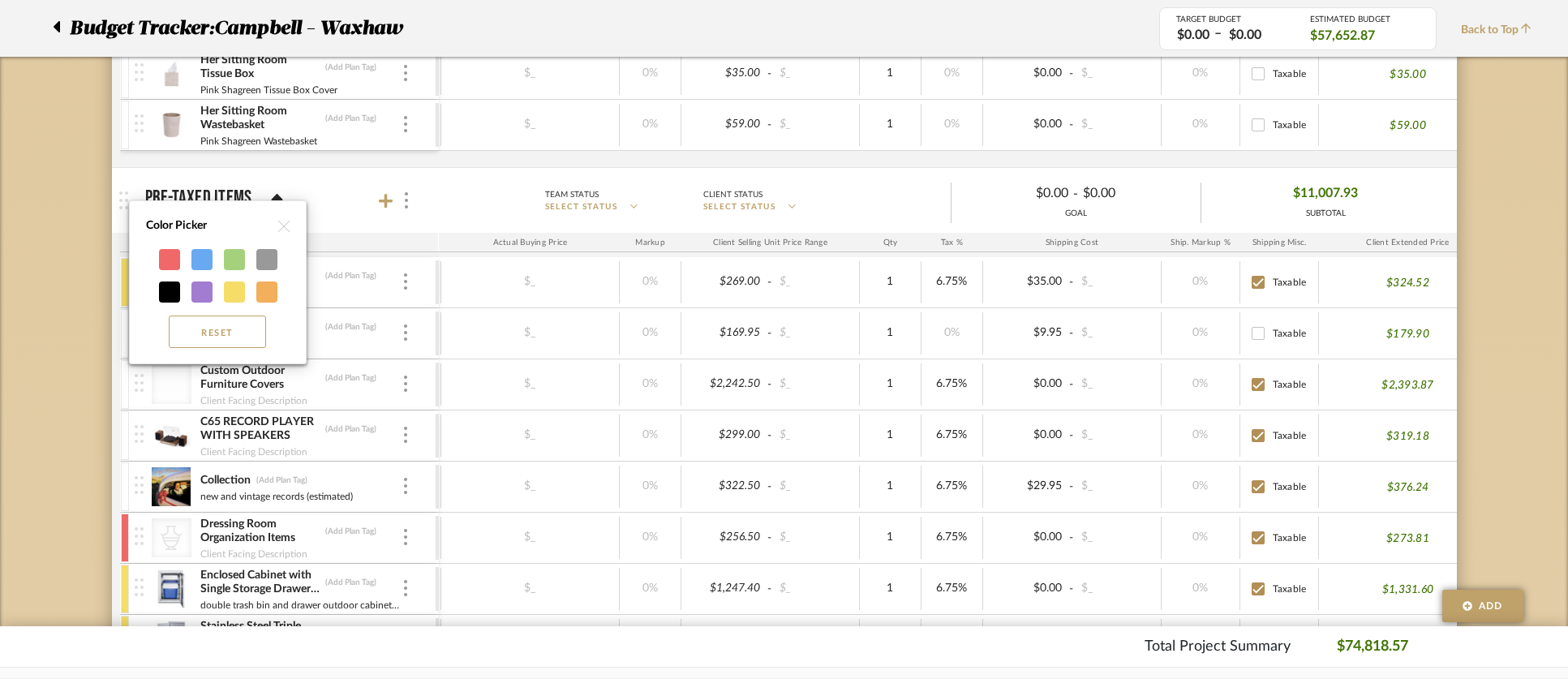 click on "Reset" at bounding box center (217, 332) 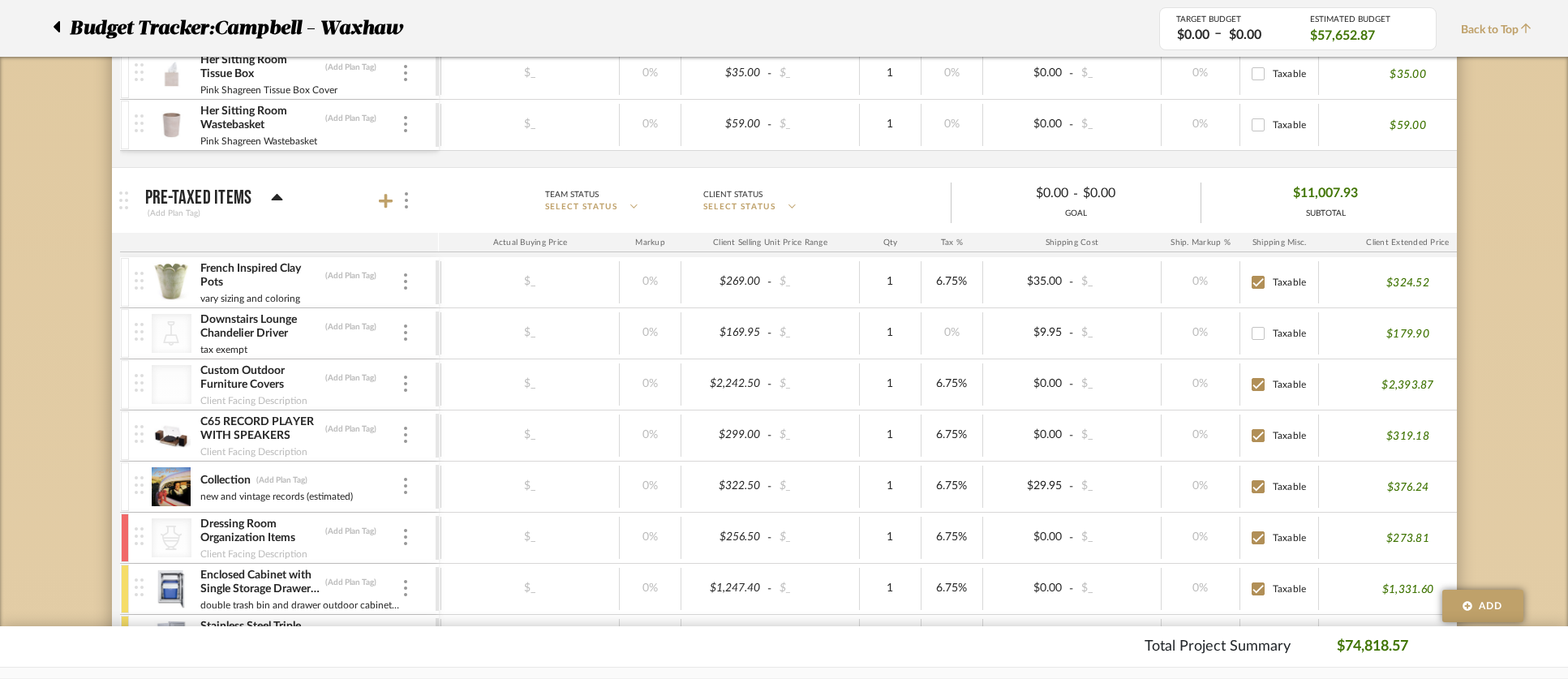 click on "CategoryIconAccessories
Created with Sketch.
Dressing Room Organization Items   (Add Plan Tag)   Client Facing Description" at bounding box center (285, 538) 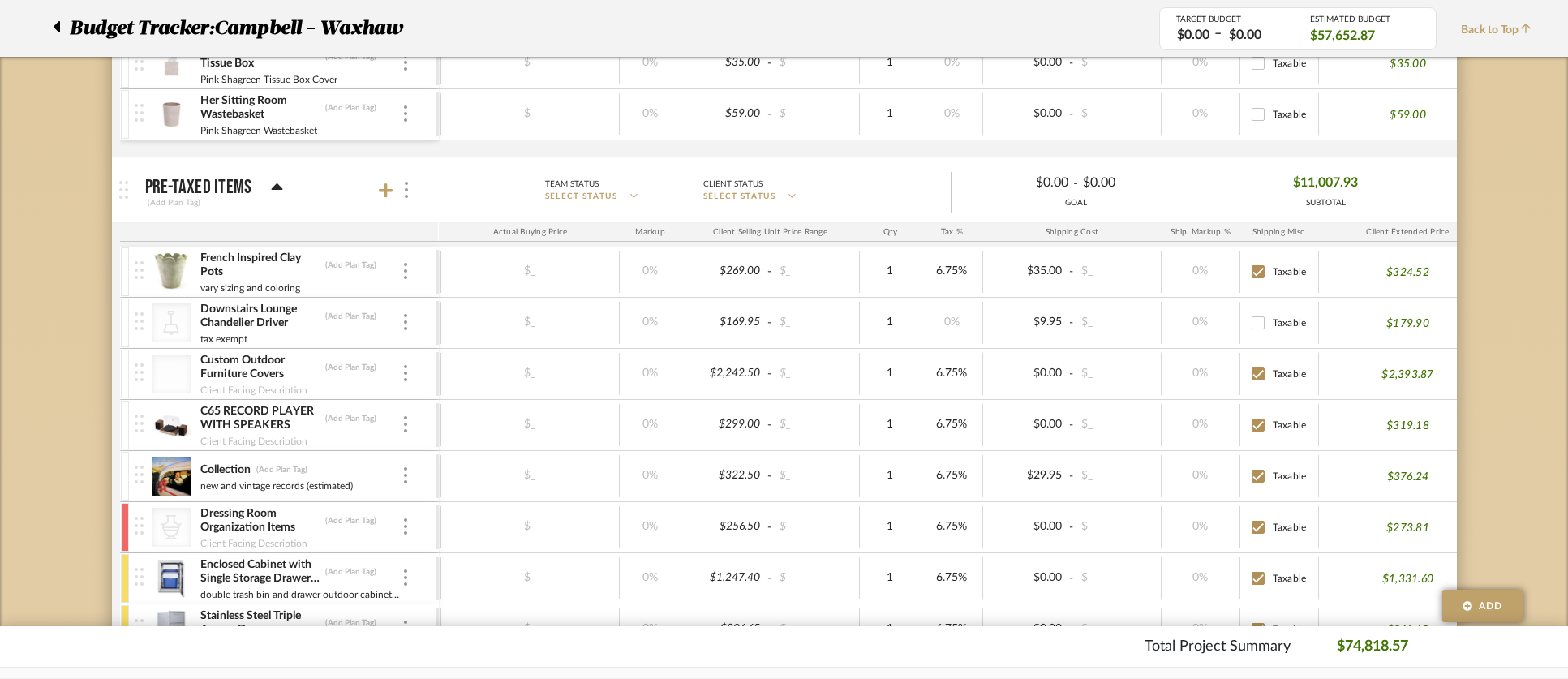 click at bounding box center [140, 527] 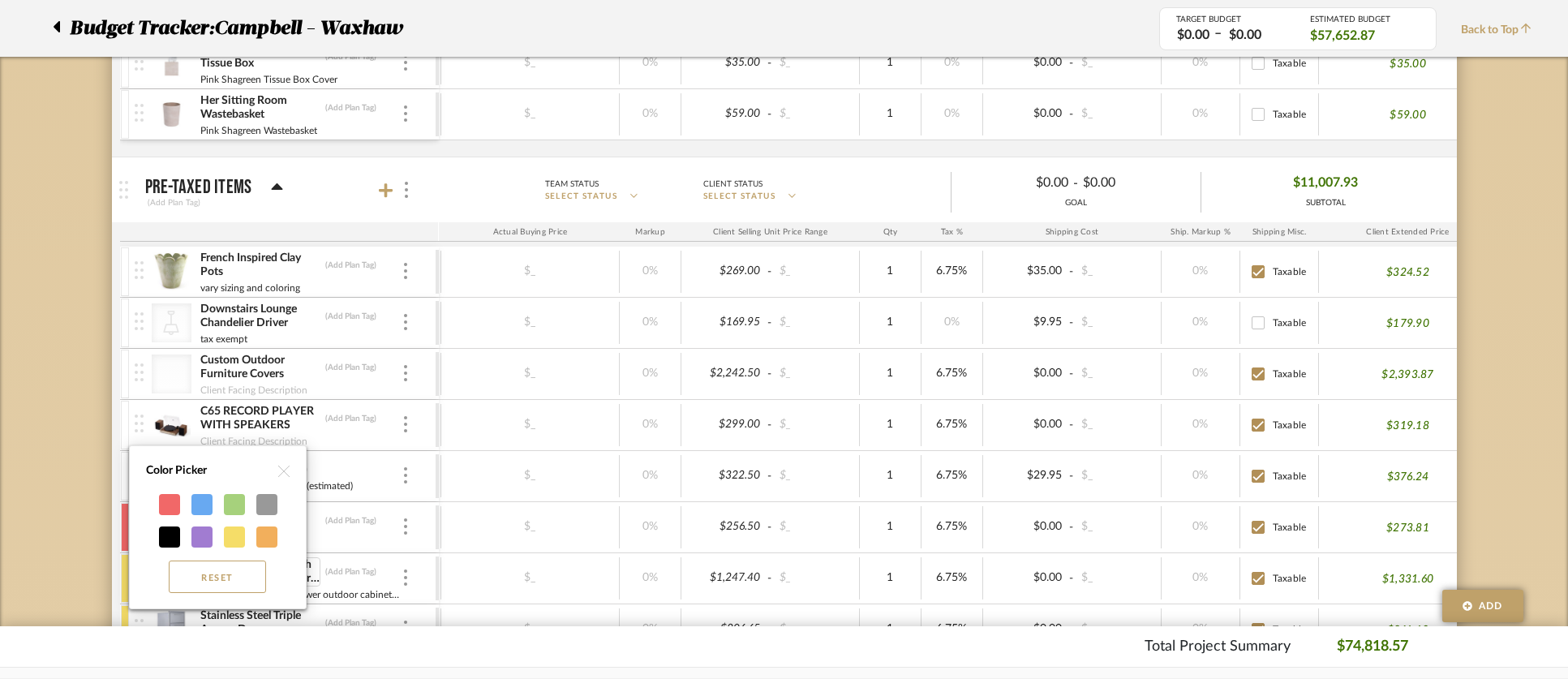 click on "Reset" at bounding box center (217, 577) 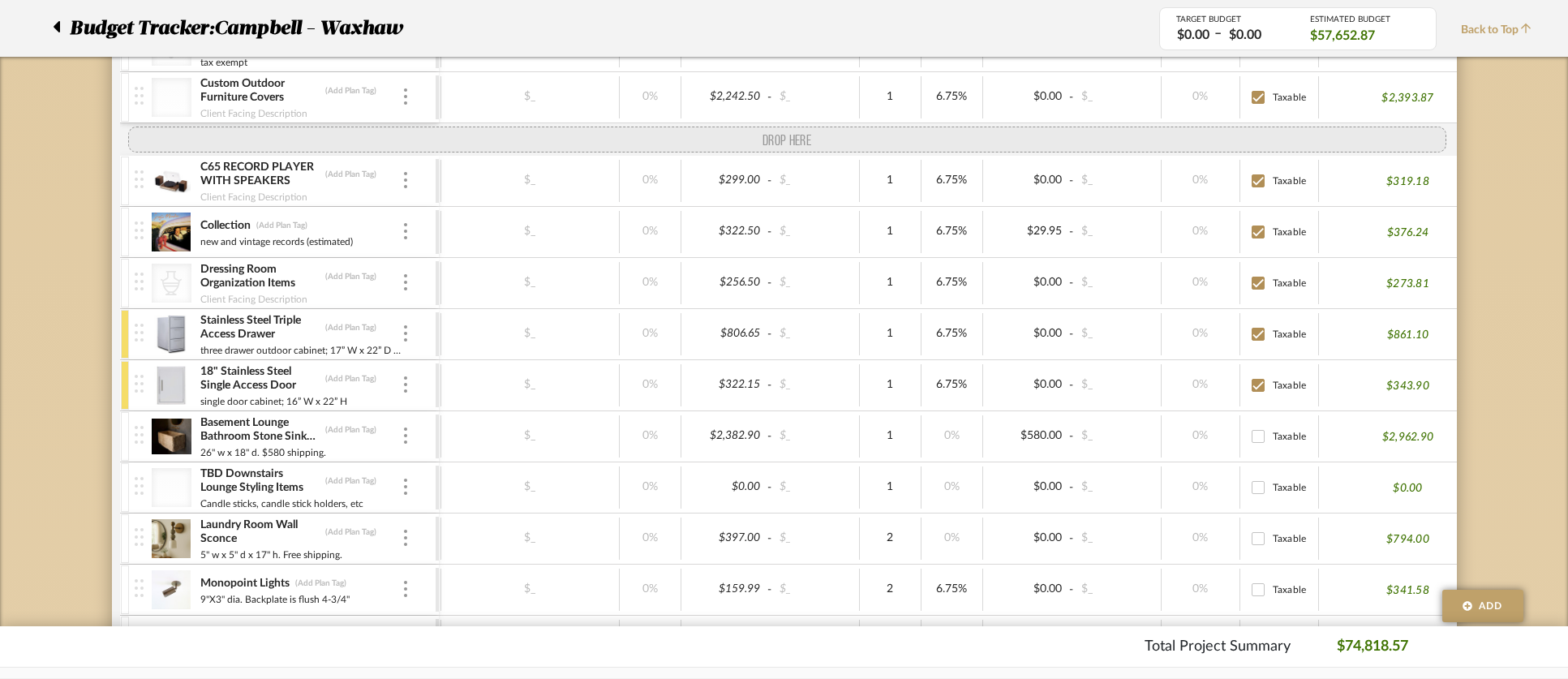 drag, startPoint x: 137, startPoint y: 301, endPoint x: 126, endPoint y: 163, distance: 138.4377 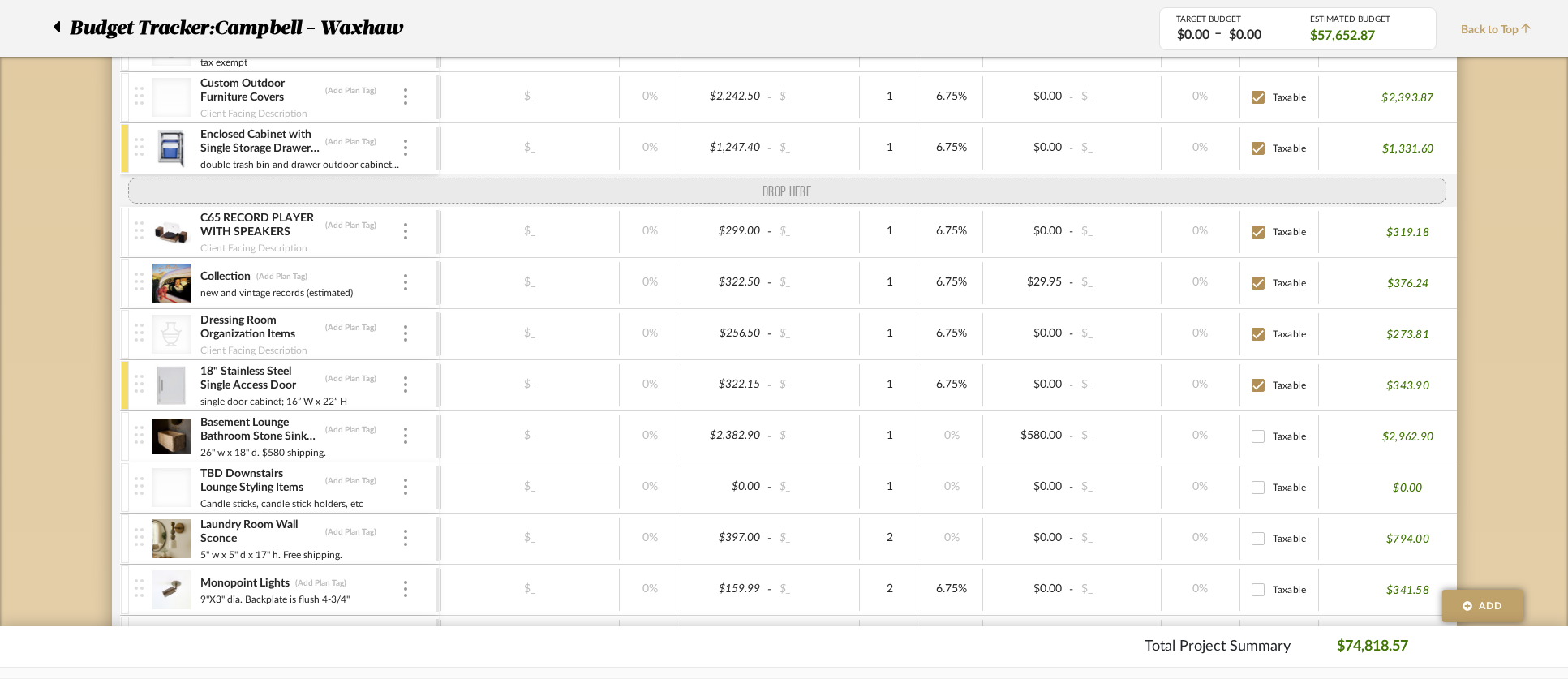 drag, startPoint x: 135, startPoint y: 243, endPoint x: 125, endPoint y: 224, distance: 21.470911 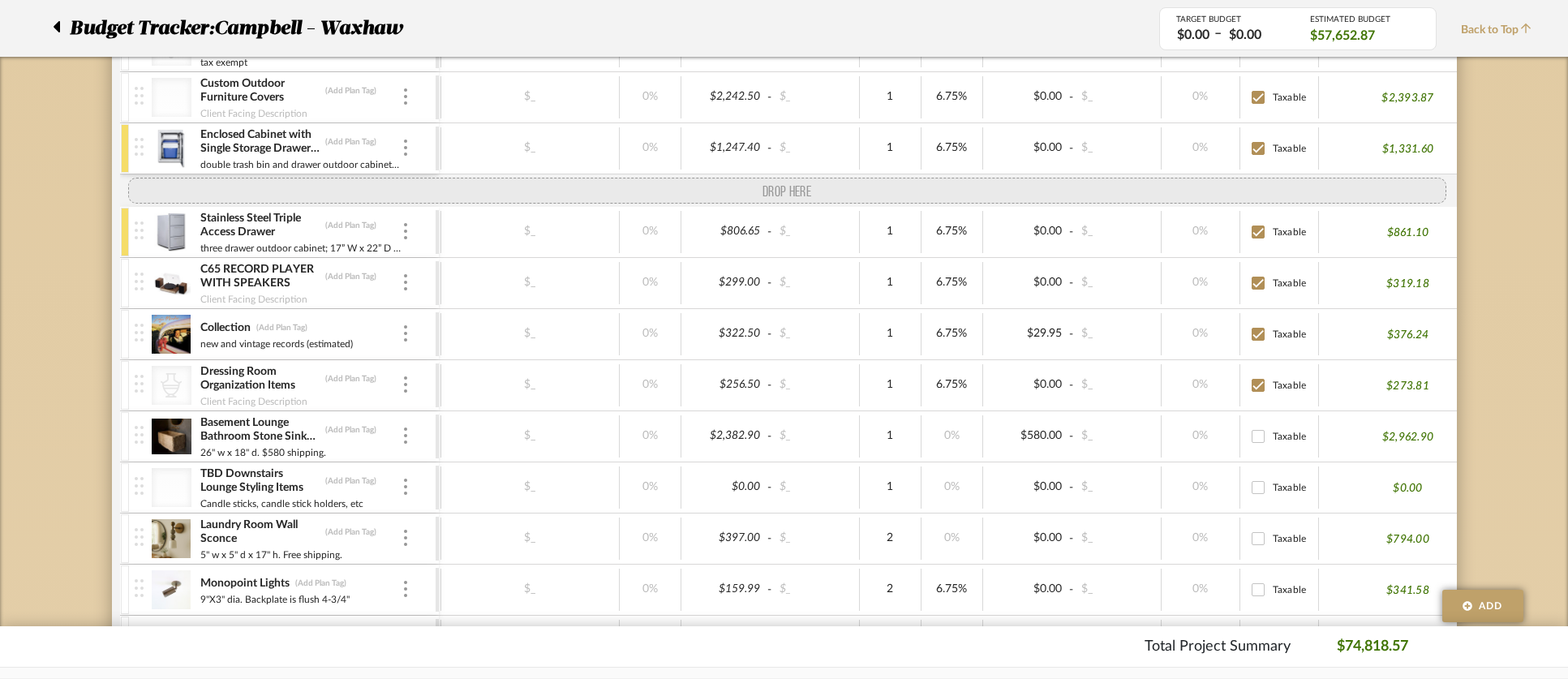 drag, startPoint x: 145, startPoint y: 406, endPoint x: 149, endPoint y: 199, distance: 207.03864 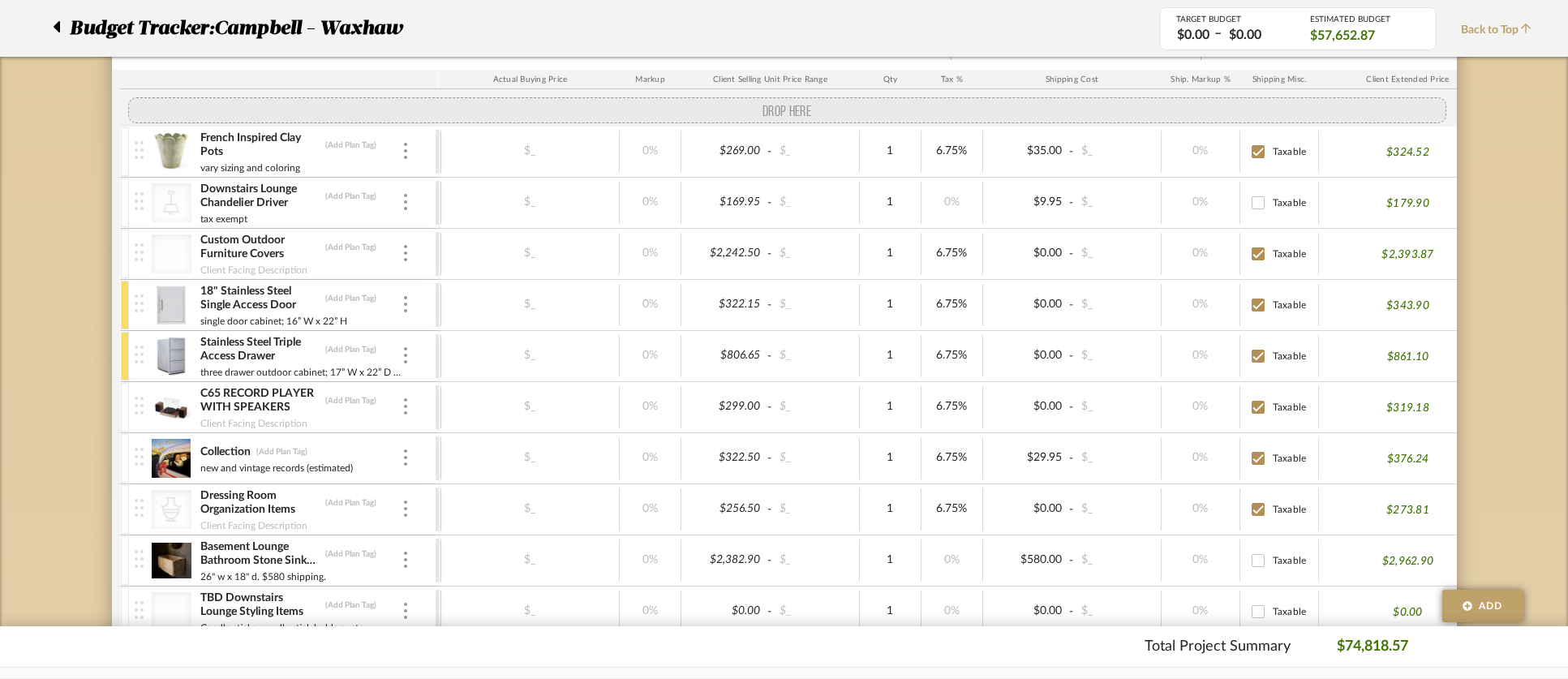 drag, startPoint x: 125, startPoint y: 168, endPoint x: 139, endPoint y: 131, distance: 39.5601 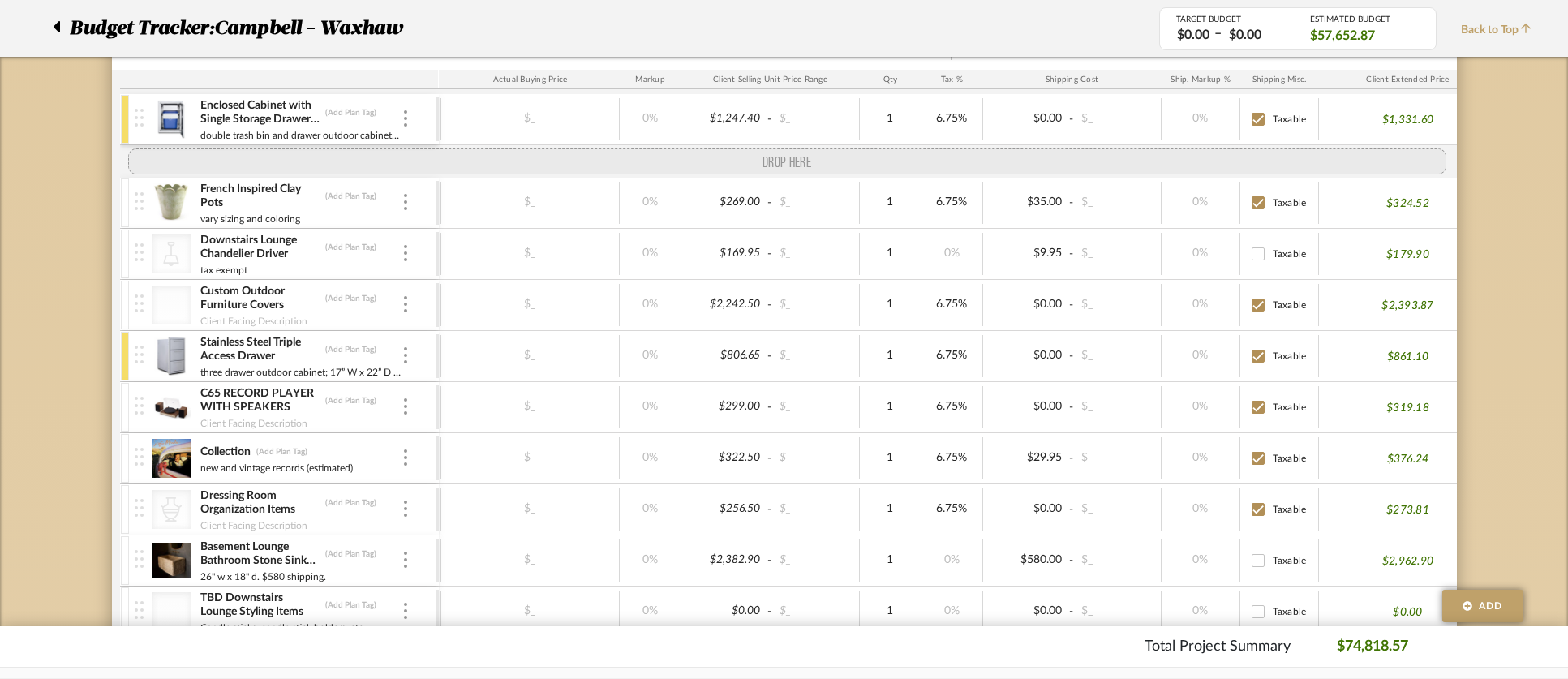 drag, startPoint x: 146, startPoint y: 328, endPoint x: 160, endPoint y: 182, distance: 146.67 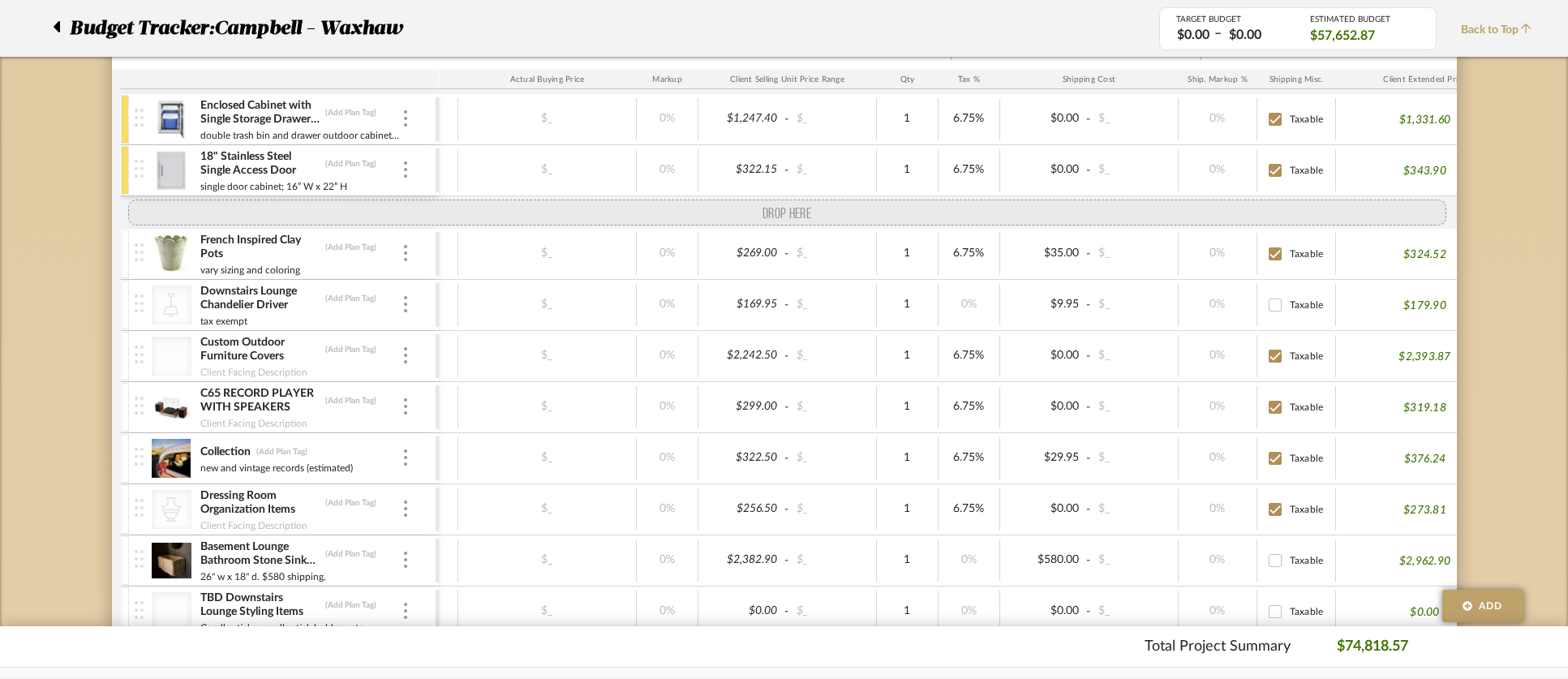 drag, startPoint x: 142, startPoint y: 368, endPoint x: 149, endPoint y: 221, distance: 147.16657 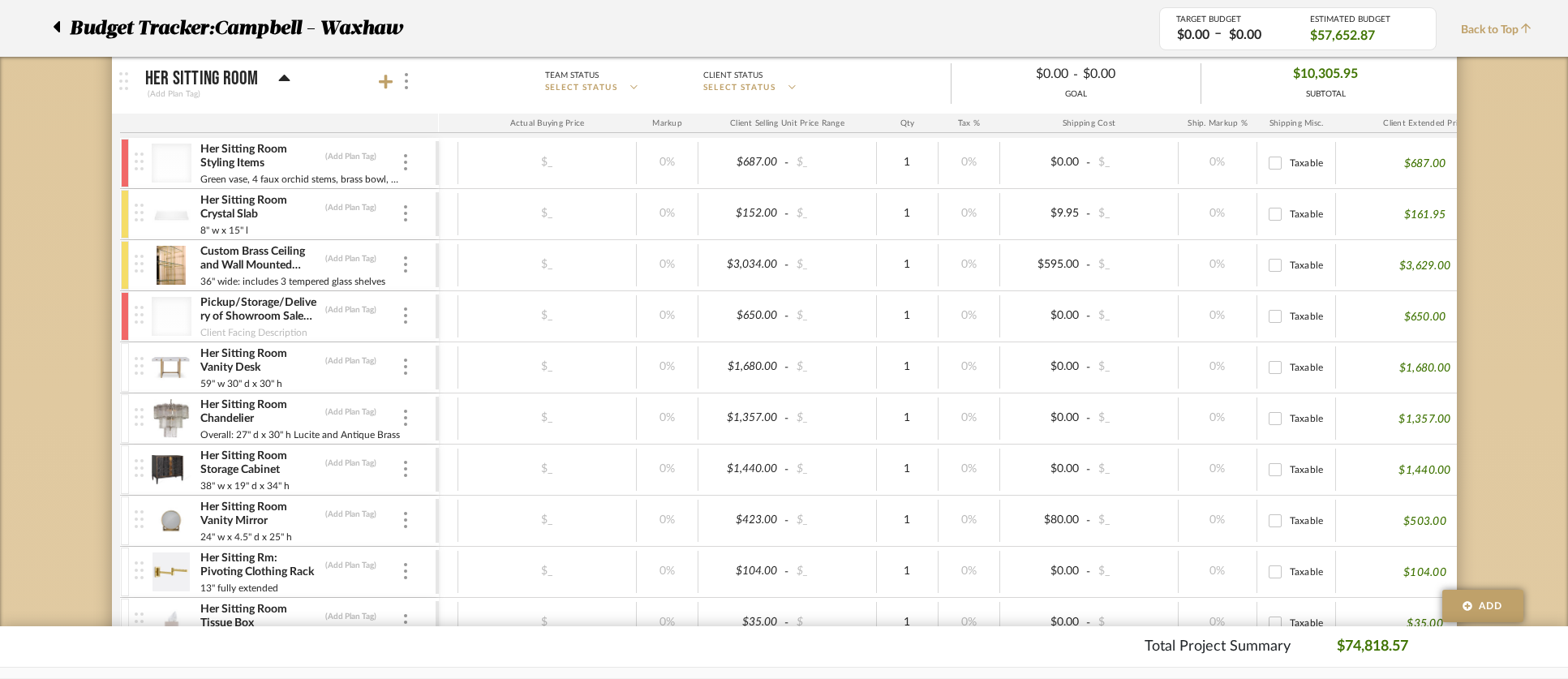 click at bounding box center [125, 316] 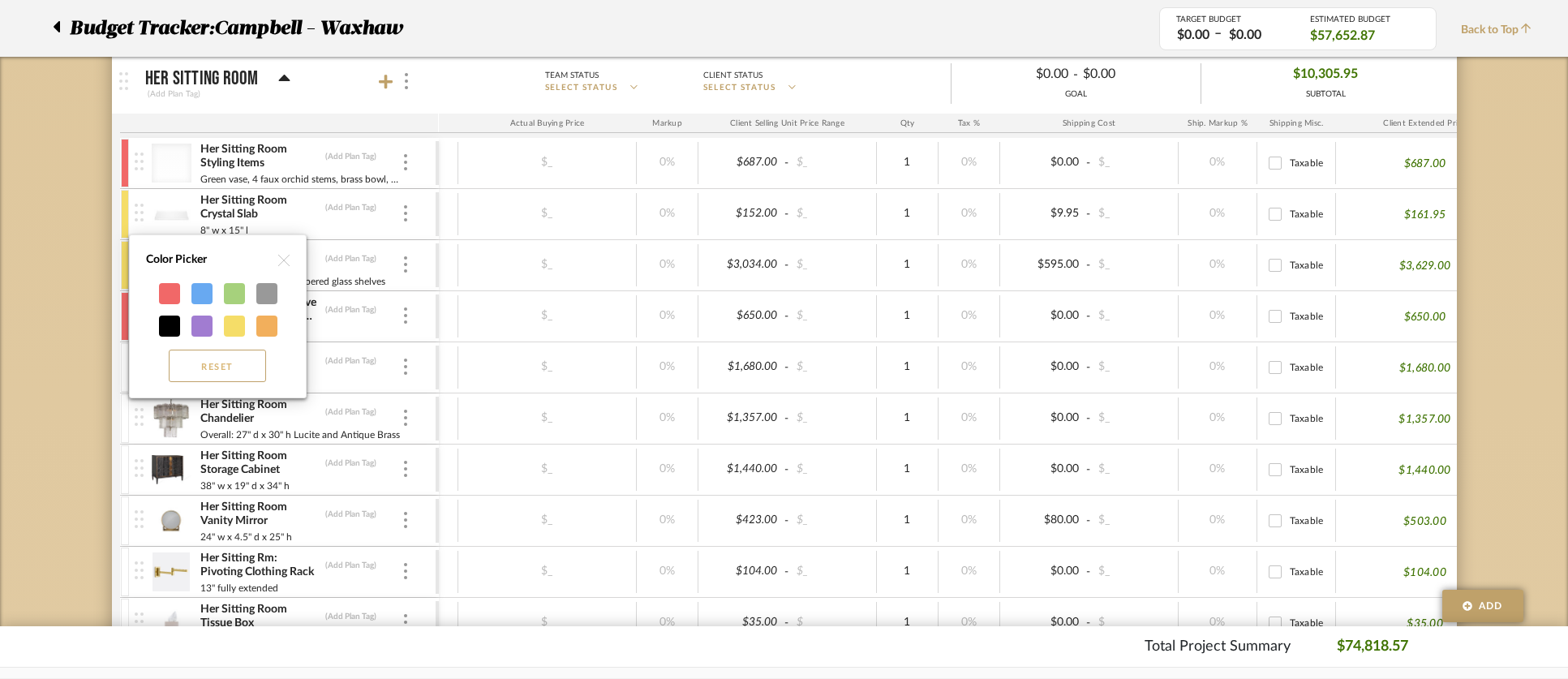 click on "Reset" at bounding box center (217, 366) 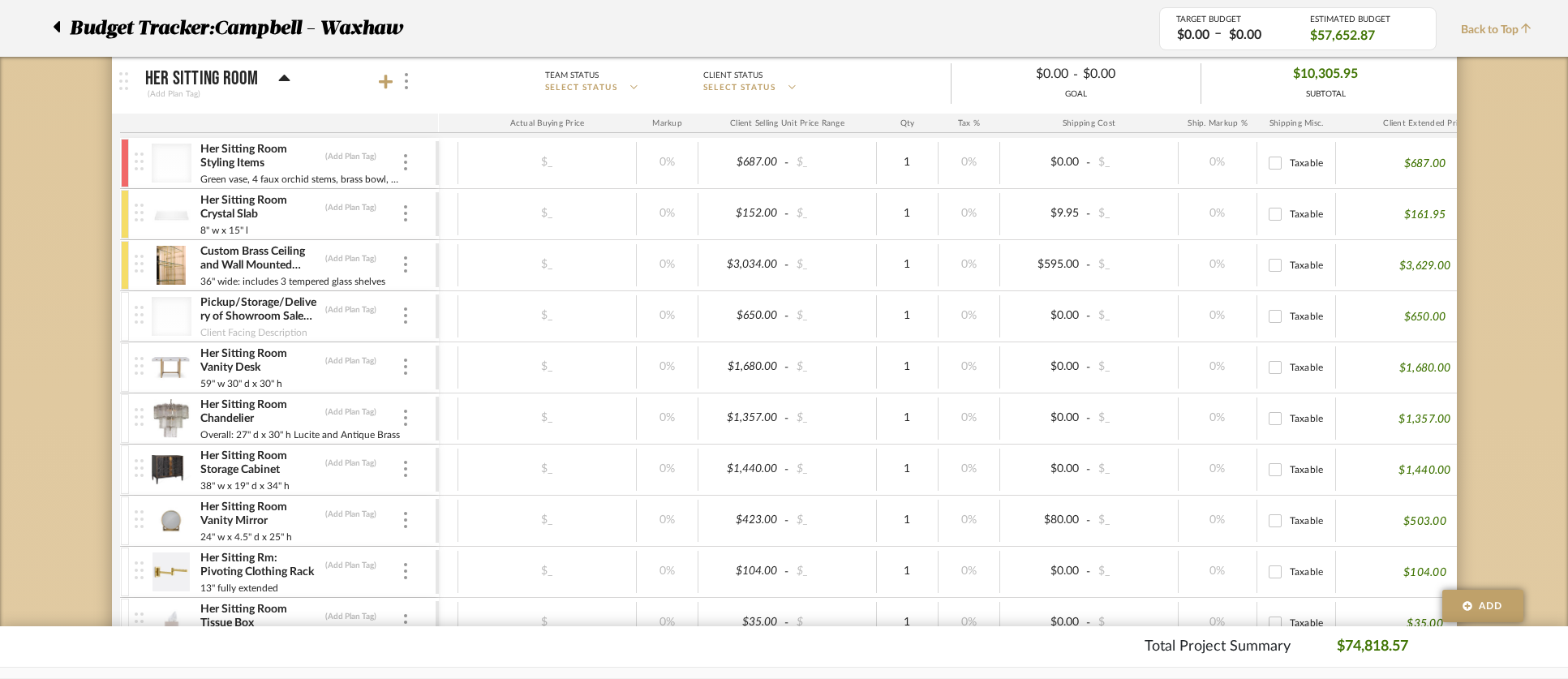 click at bounding box center (125, 265) 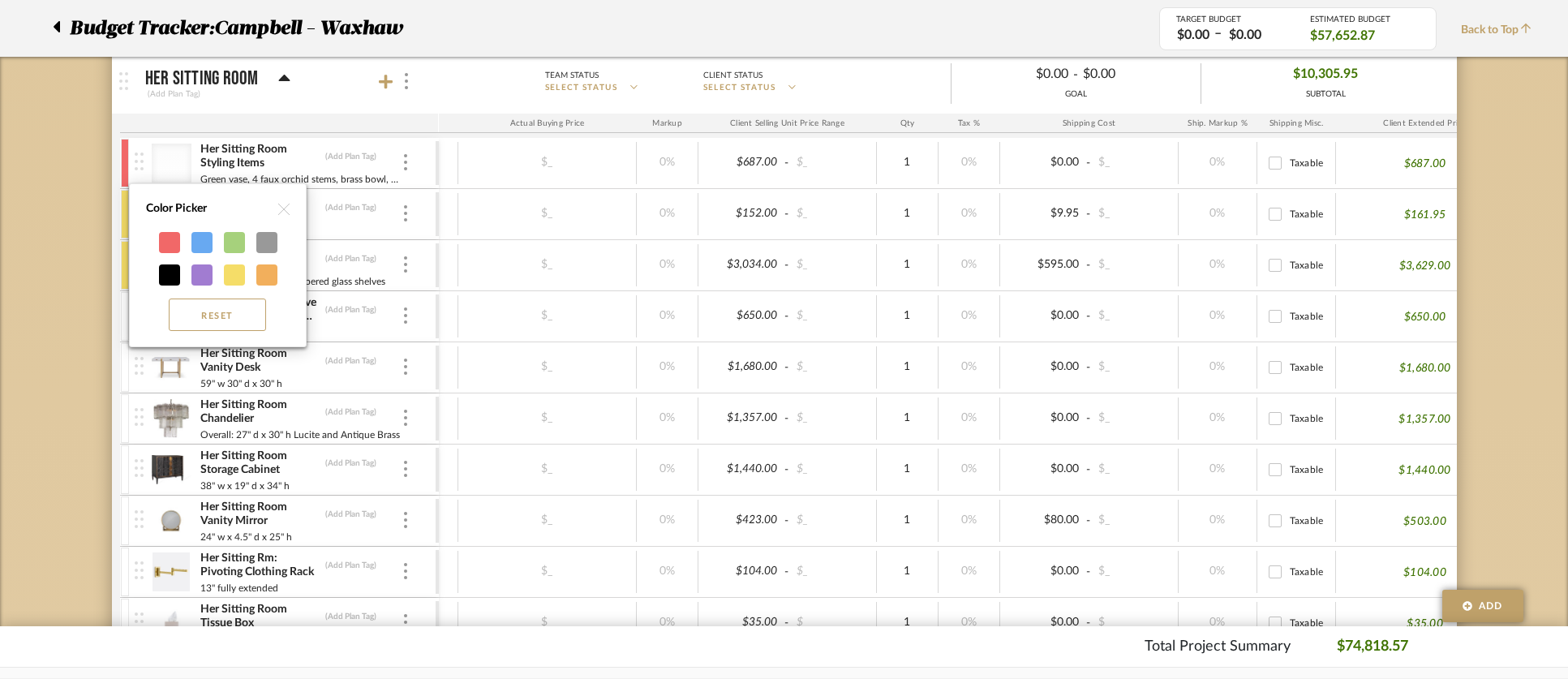 drag, startPoint x: 197, startPoint y: 322, endPoint x: 188, endPoint y: 316, distance: 10.816654 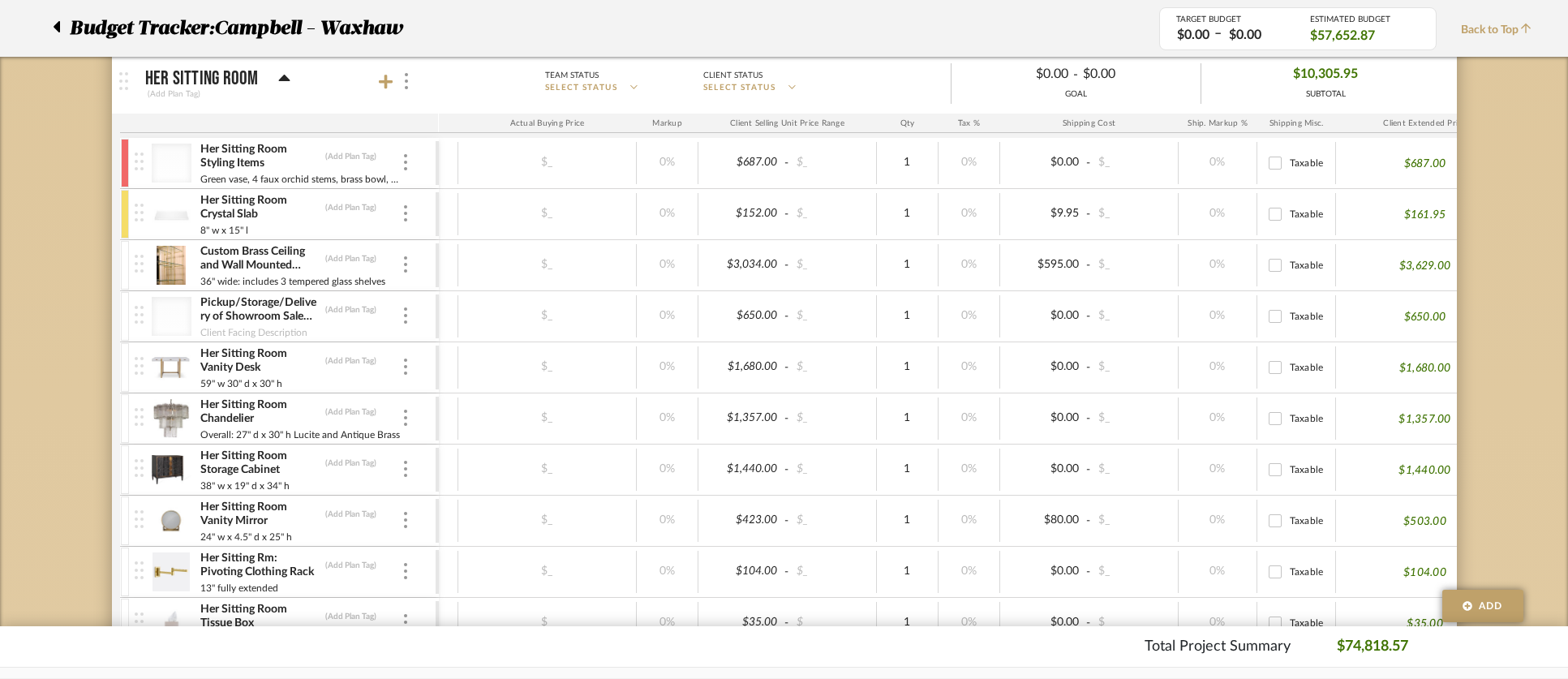 click at bounding box center (125, 214) 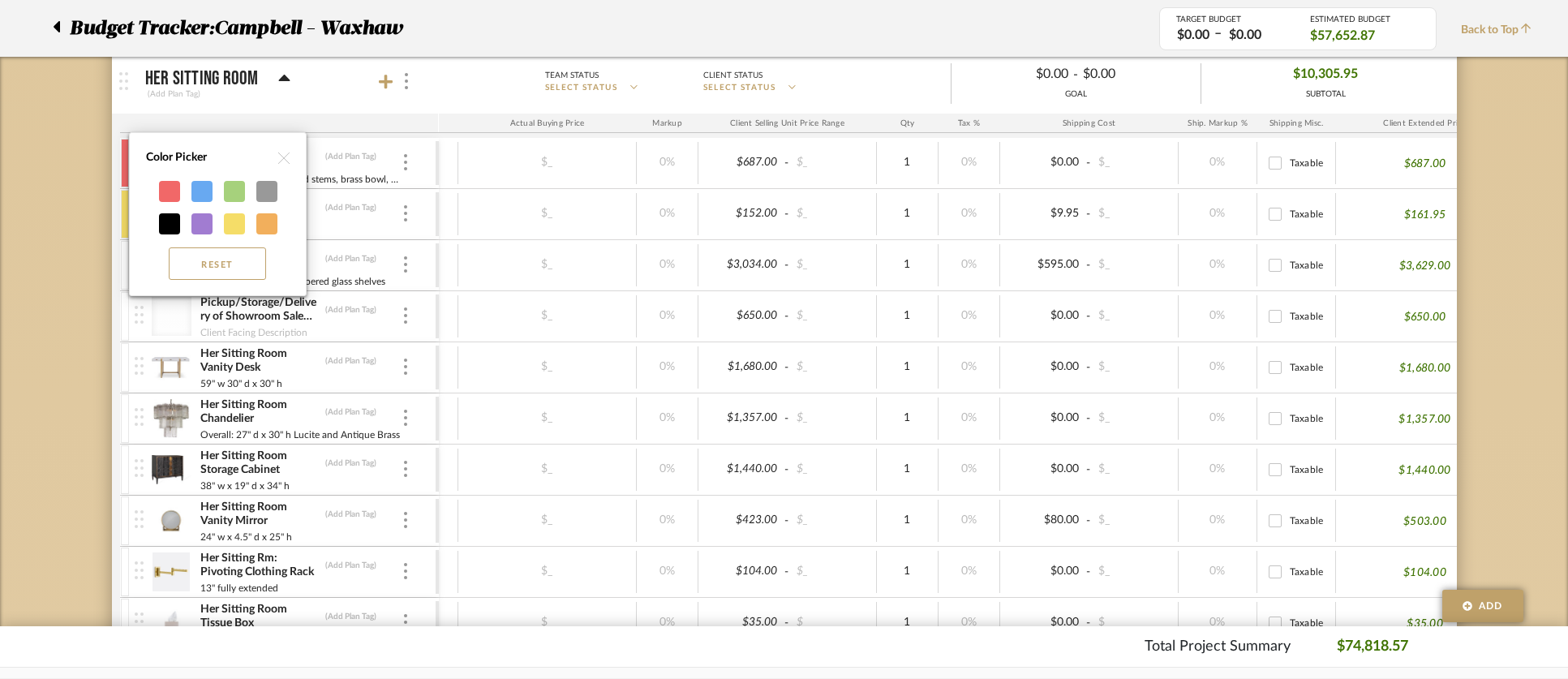 drag, startPoint x: 183, startPoint y: 264, endPoint x: 174, endPoint y: 255, distance: 12.72792 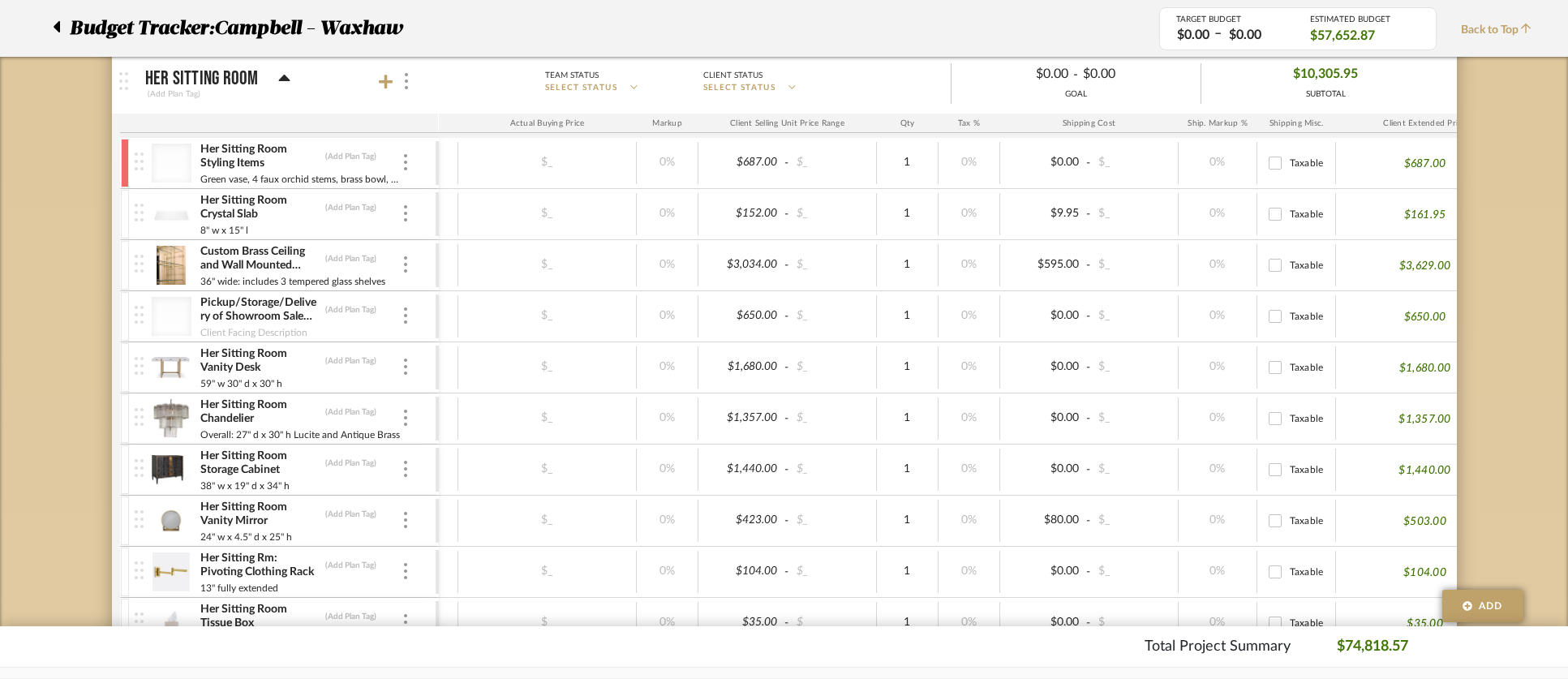 click at bounding box center [125, 163] 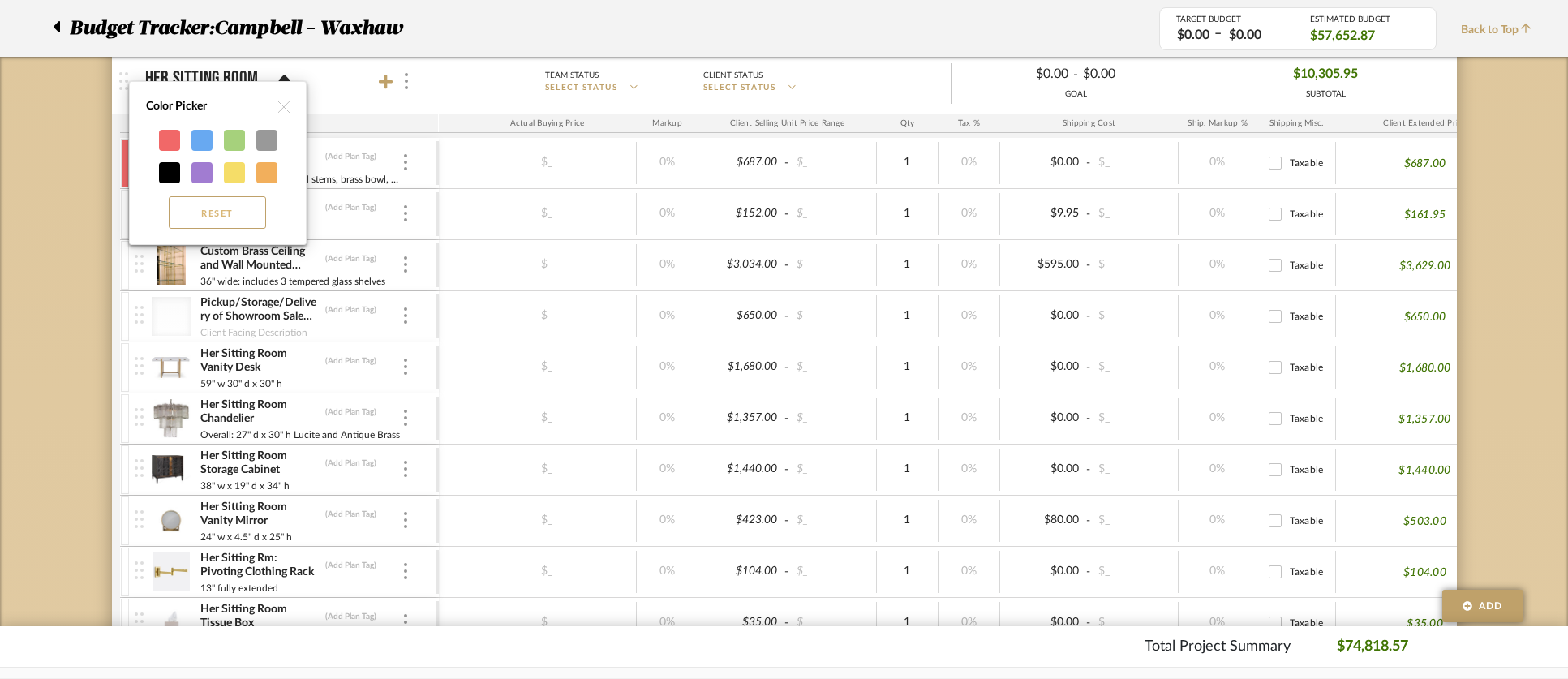 click on "Reset" at bounding box center [217, 213] 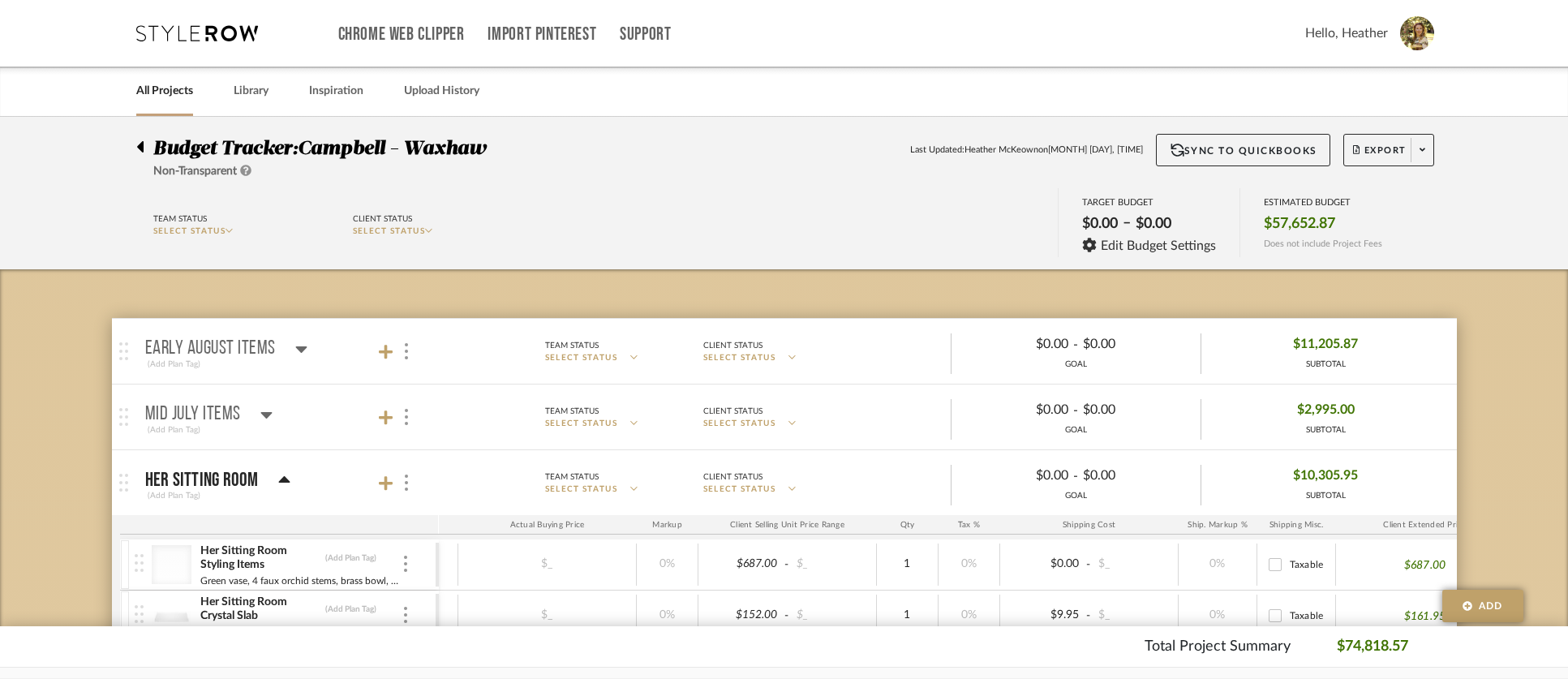 click on "Mid July Items" at bounding box center (193, 415) 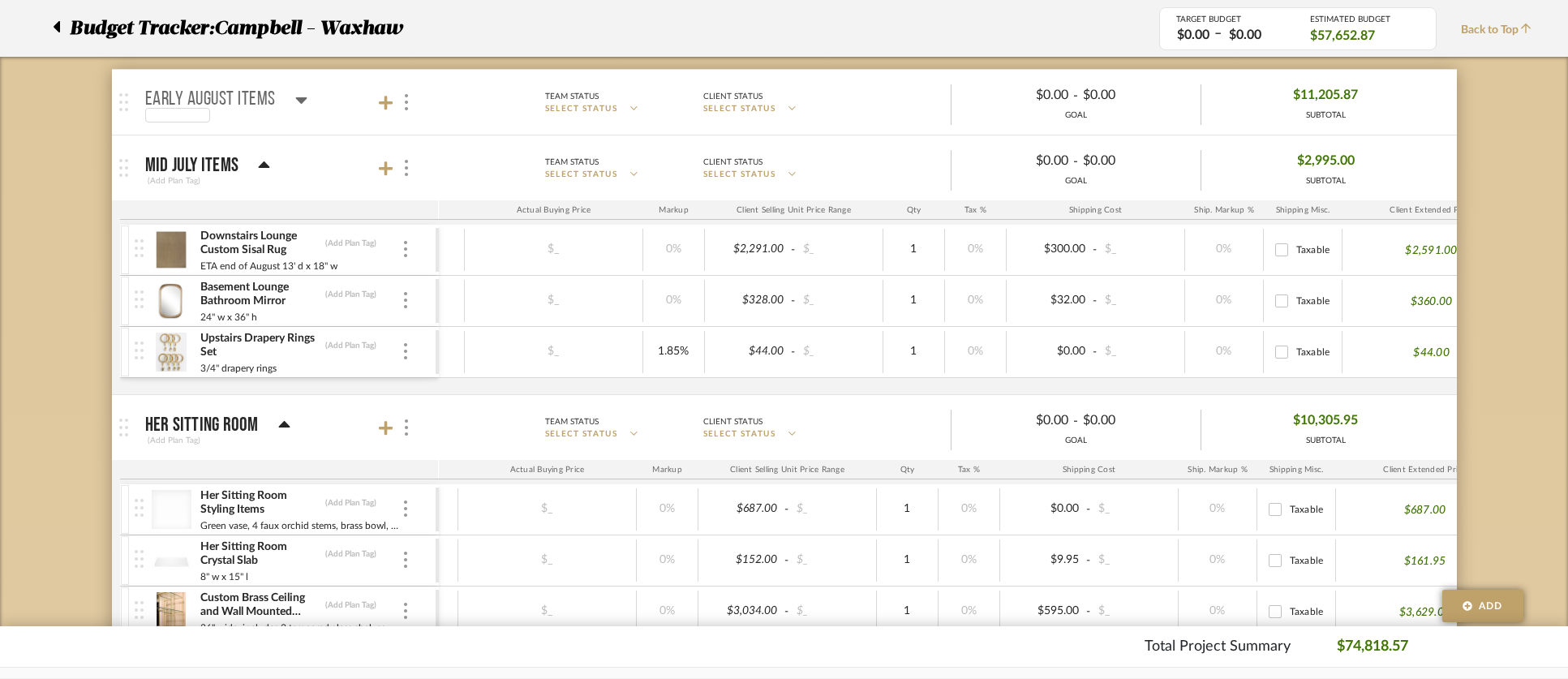 click on "Early August Items" at bounding box center (210, 100) 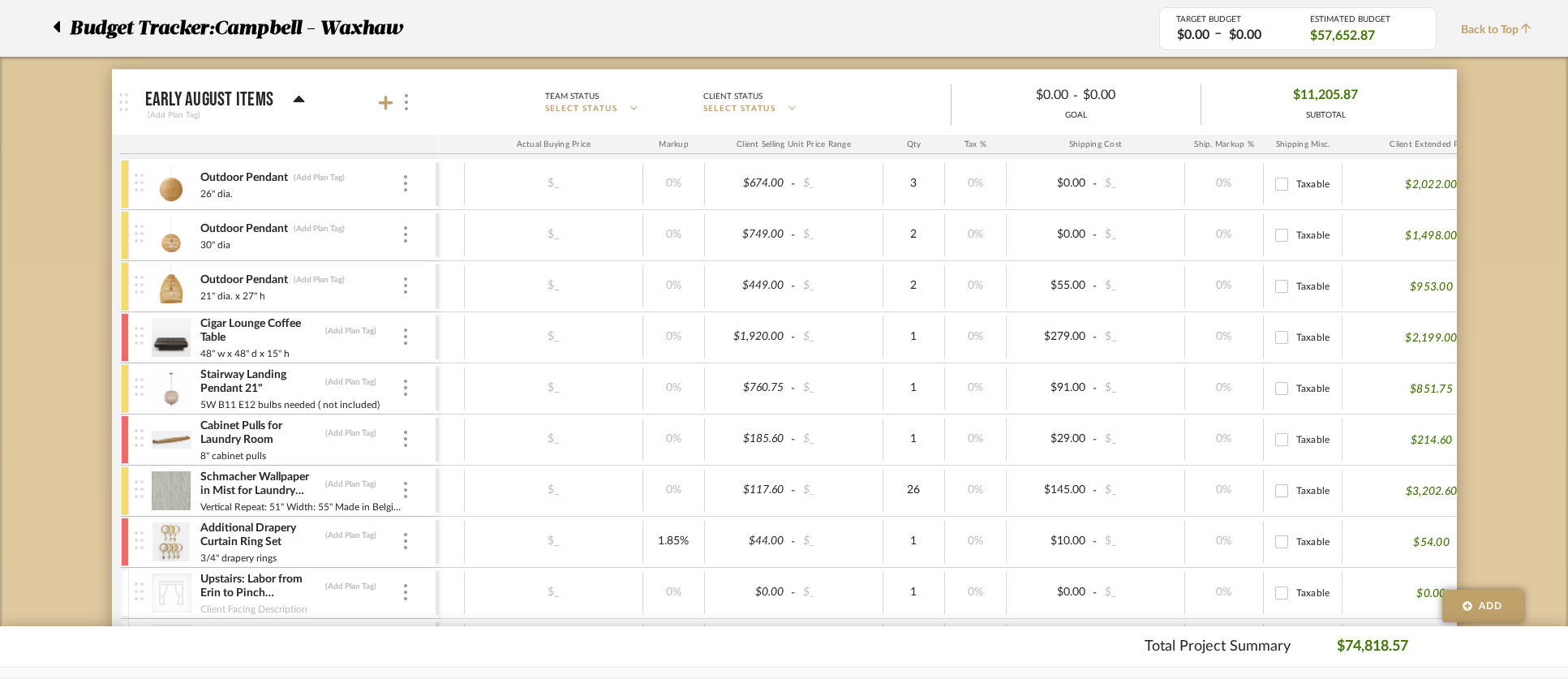 click at bounding box center (125, 184) 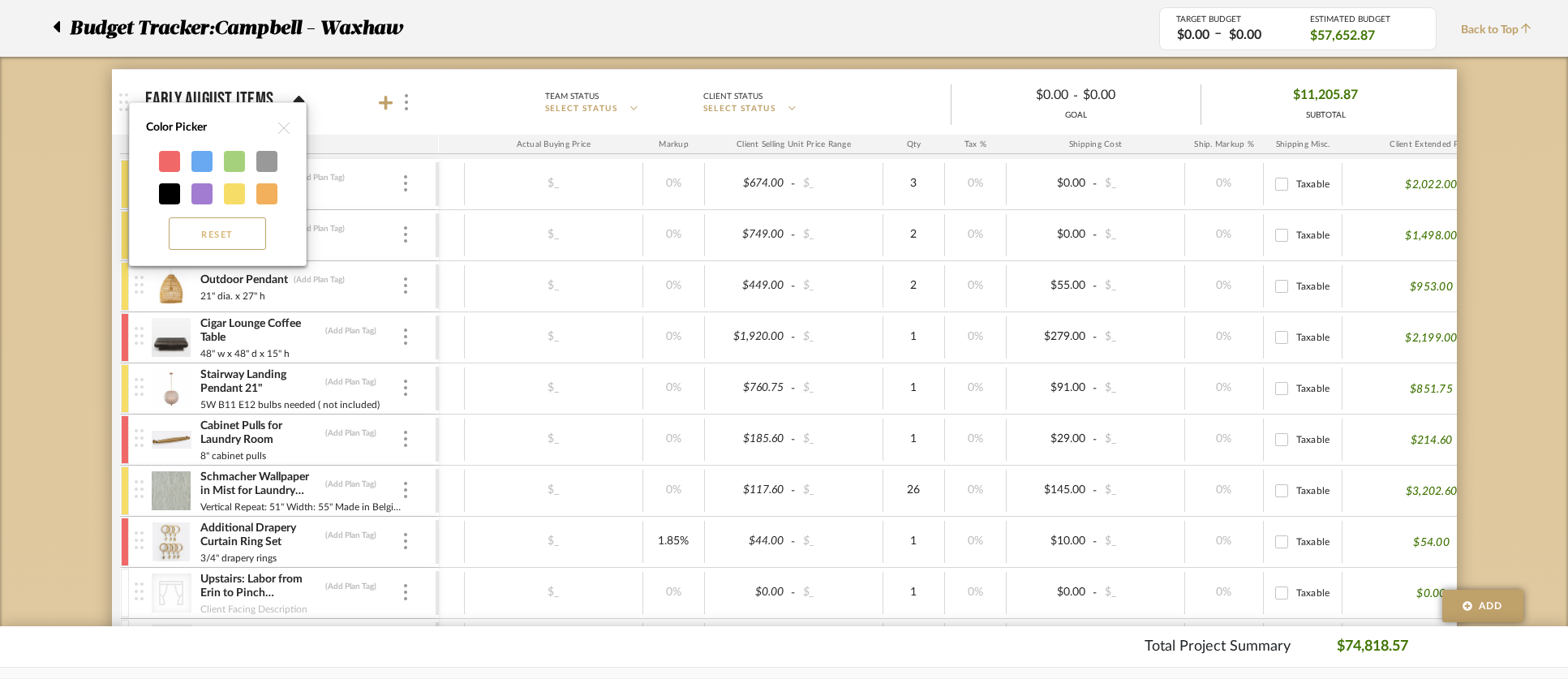 click on "Reset" at bounding box center (217, 234) 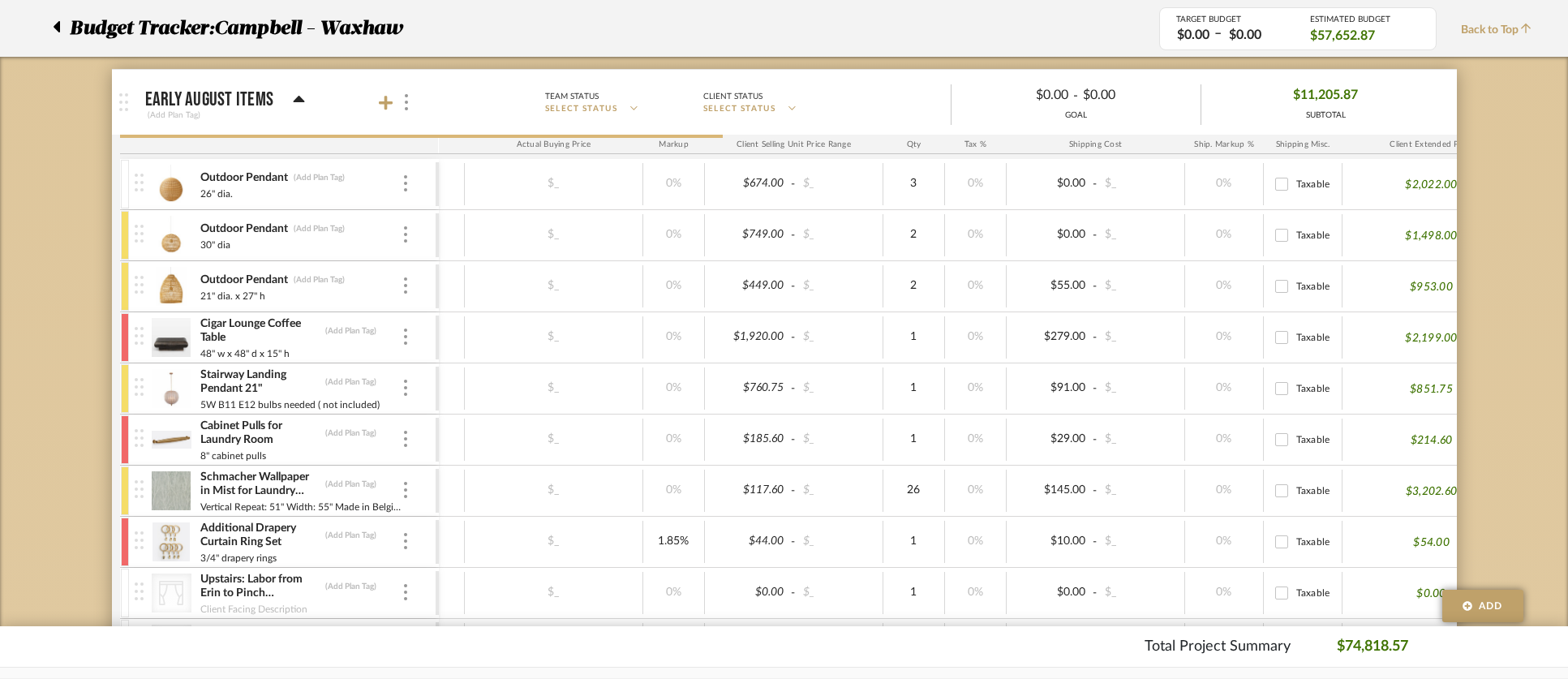 click at bounding box center [125, 235] 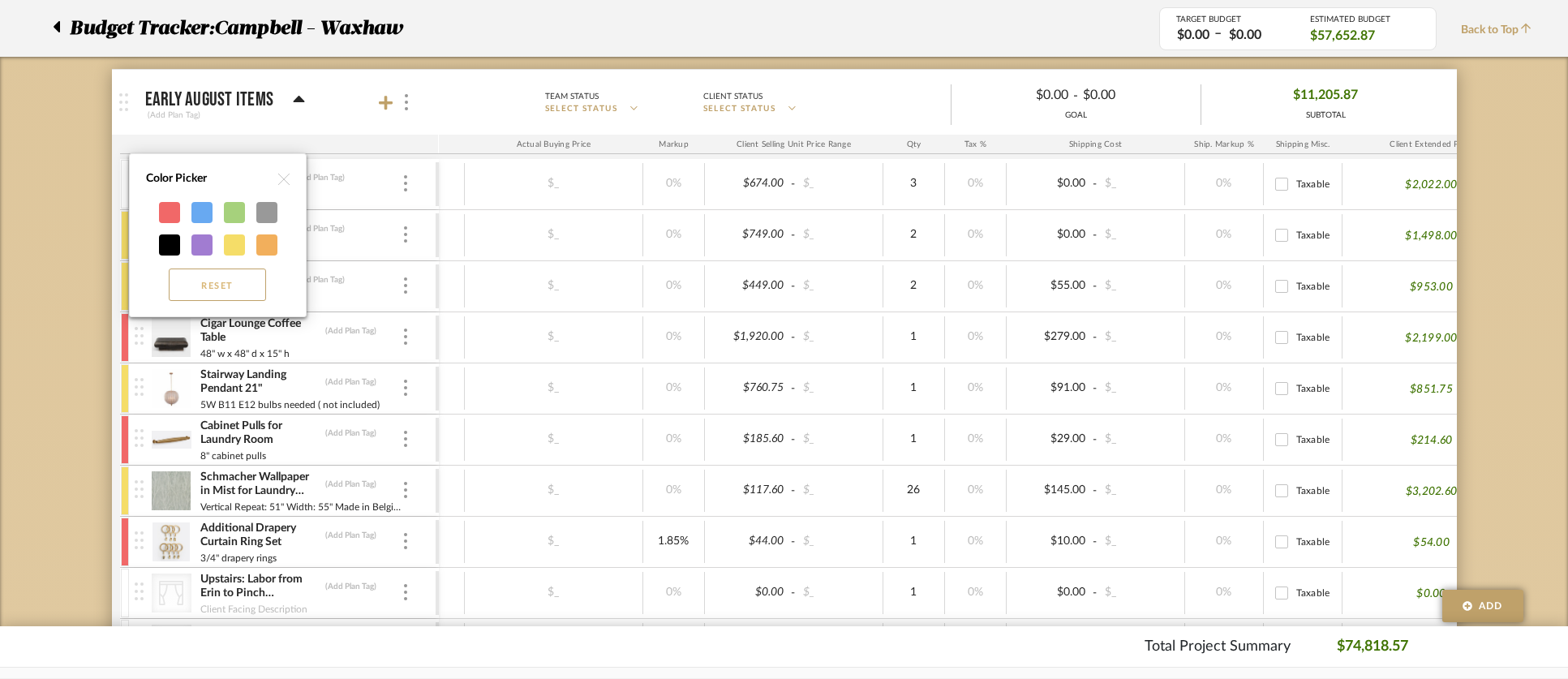 click on "Reset" at bounding box center (217, 285) 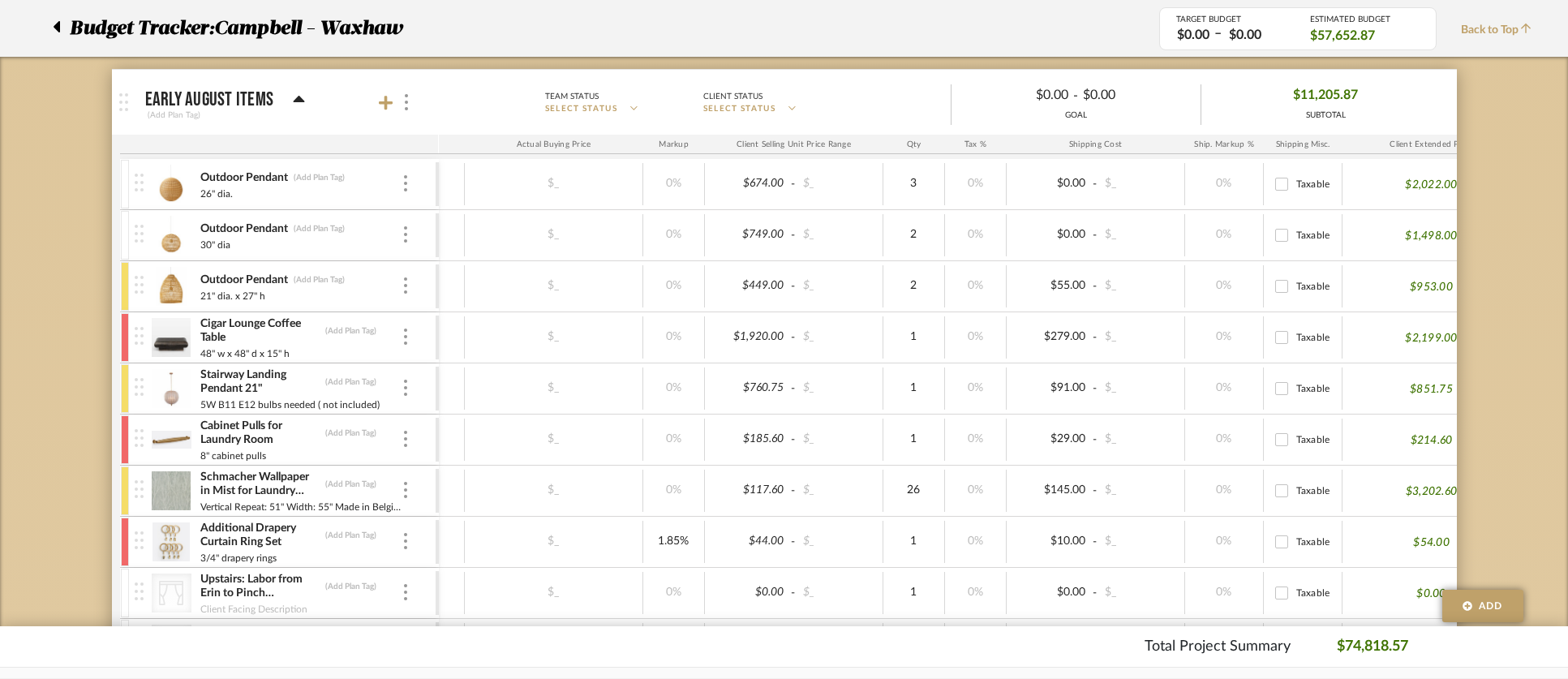 click at bounding box center [140, 286] 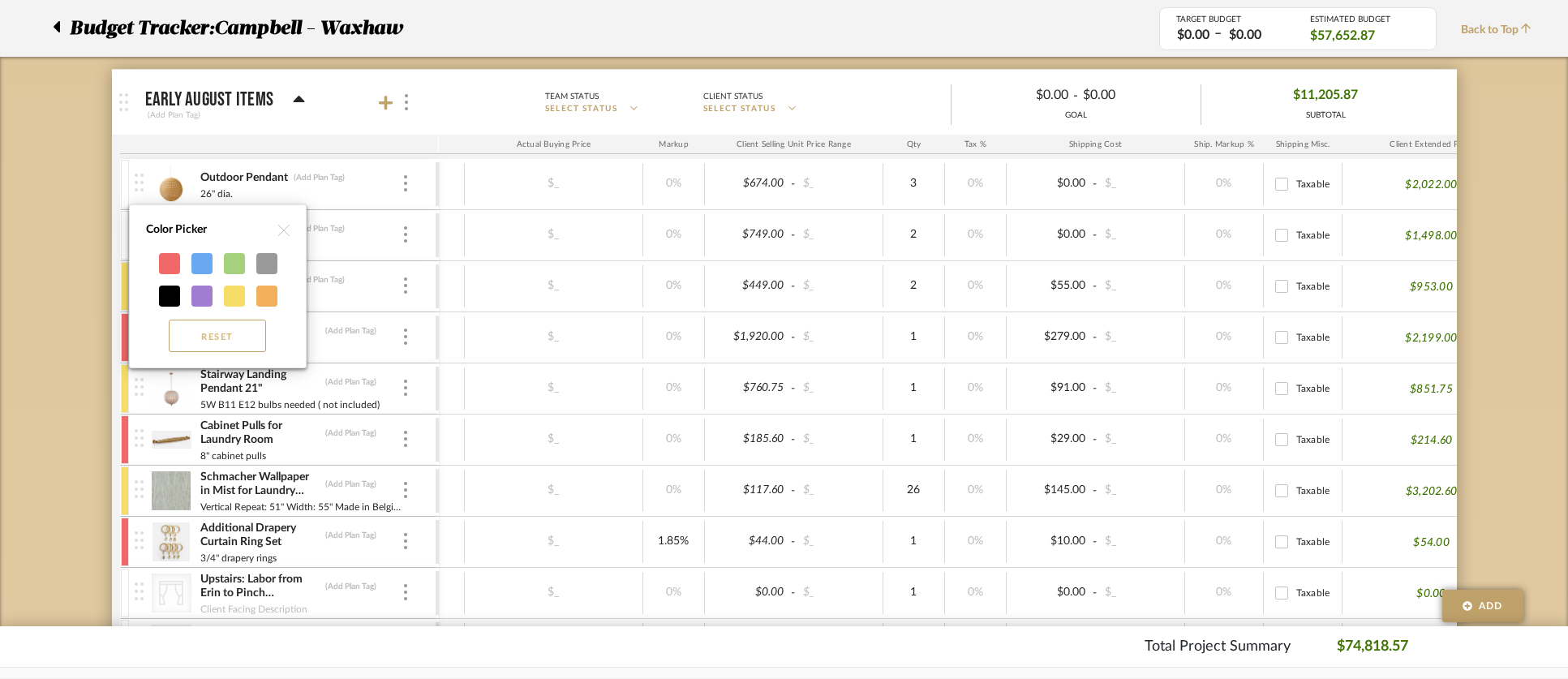 click on "Reset" at bounding box center [217, 336] 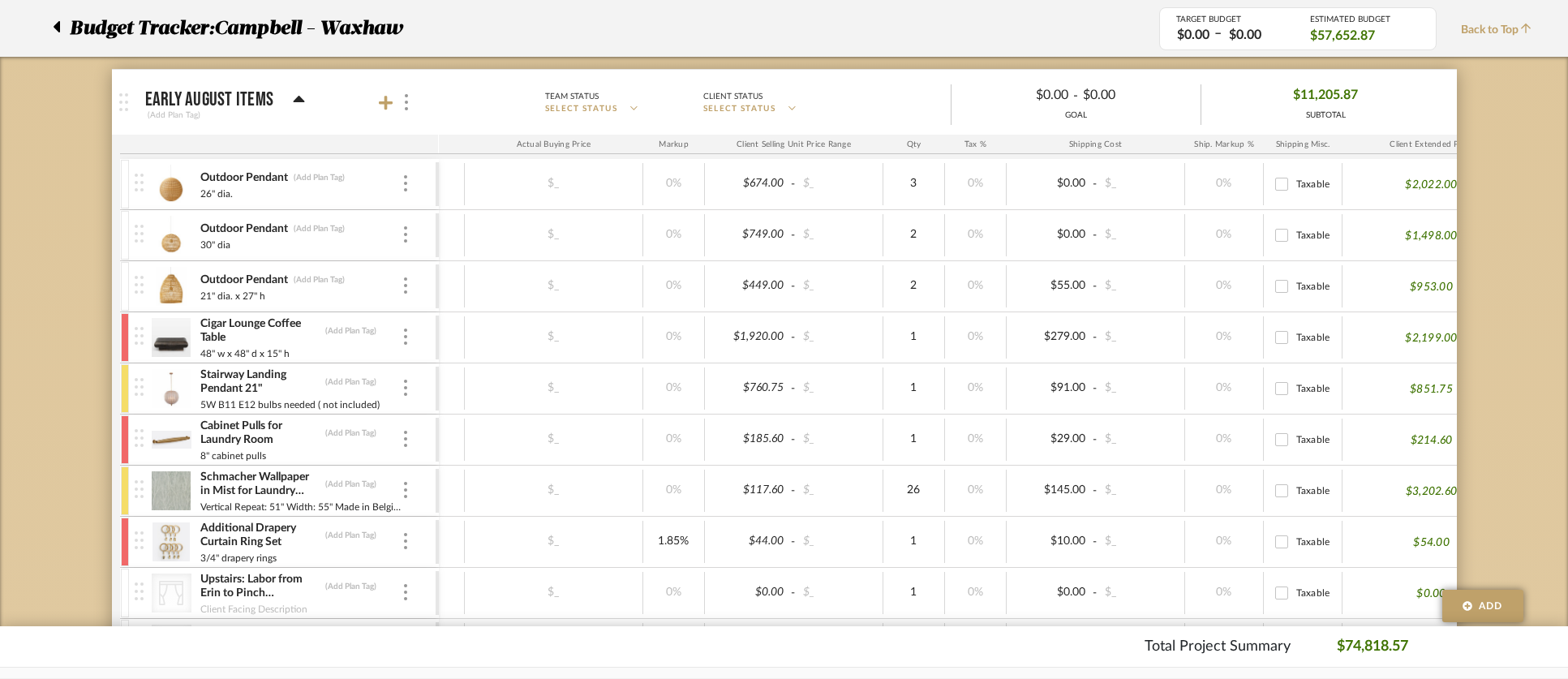click at bounding box center (125, 337) 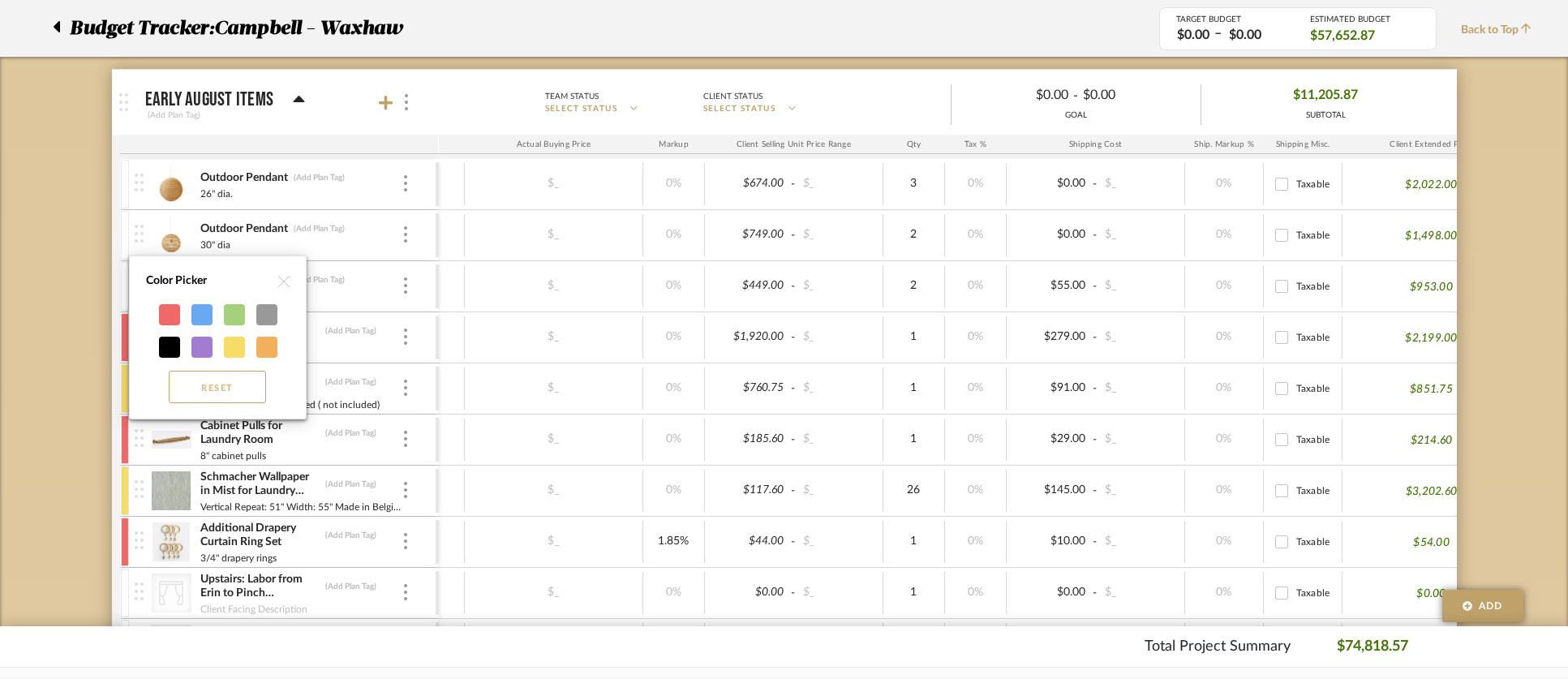 click on "Reset" at bounding box center [217, 387] 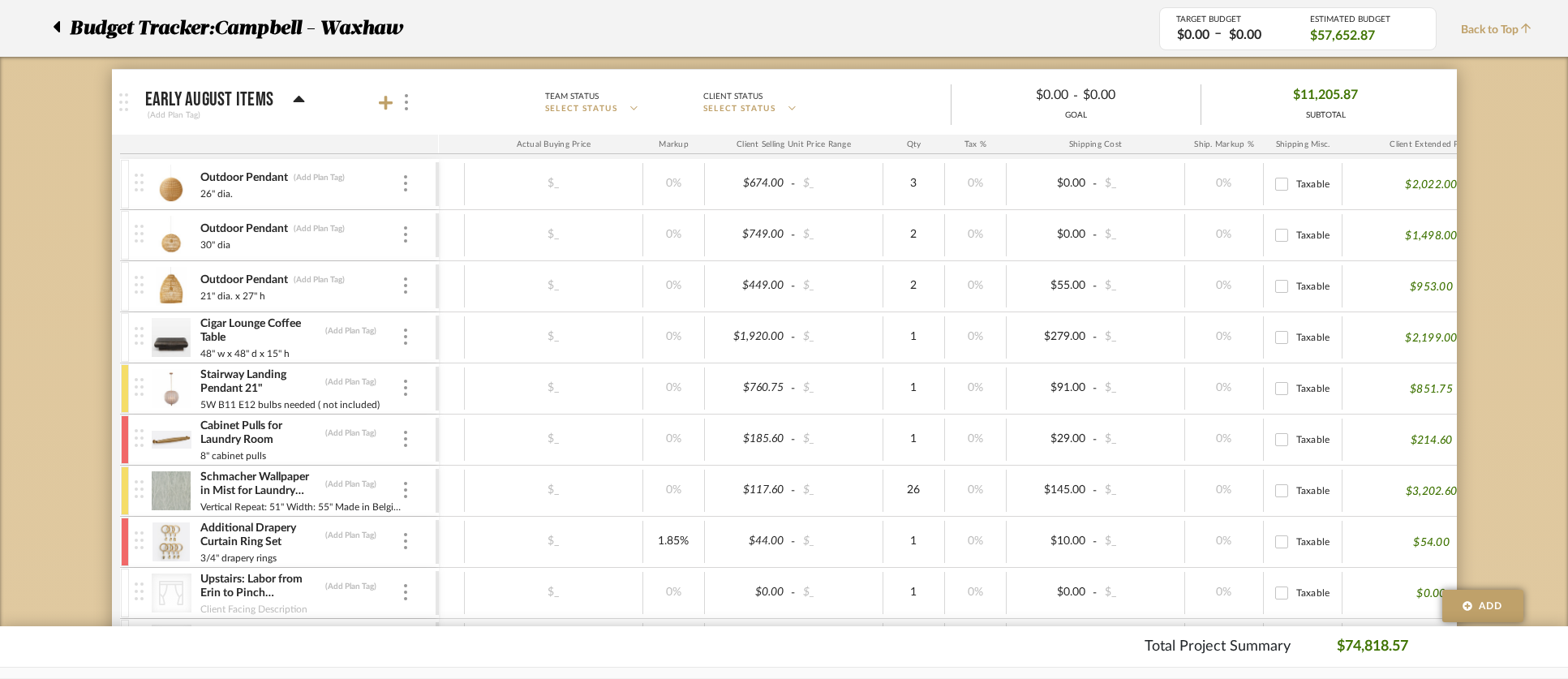 click at bounding box center [125, 389] 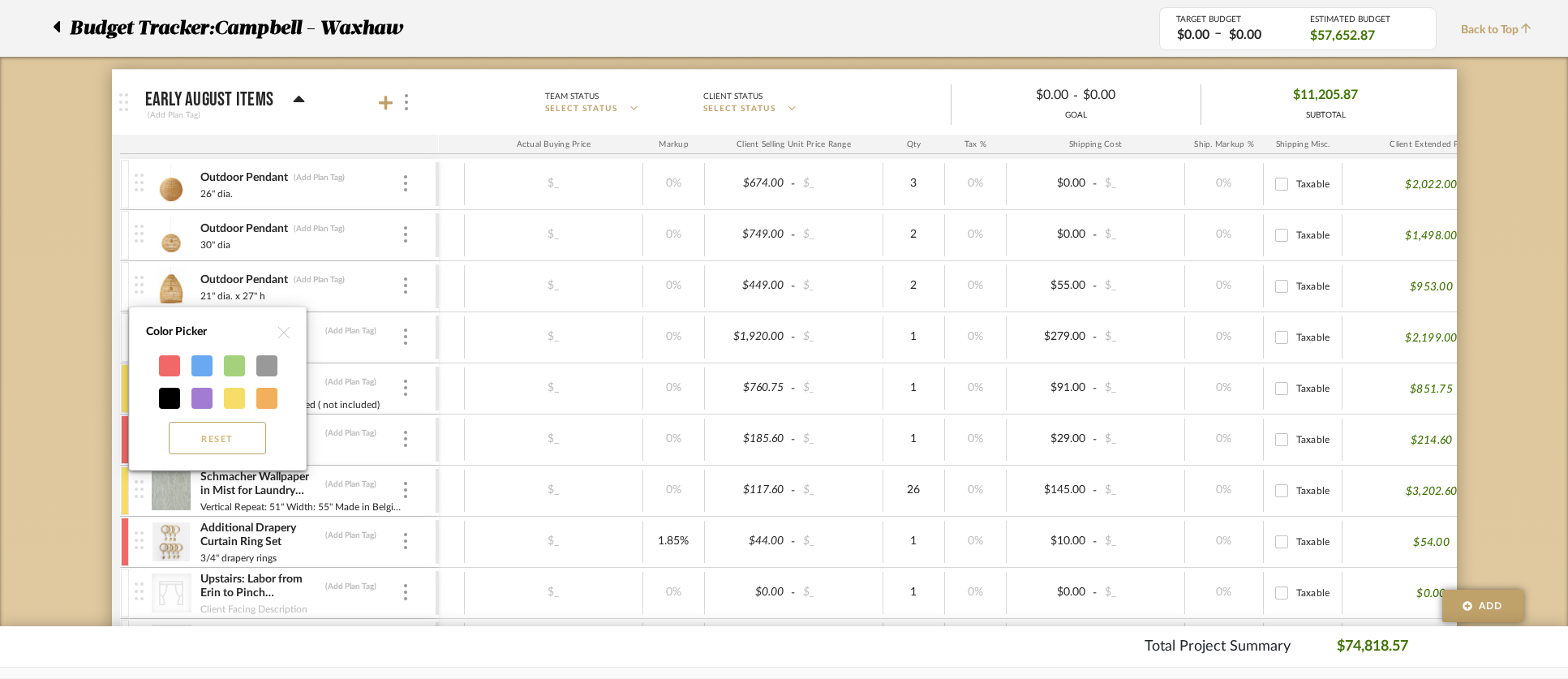 click on "Reset" at bounding box center [217, 438] 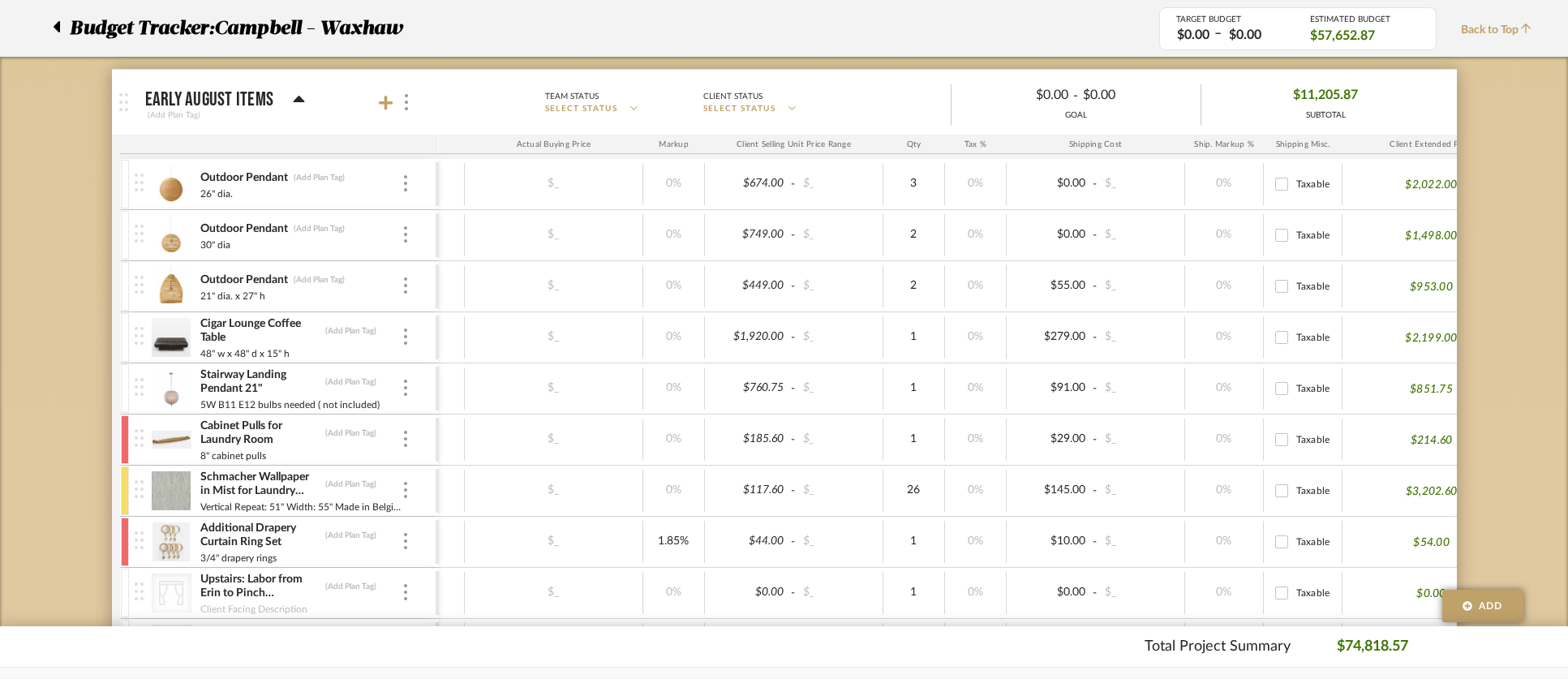 click at bounding box center [125, 440] 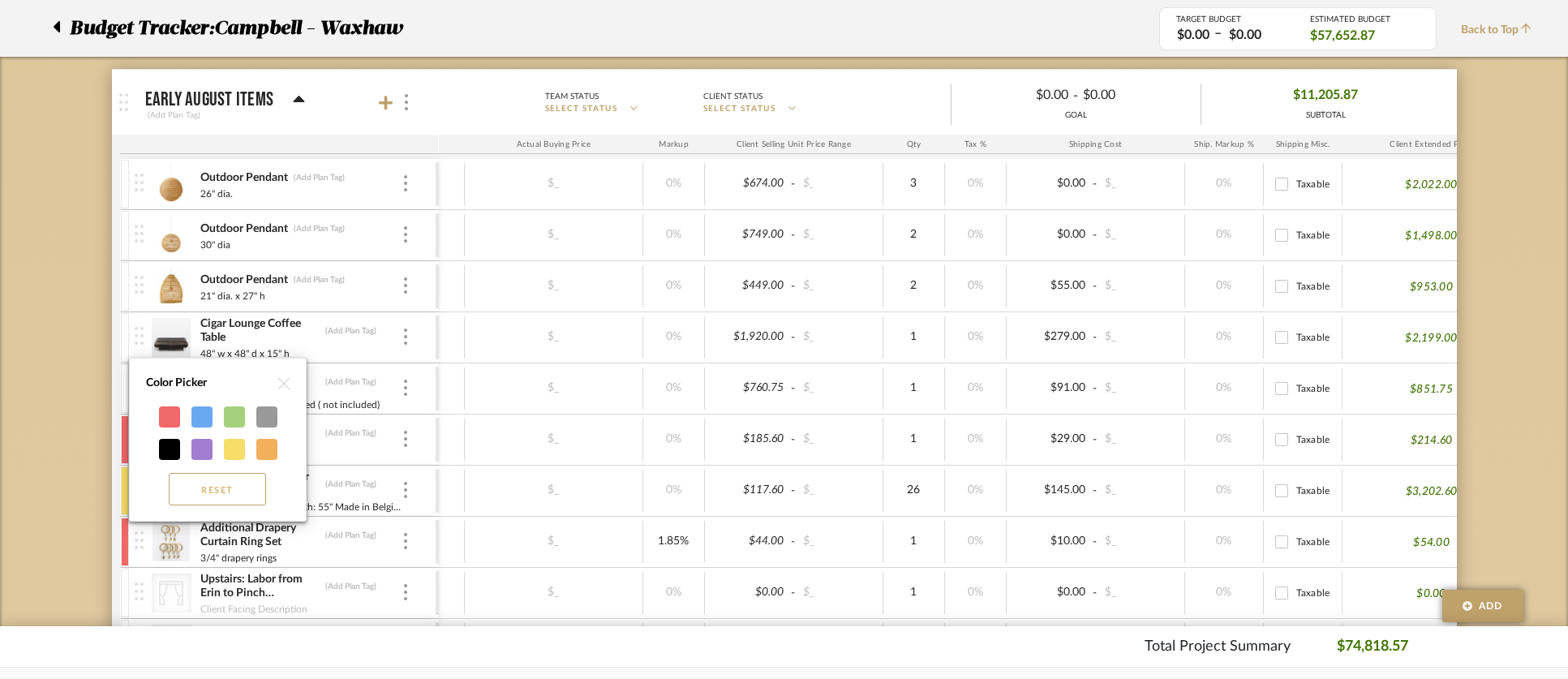 click on "Reset" at bounding box center [217, 489] 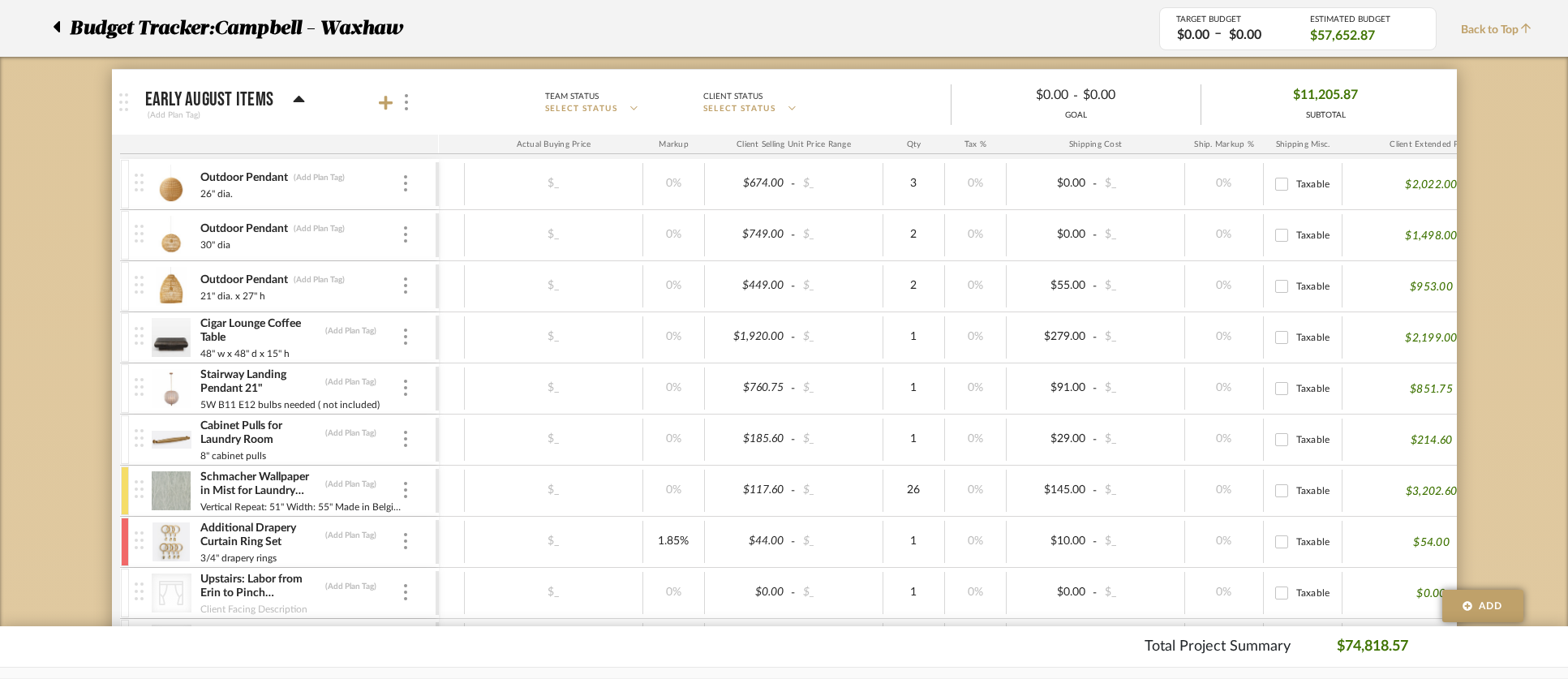 click at bounding box center [140, 491] 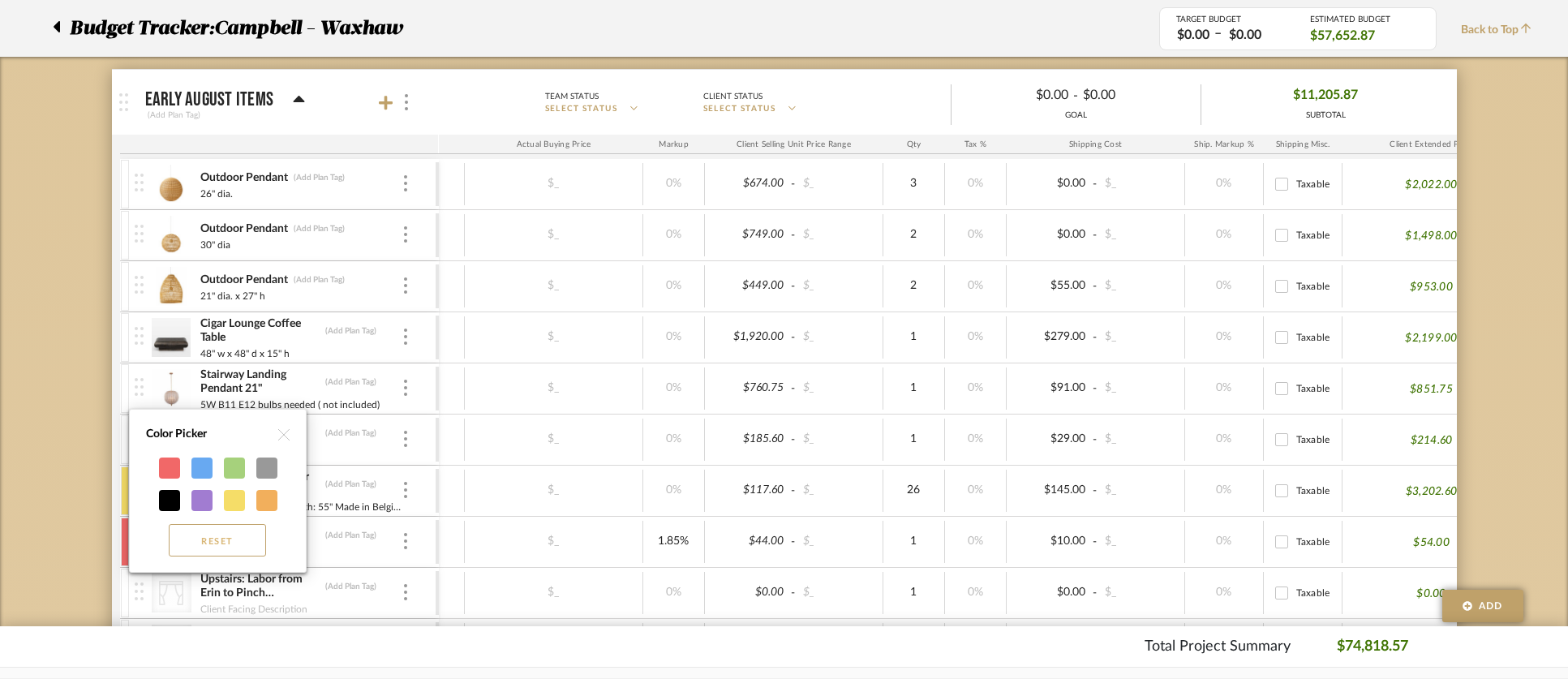 click on "Reset" at bounding box center [217, 540] 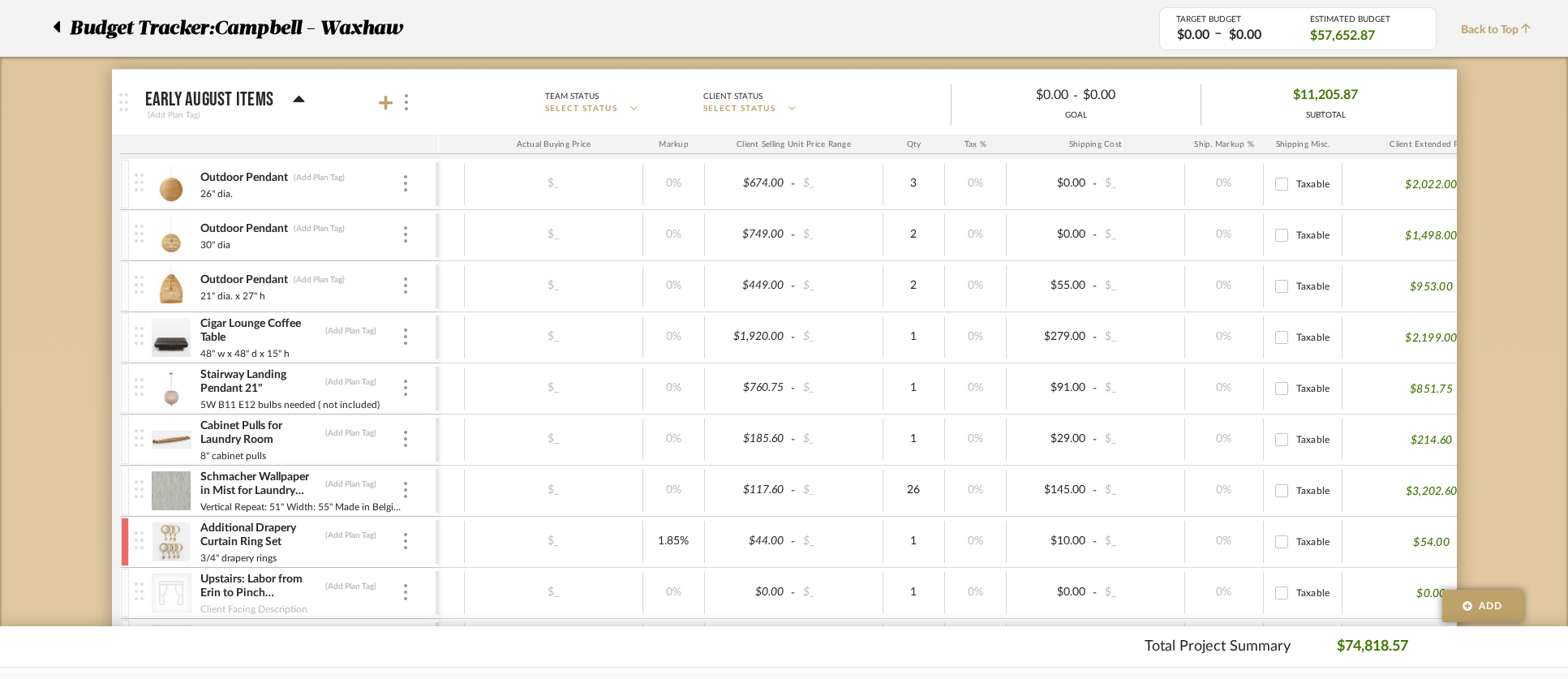 click at bounding box center (125, 542) 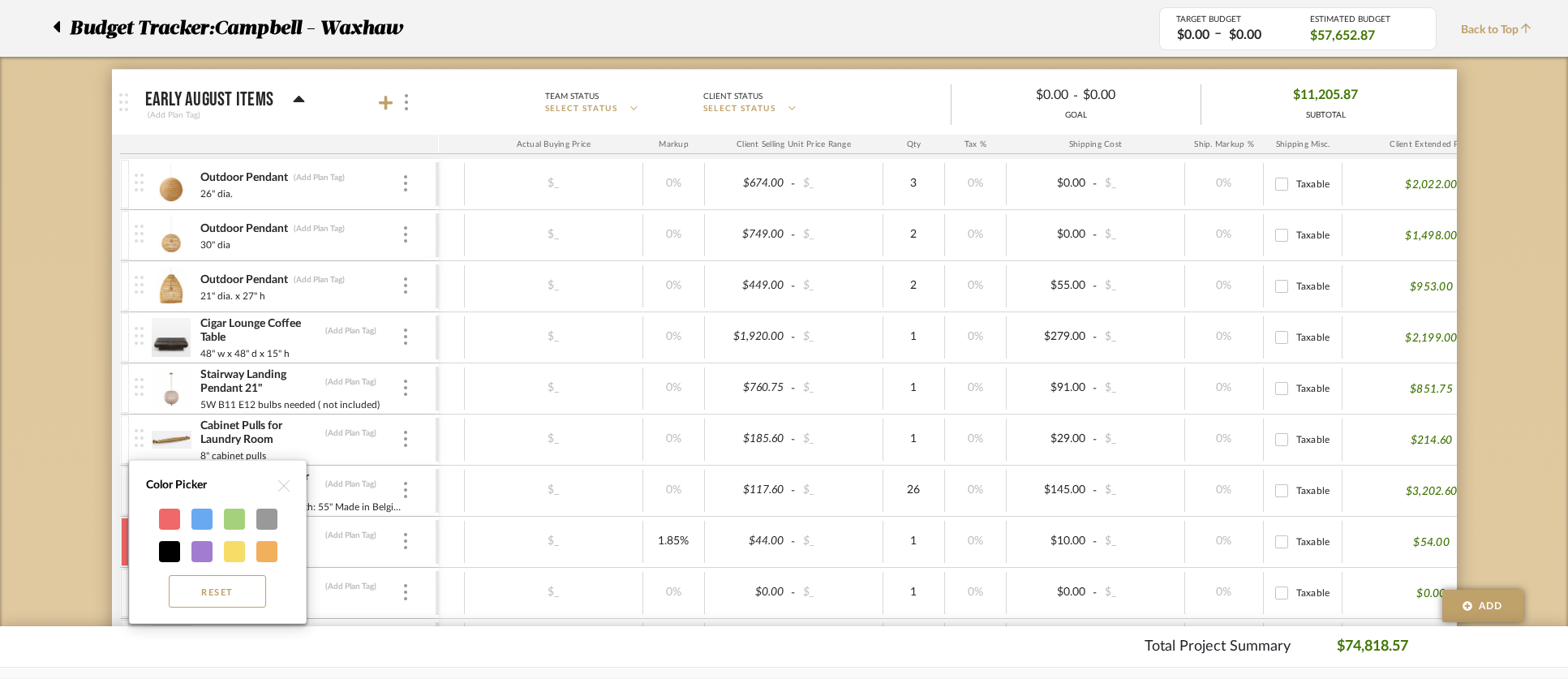 click at bounding box center [784, 339] 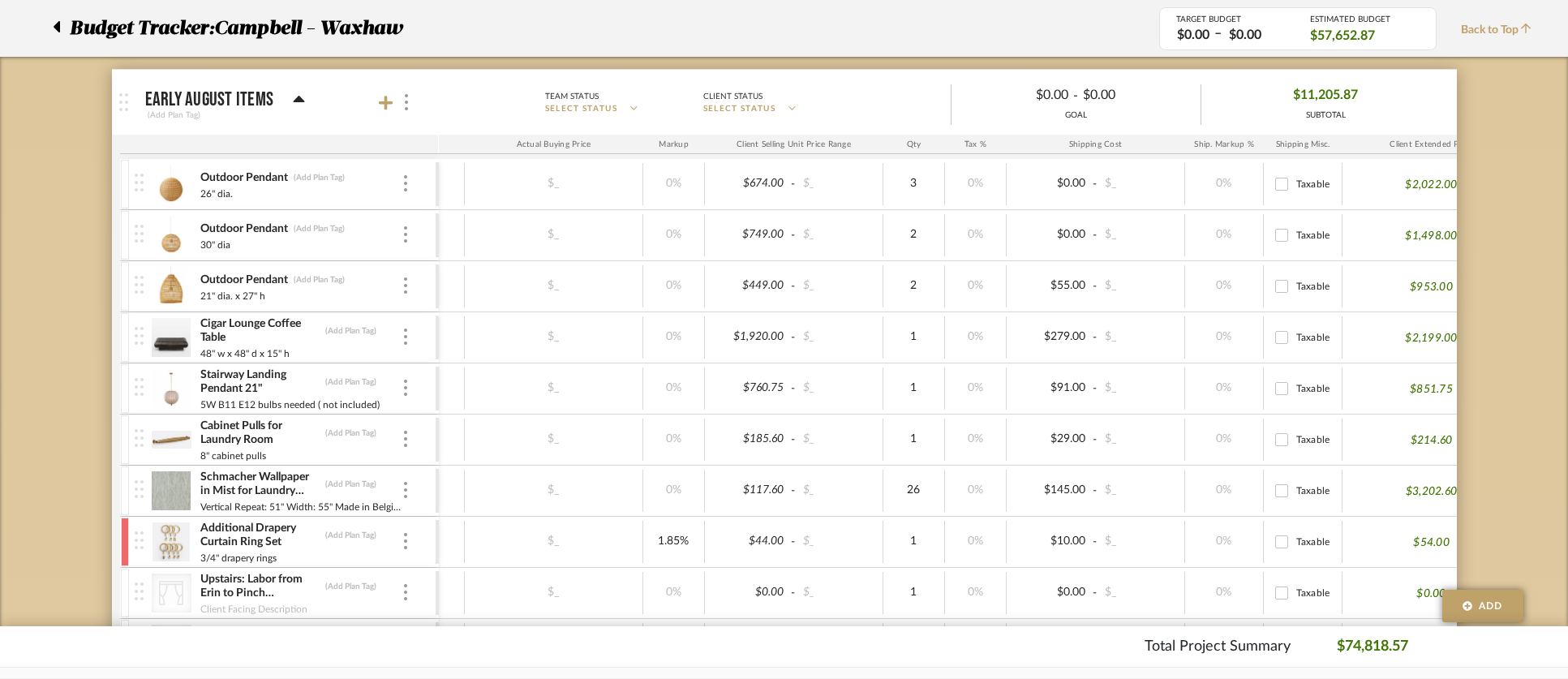 click at bounding box center [125, 440] 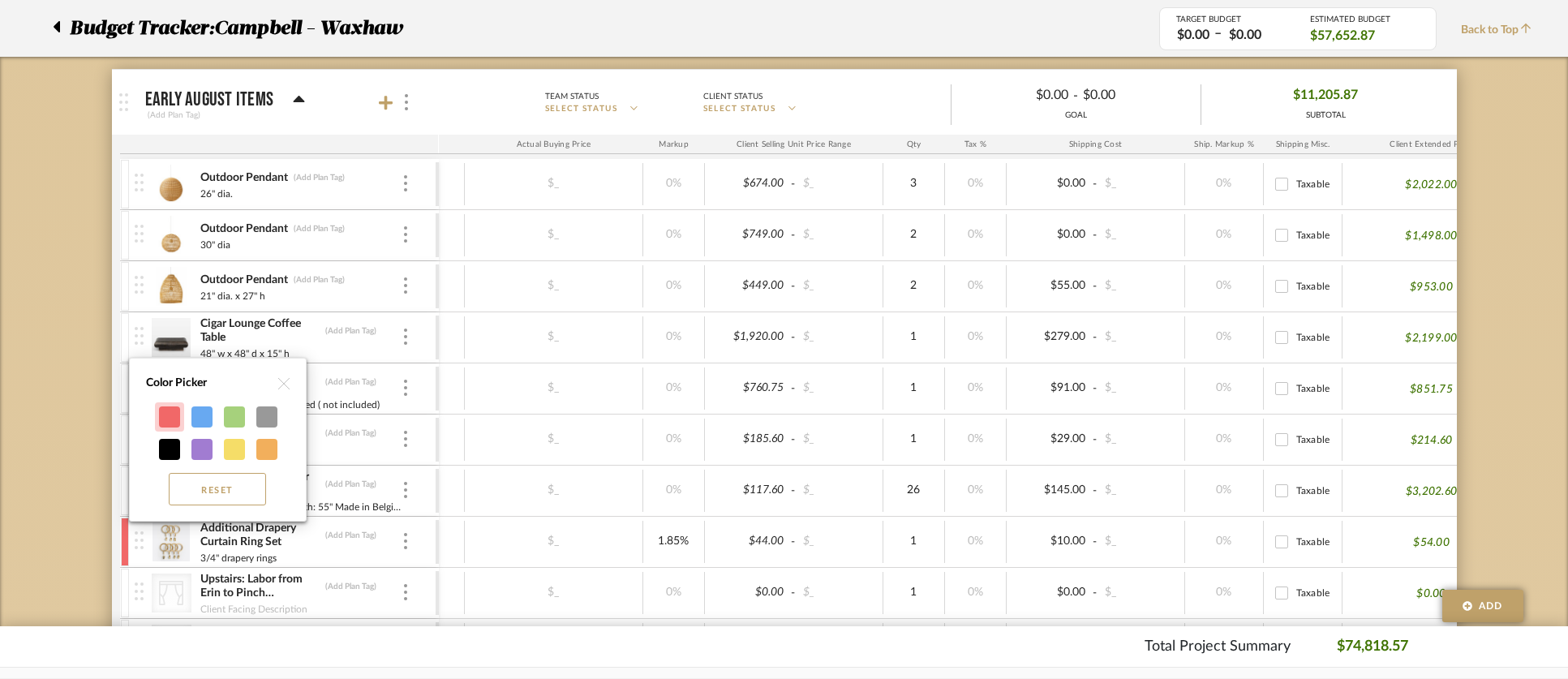 click at bounding box center [170, 417] 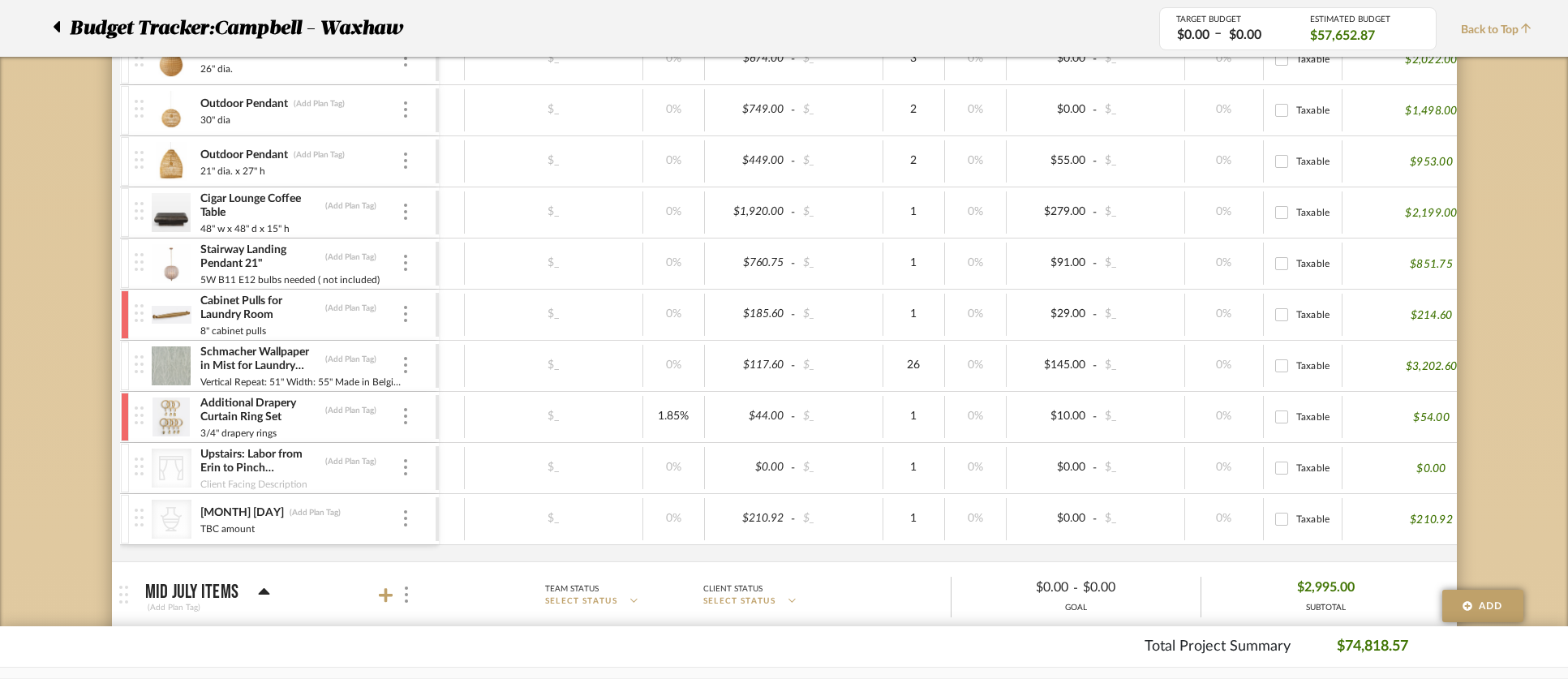 scroll, scrollTop: 372, scrollLeft: 0, axis: vertical 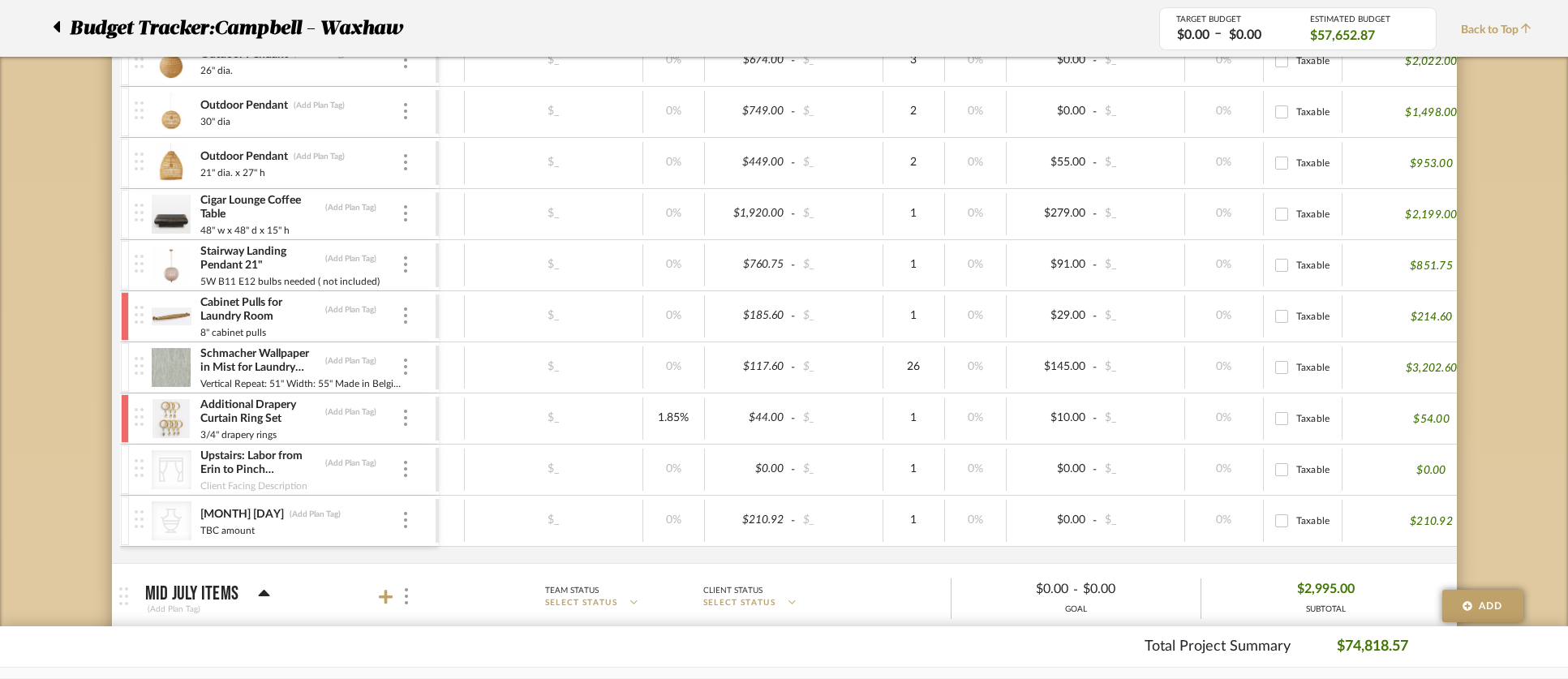 click at bounding box center (125, 265) 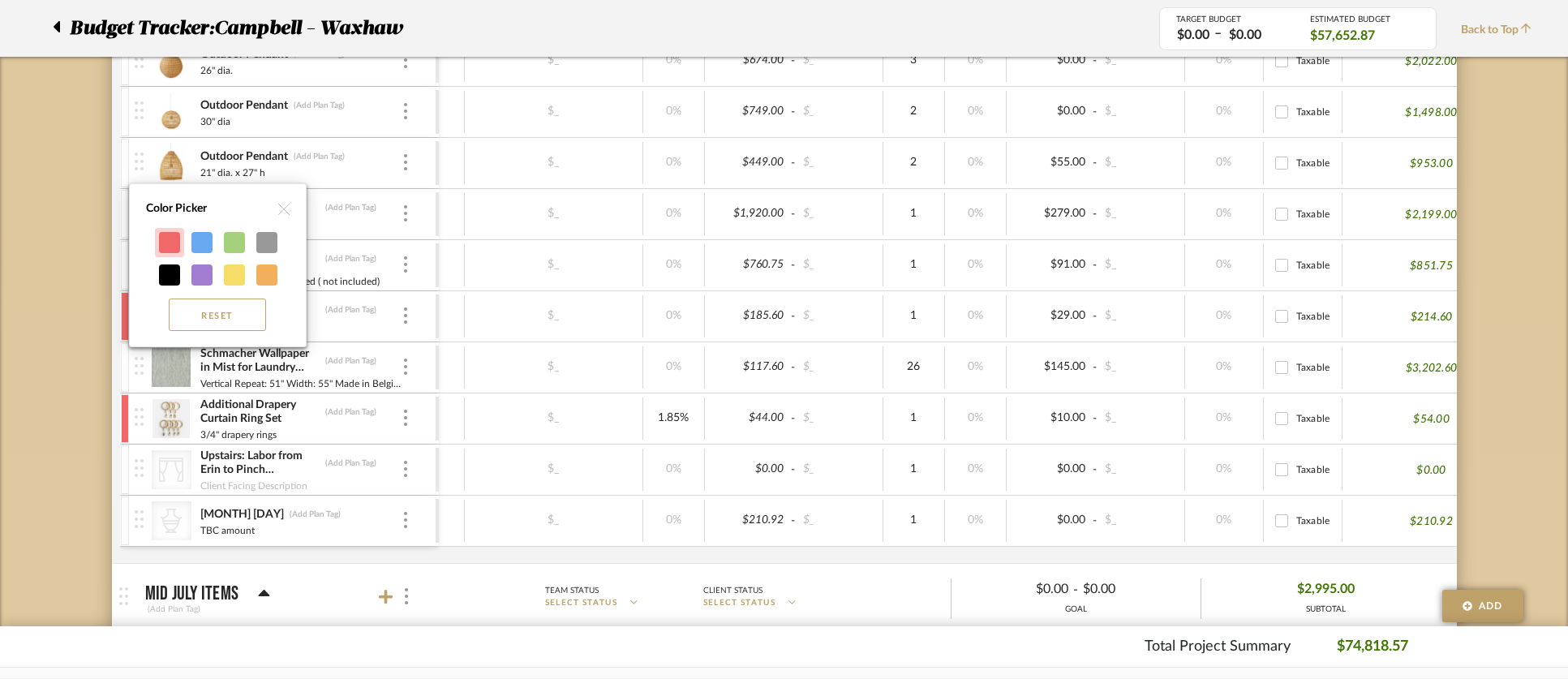click at bounding box center (170, 243) 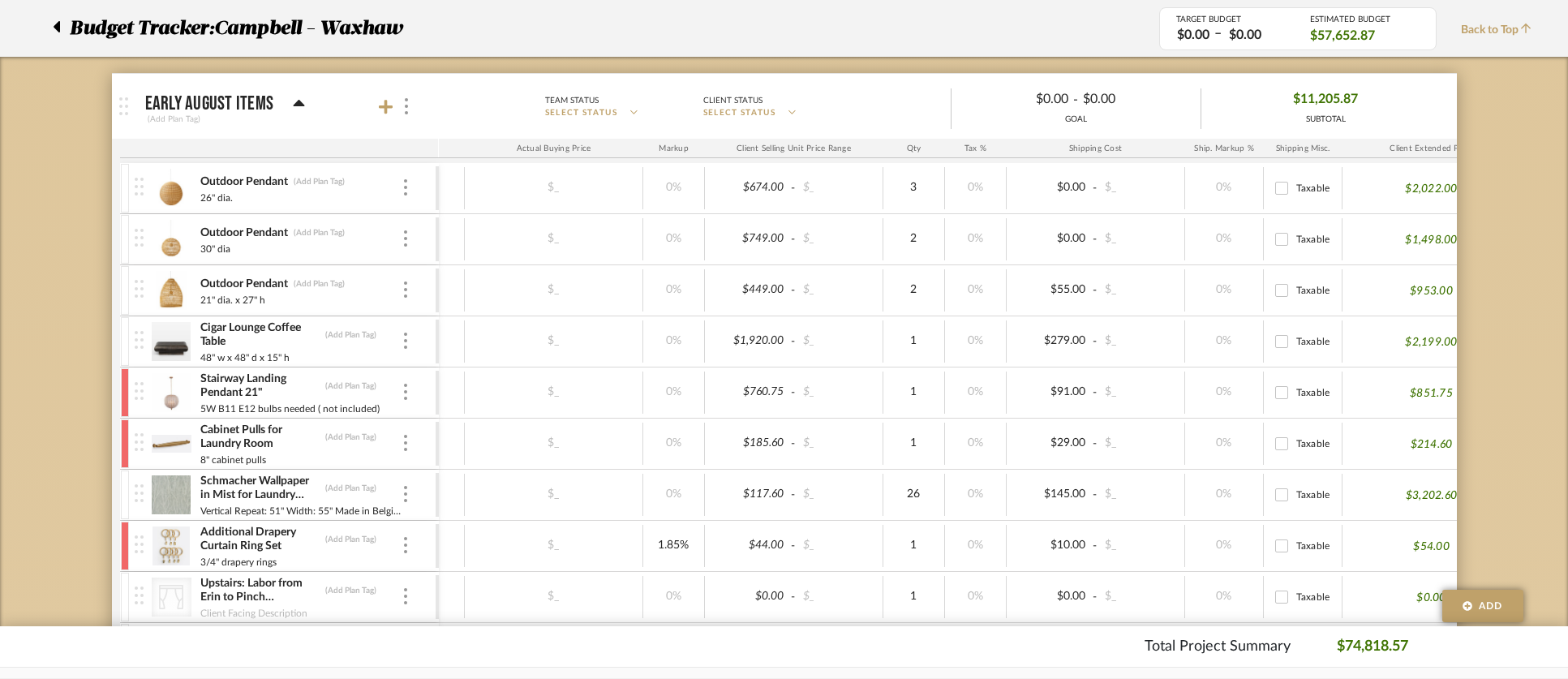 scroll, scrollTop: 108, scrollLeft: 0, axis: vertical 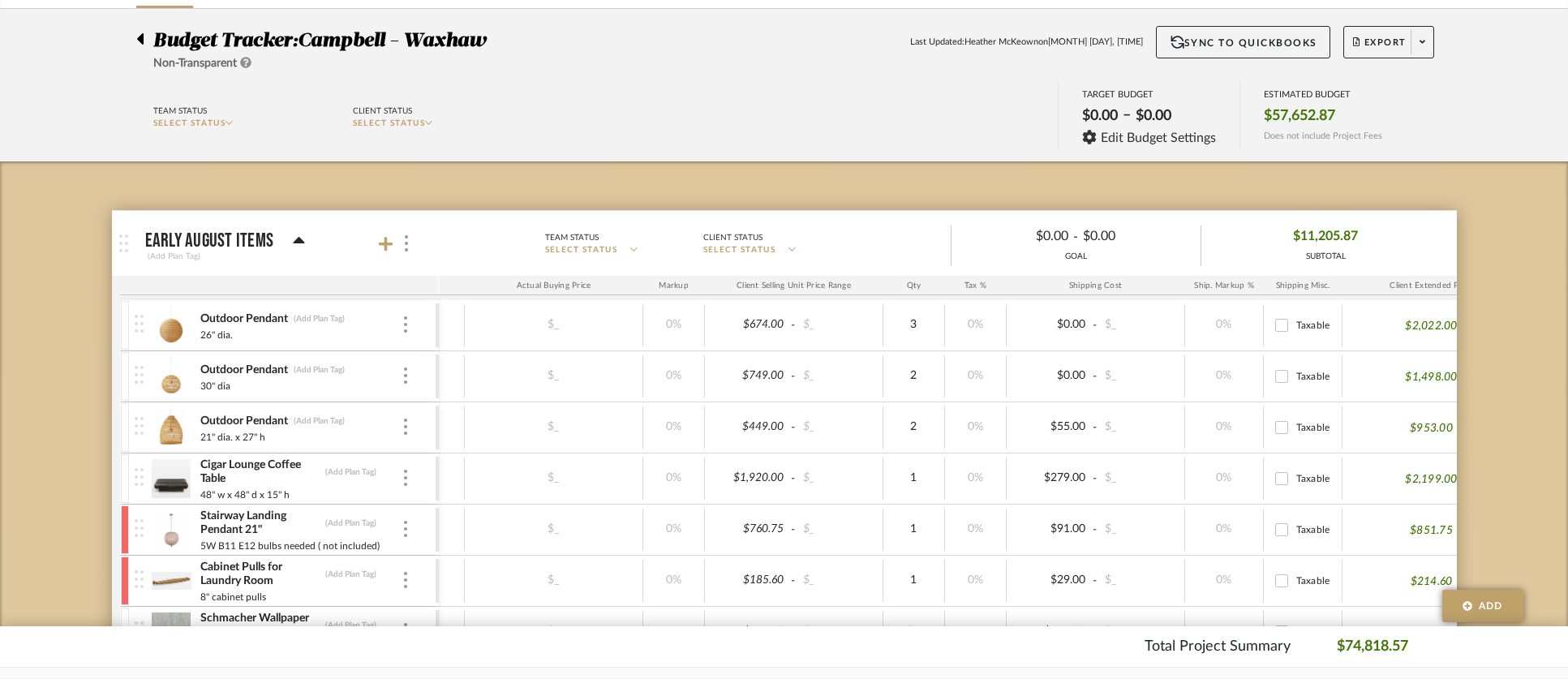 click at bounding box center [140, 428] 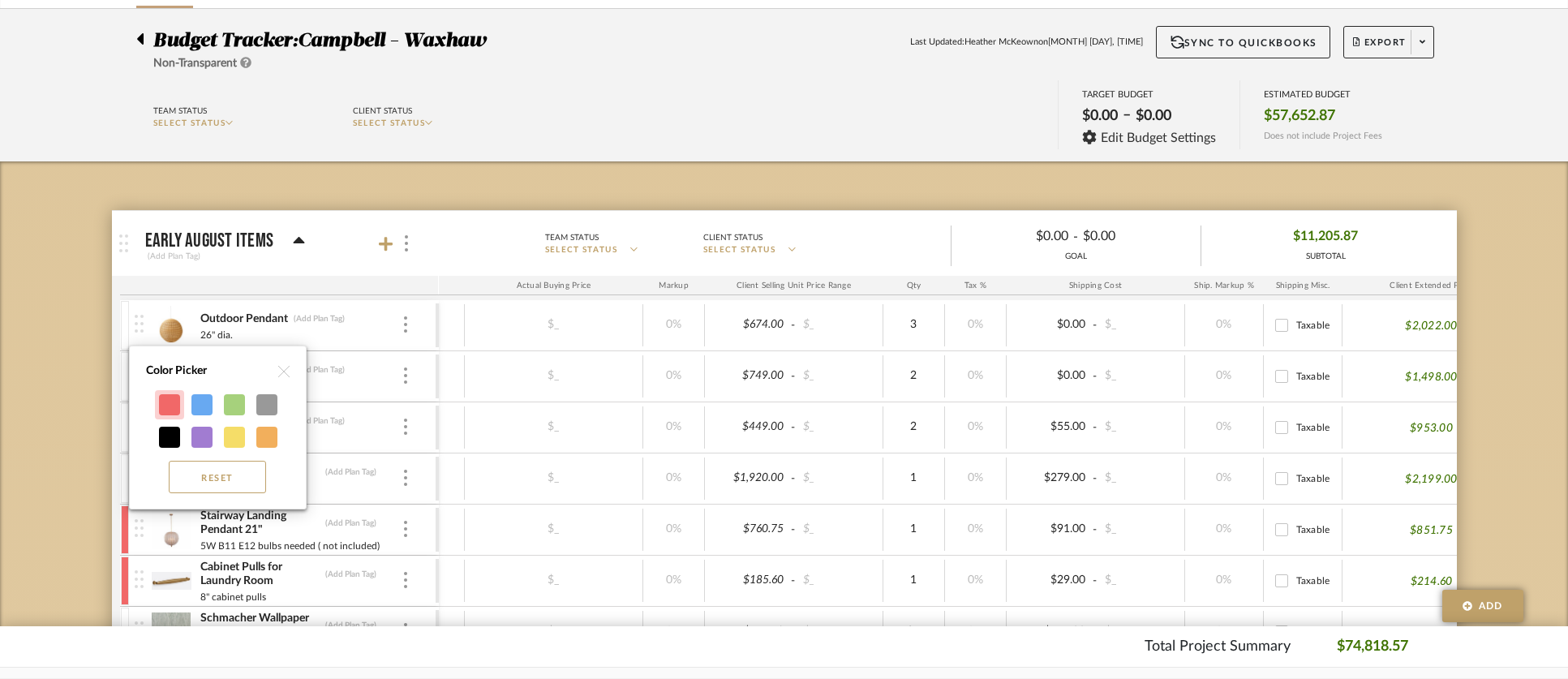 click at bounding box center (170, 405) 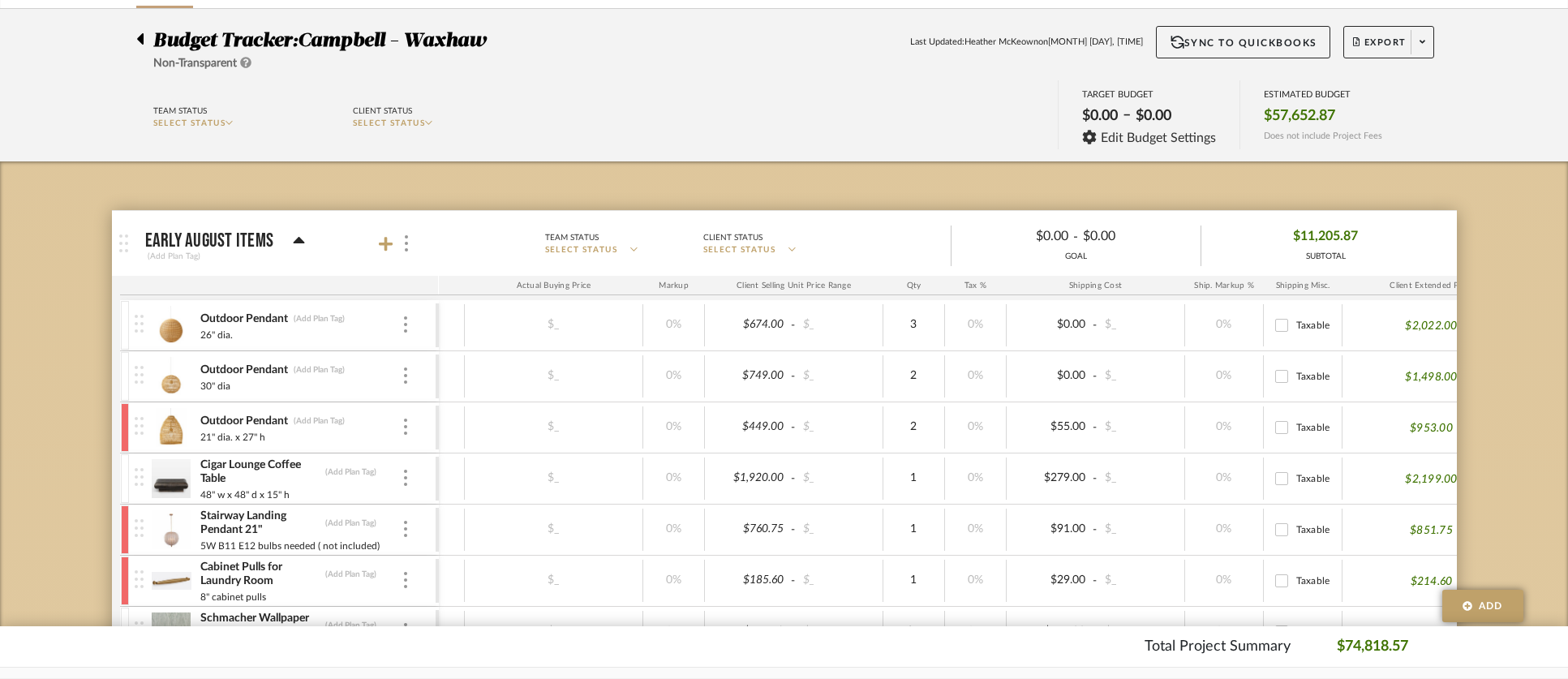 click at bounding box center [125, 376] 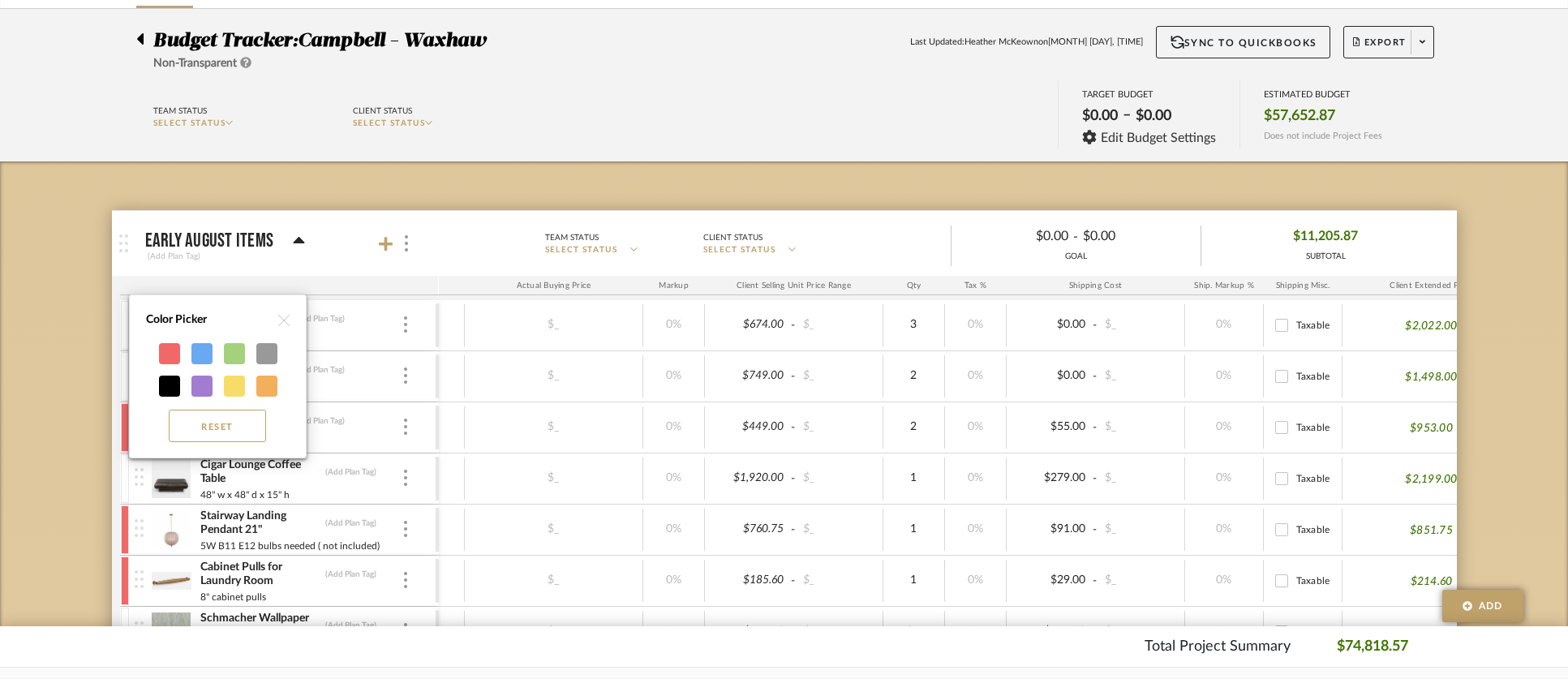 click at bounding box center [170, 354] 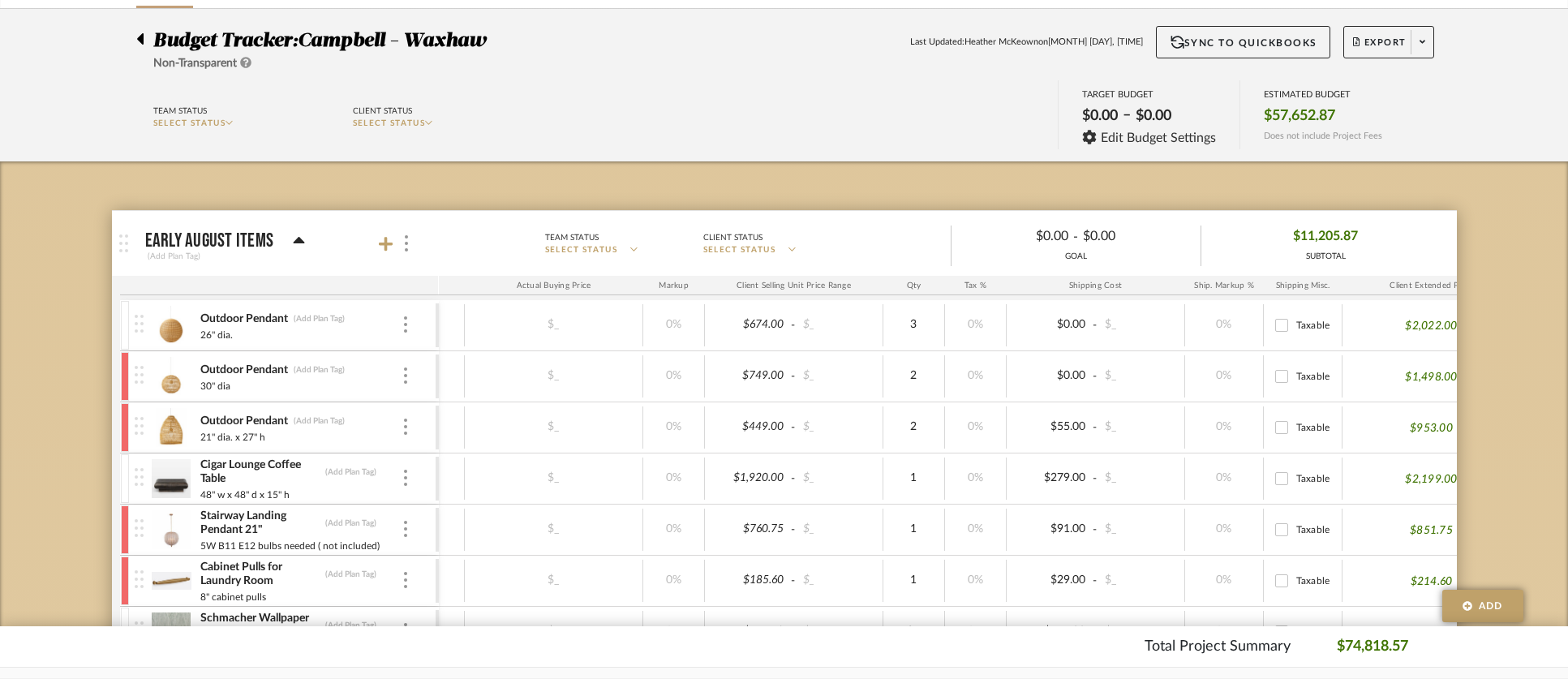 click at bounding box center (140, 325) 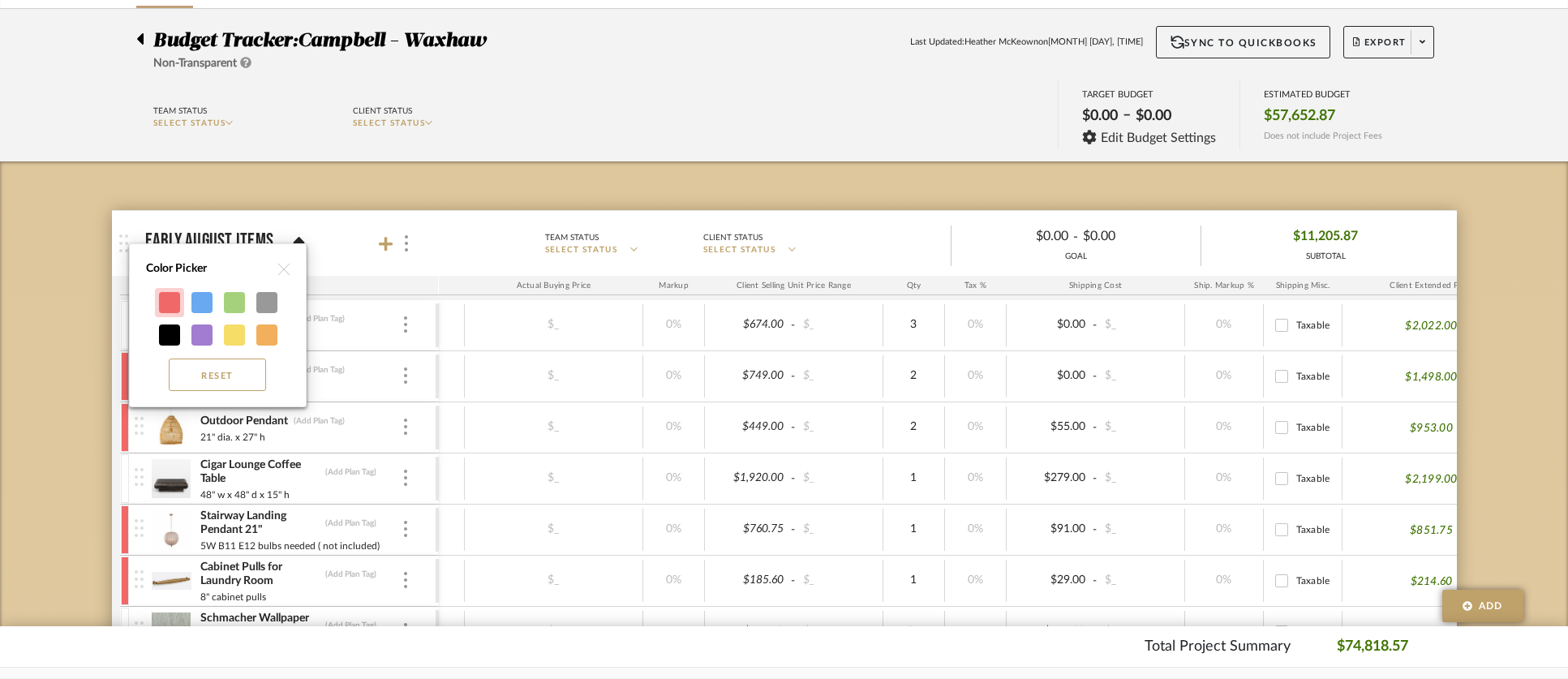 click at bounding box center [170, 303] 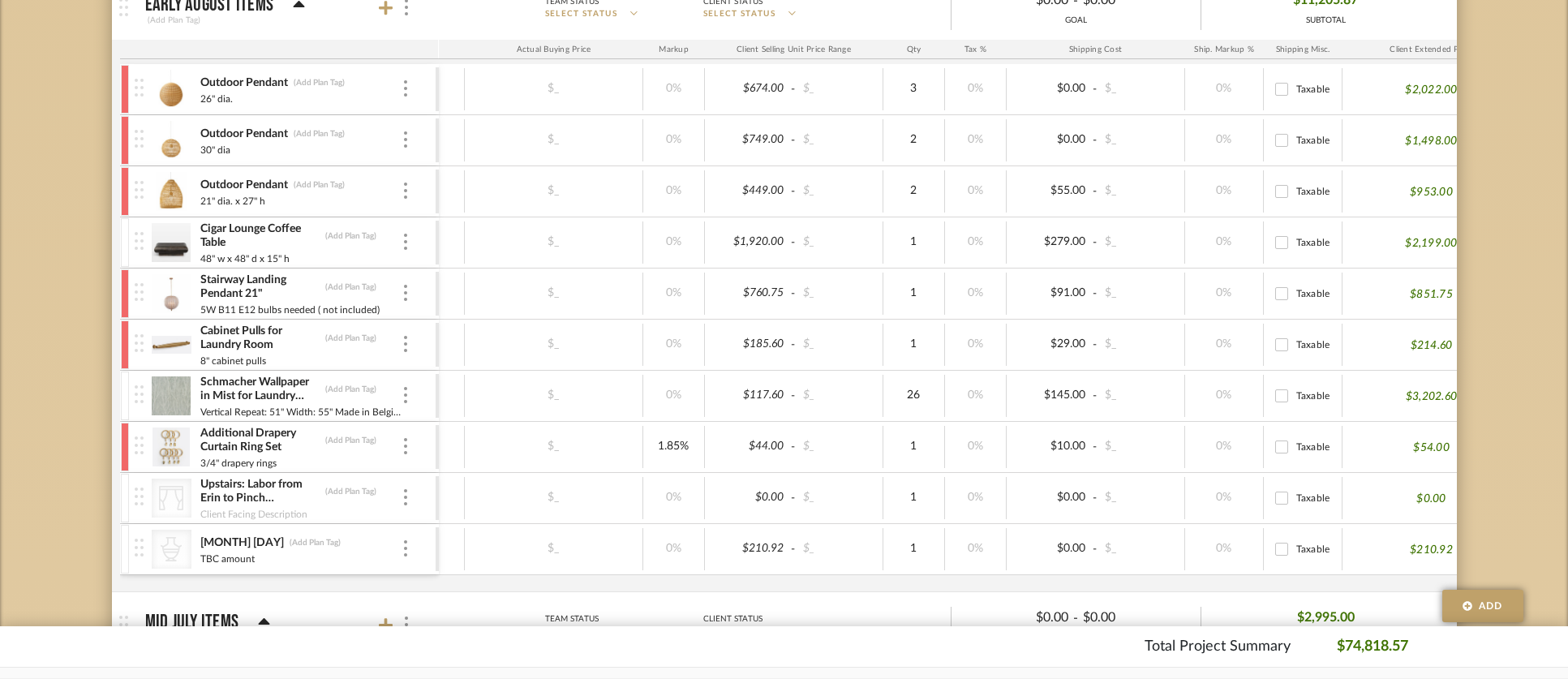scroll, scrollTop: 373, scrollLeft: 0, axis: vertical 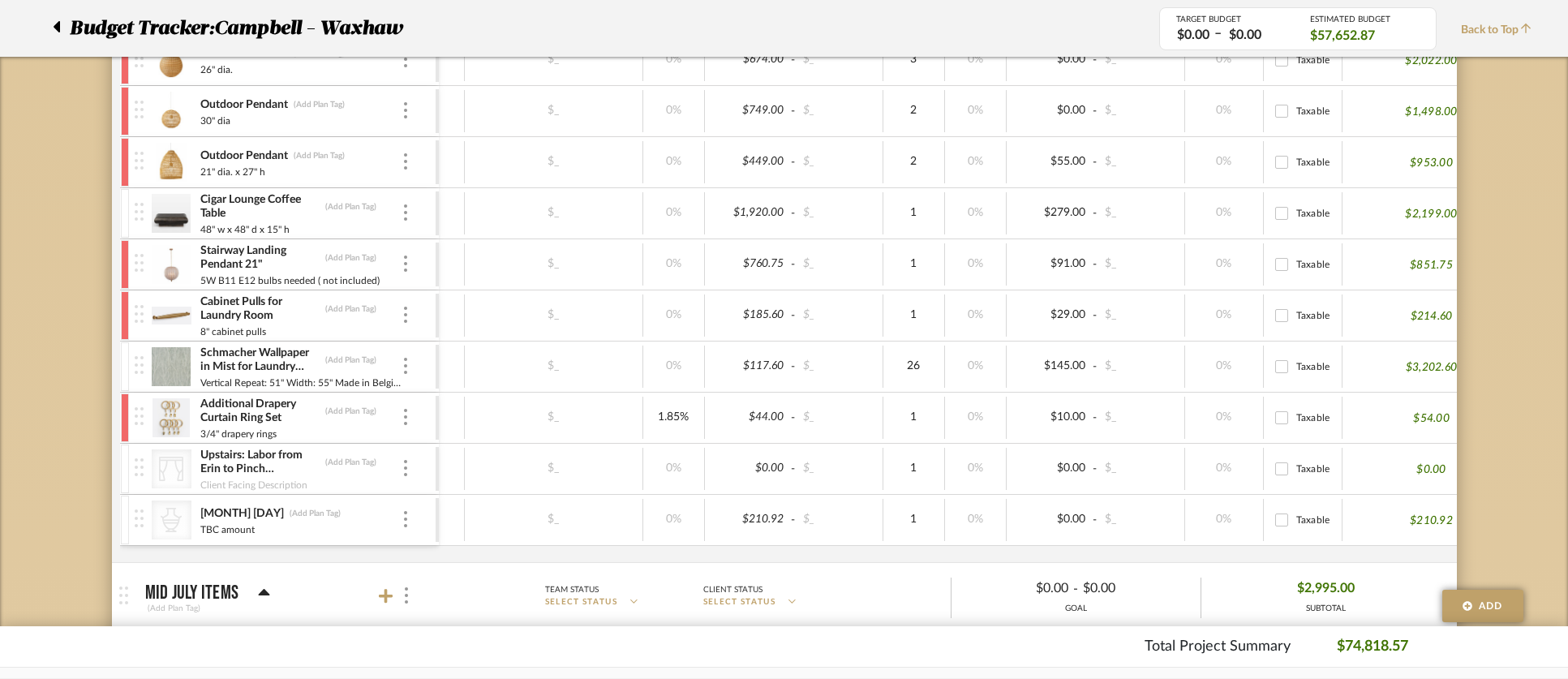 click at bounding box center [125, 213] 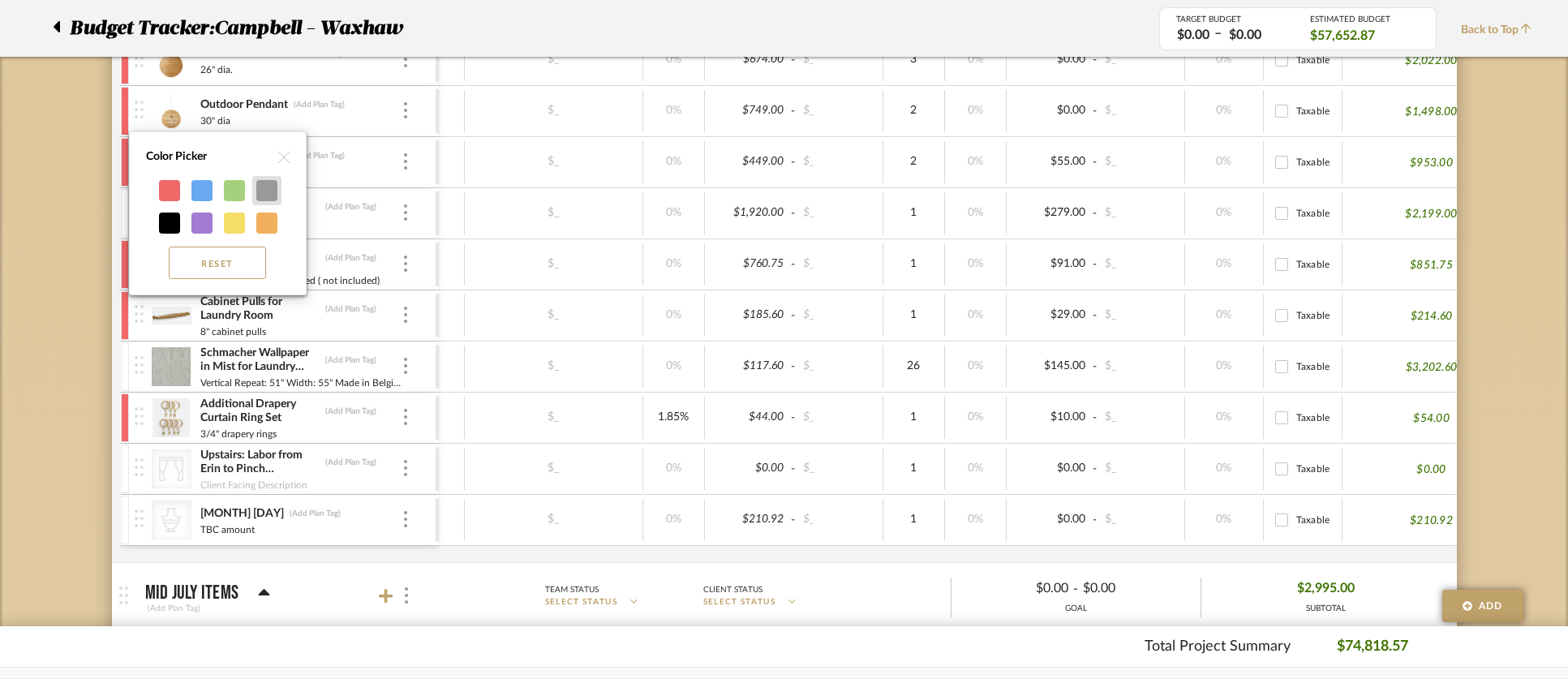 click at bounding box center [267, 191] 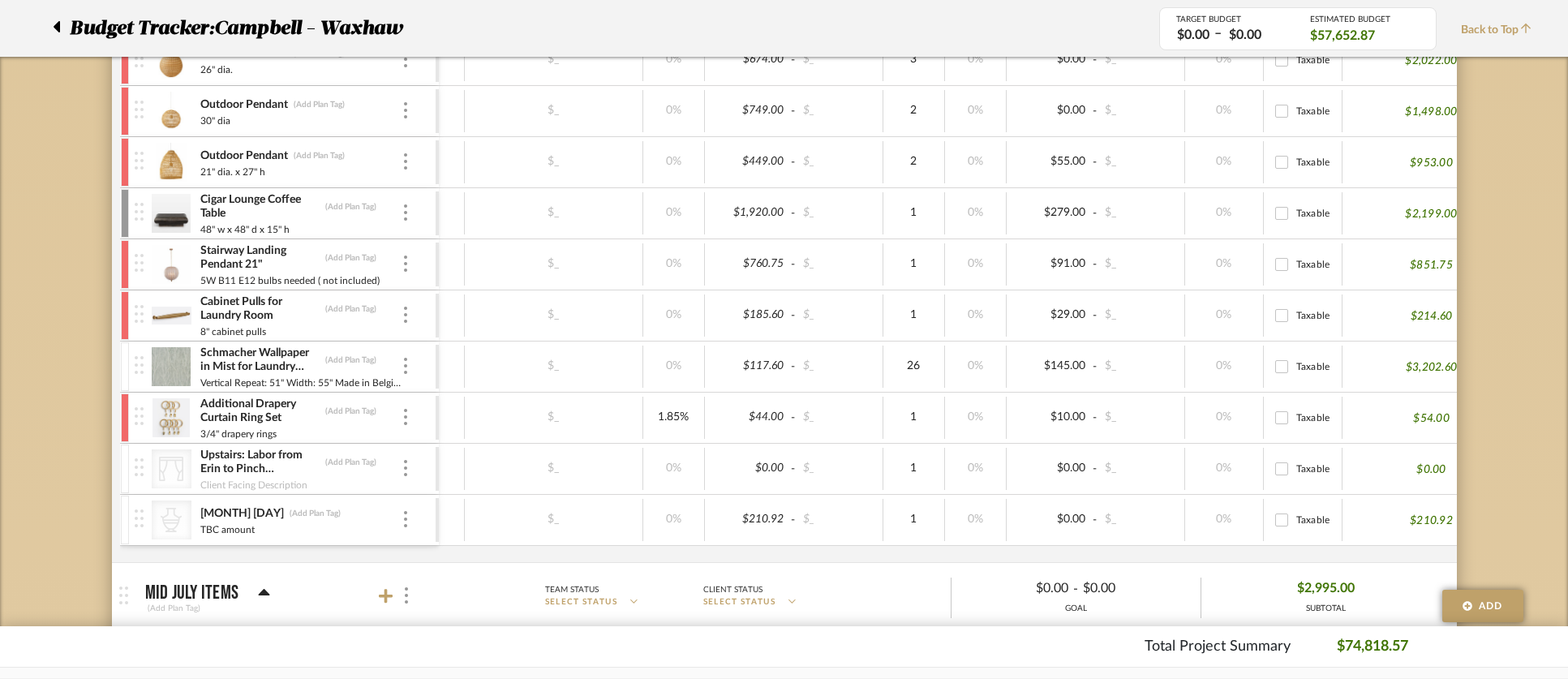click at bounding box center (125, 367) 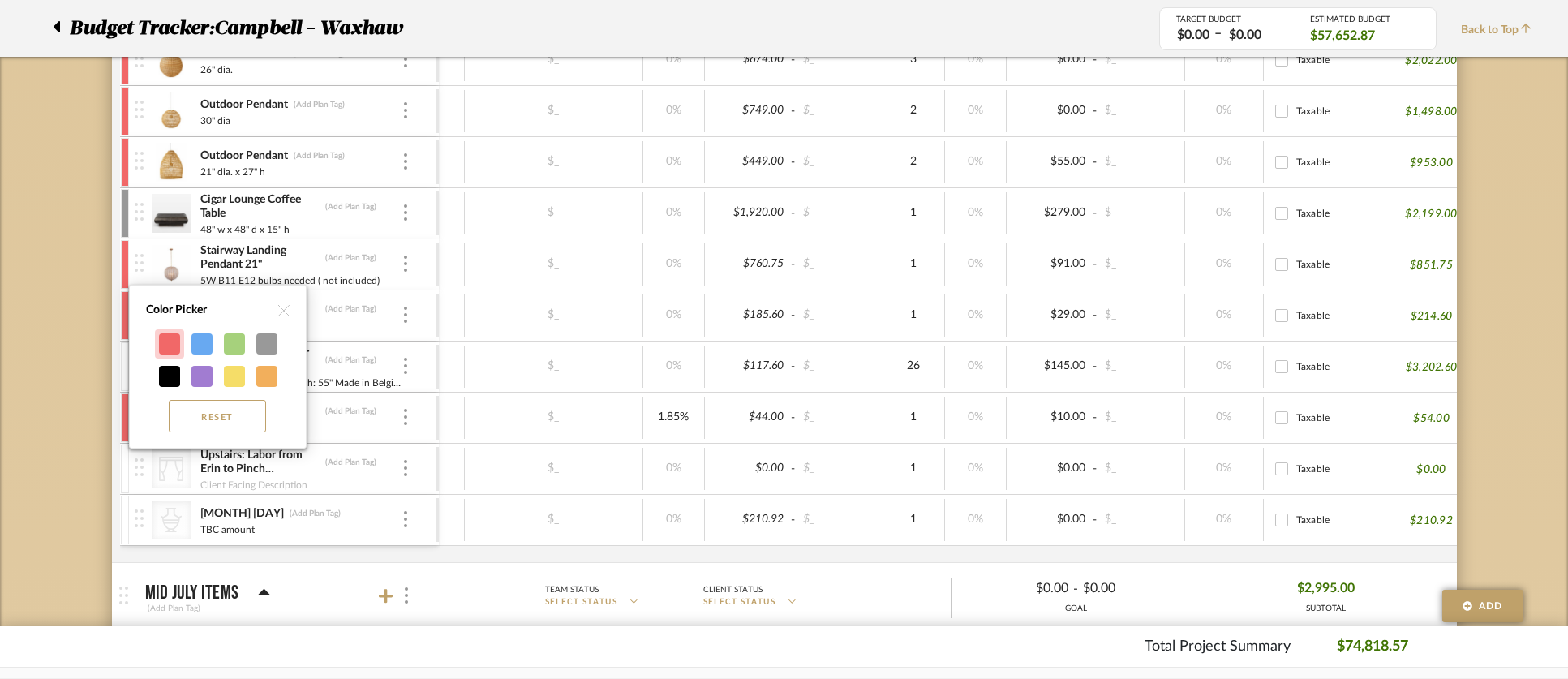 click at bounding box center (170, 344) 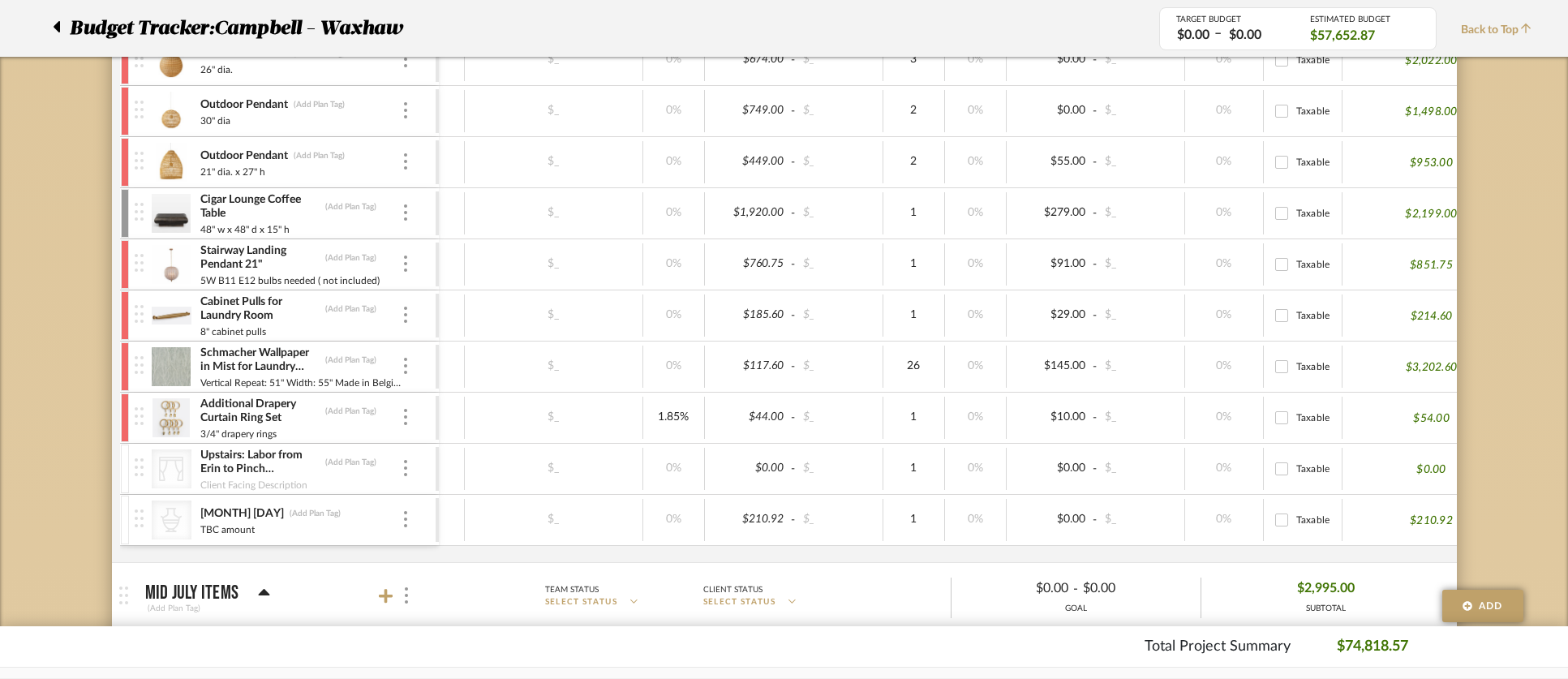 click at bounding box center [125, 418] 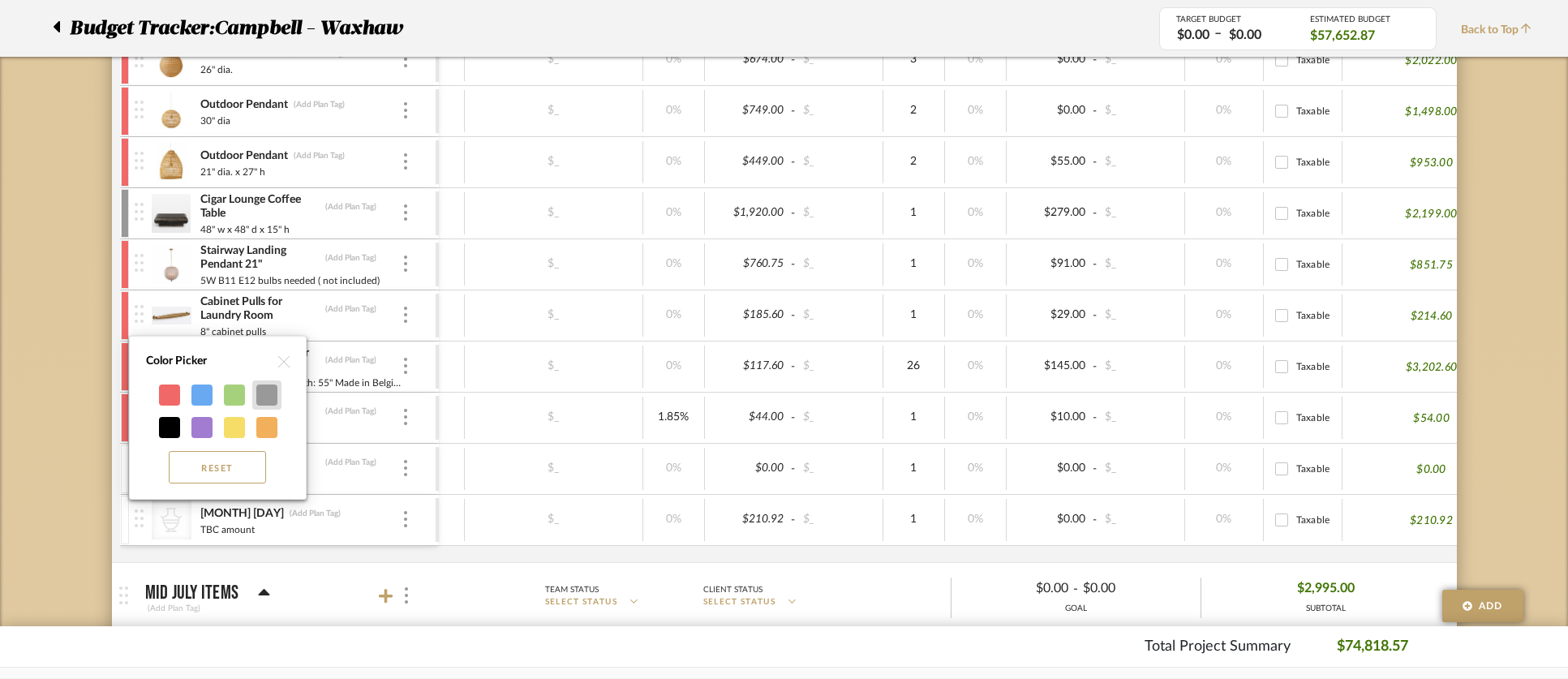 click at bounding box center (267, 395) 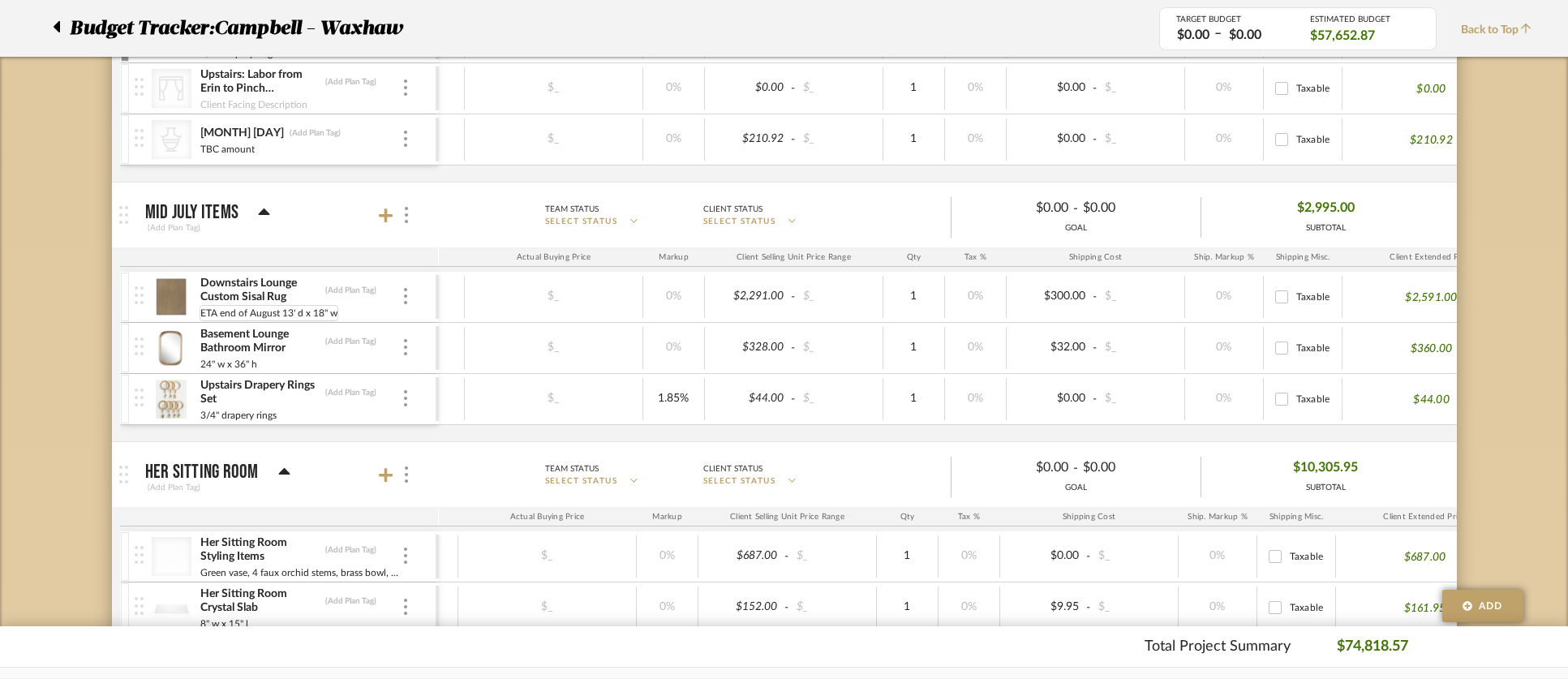 scroll, scrollTop: 1125, scrollLeft: 0, axis: vertical 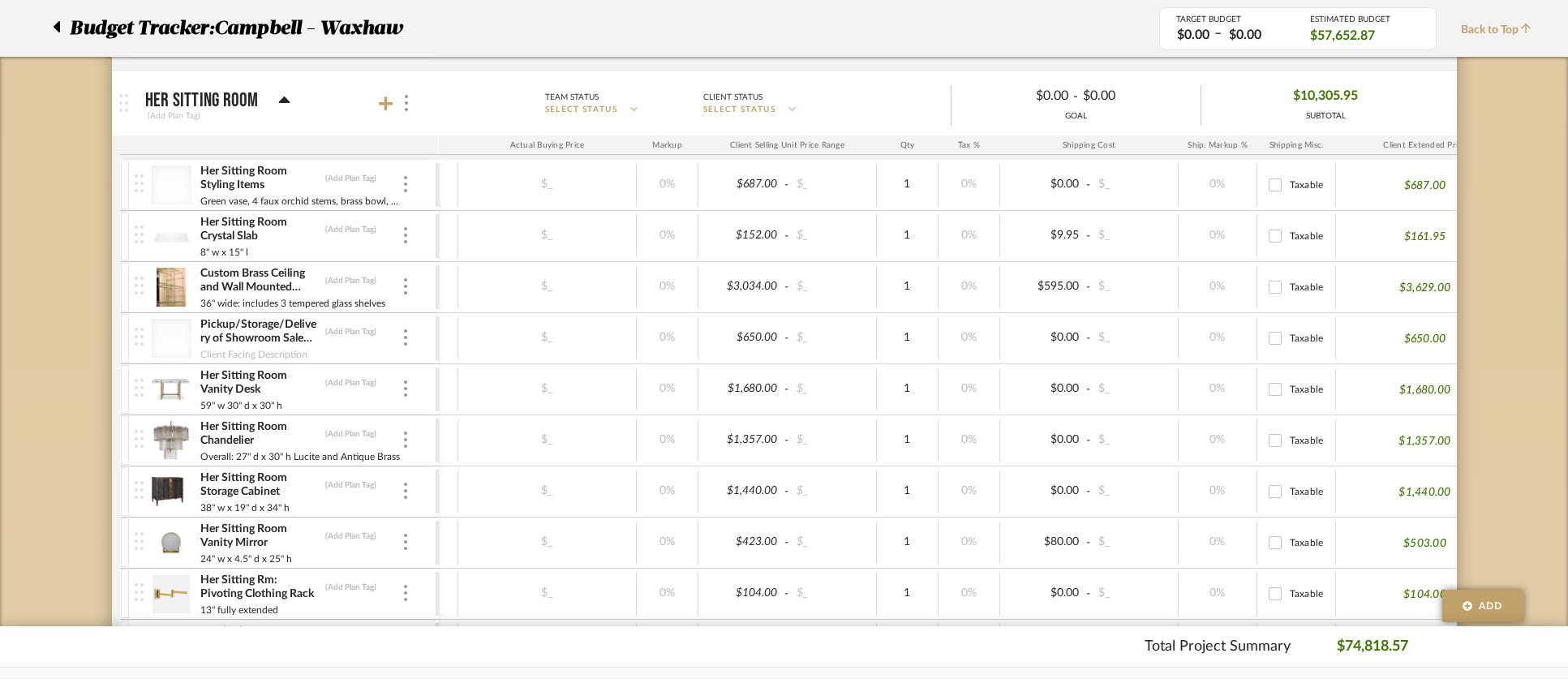click at bounding box center [140, 236] 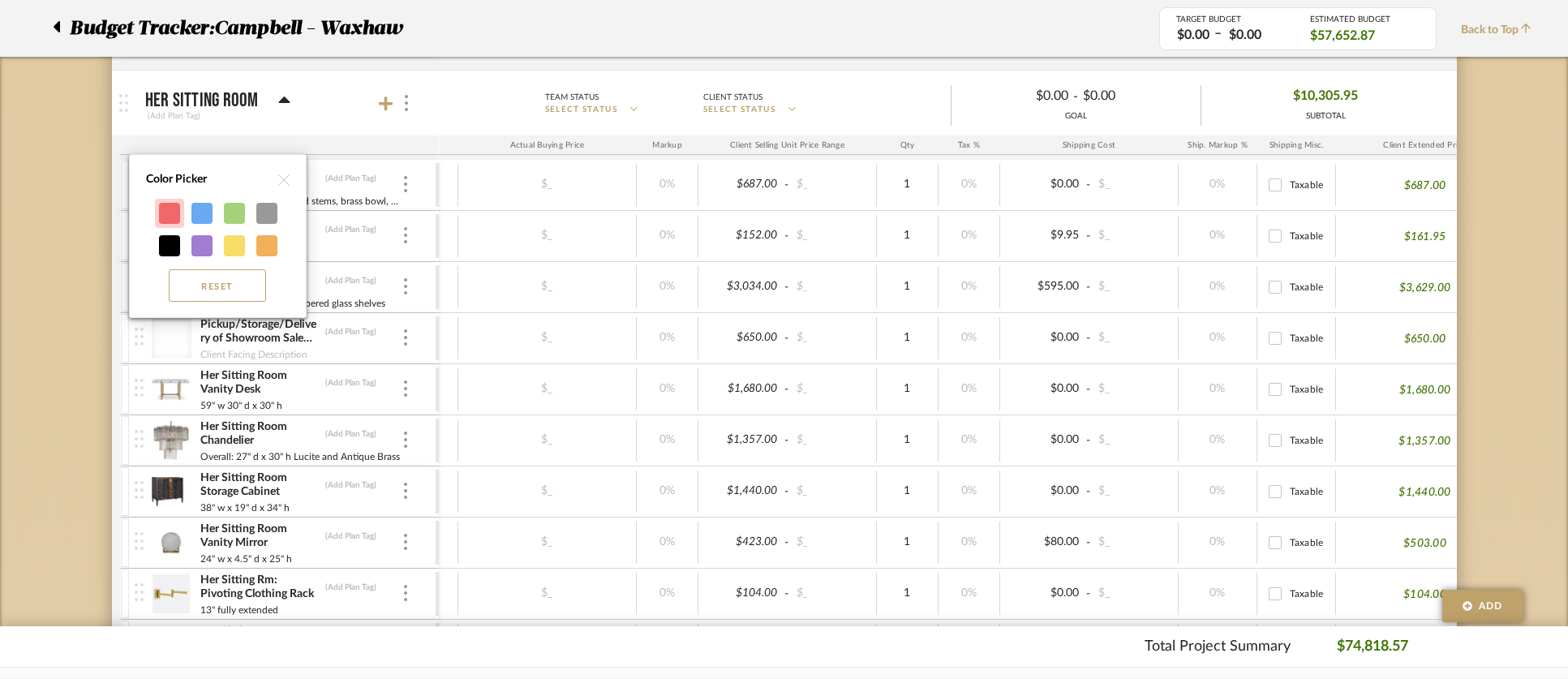 click at bounding box center [170, 213] 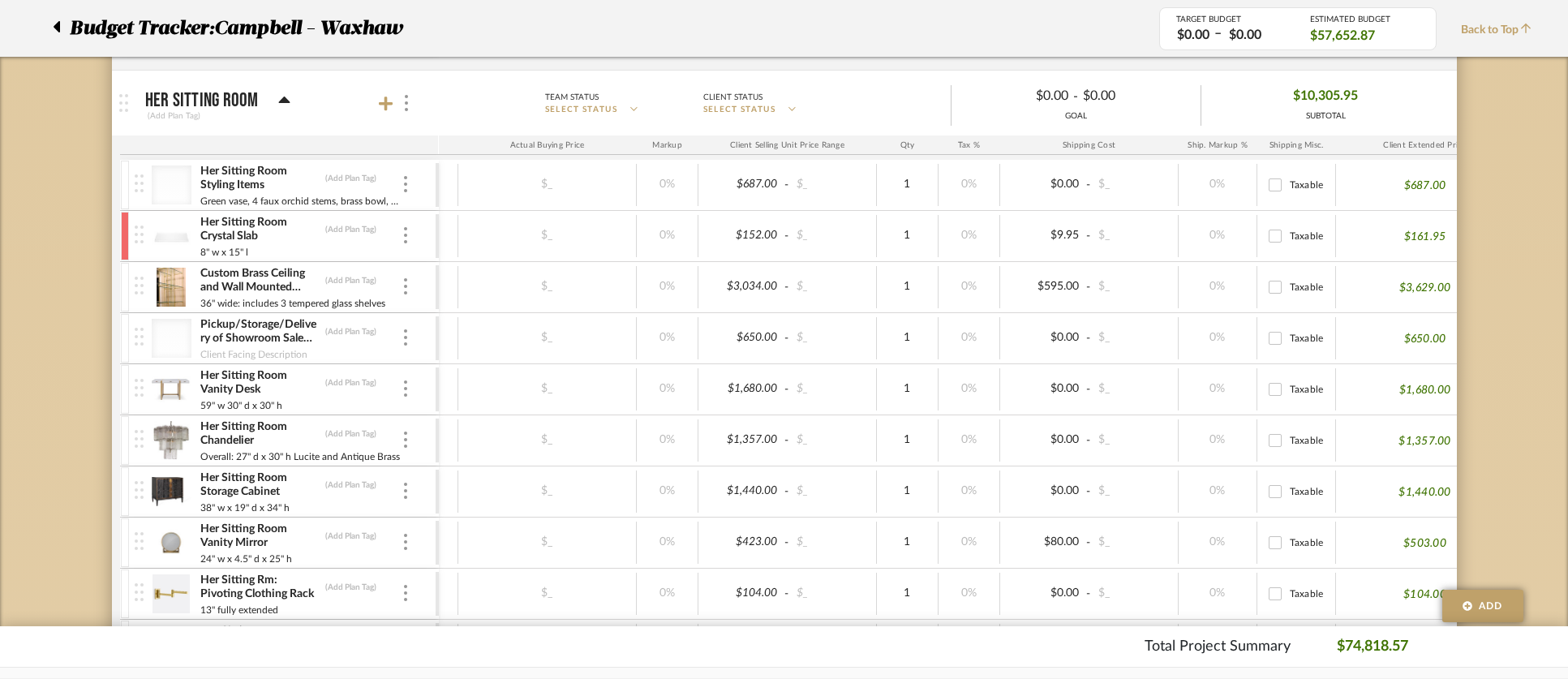 click on "Custom Brass Ceiling and Wall Mounted Shelving Unit   (Add Plan Tag)   36" wide: includes 3 tempered glass shelves" at bounding box center [279, 287] 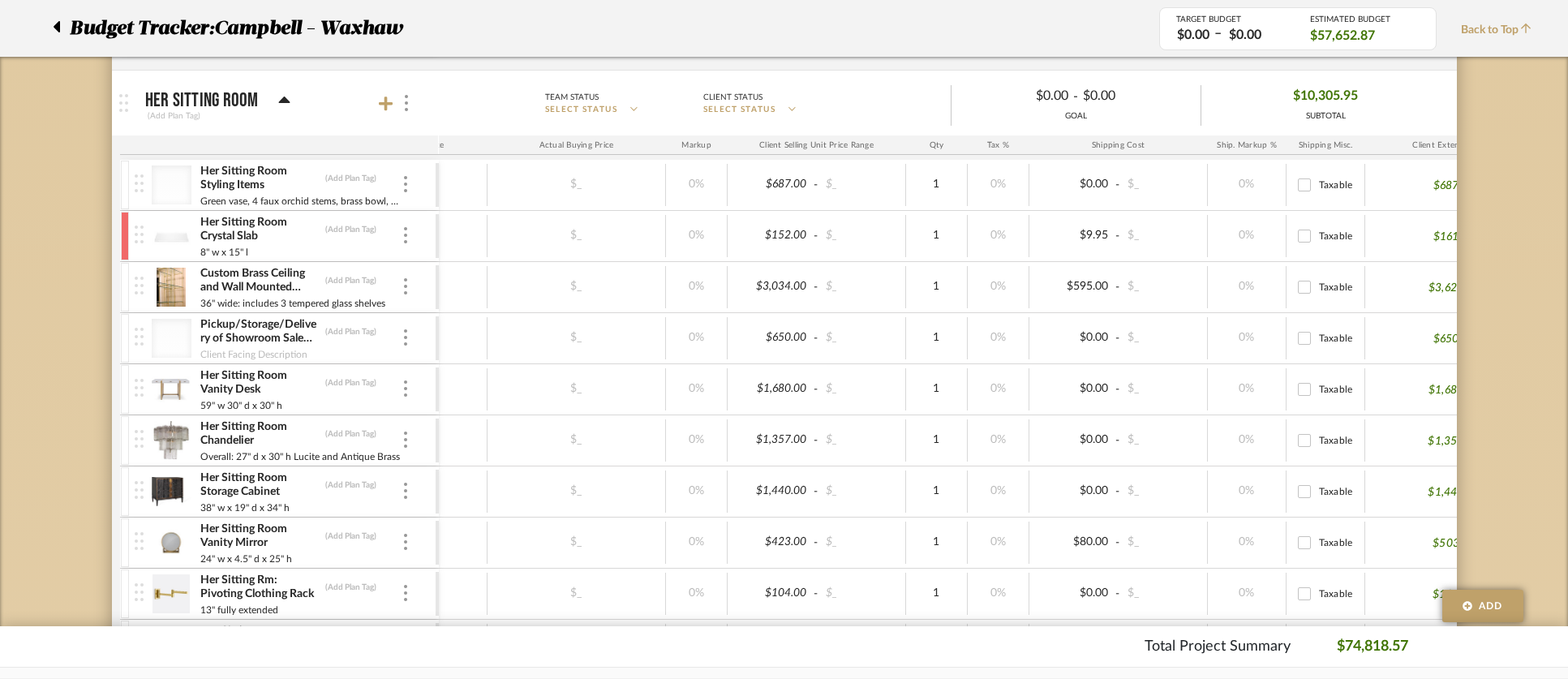 click at bounding box center [125, 287] 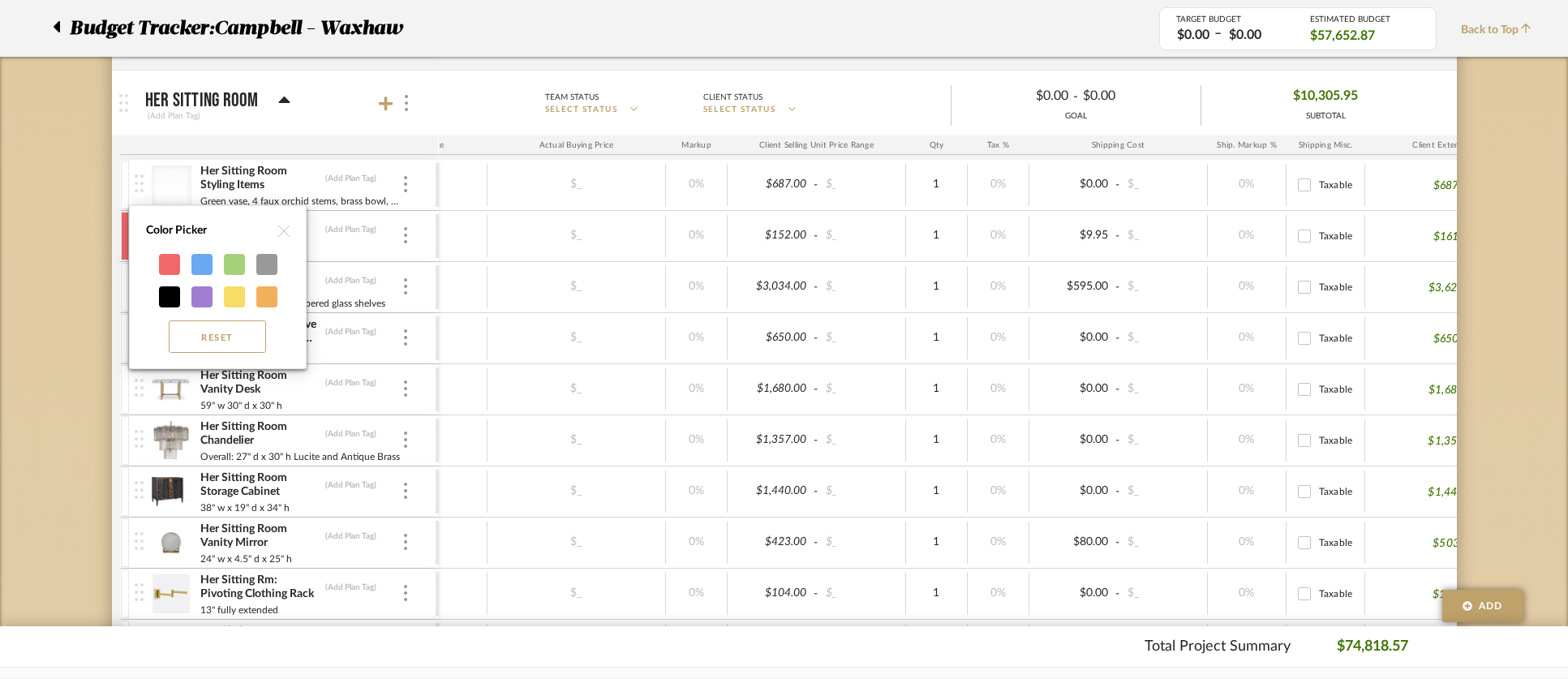 click at bounding box center (170, 264) 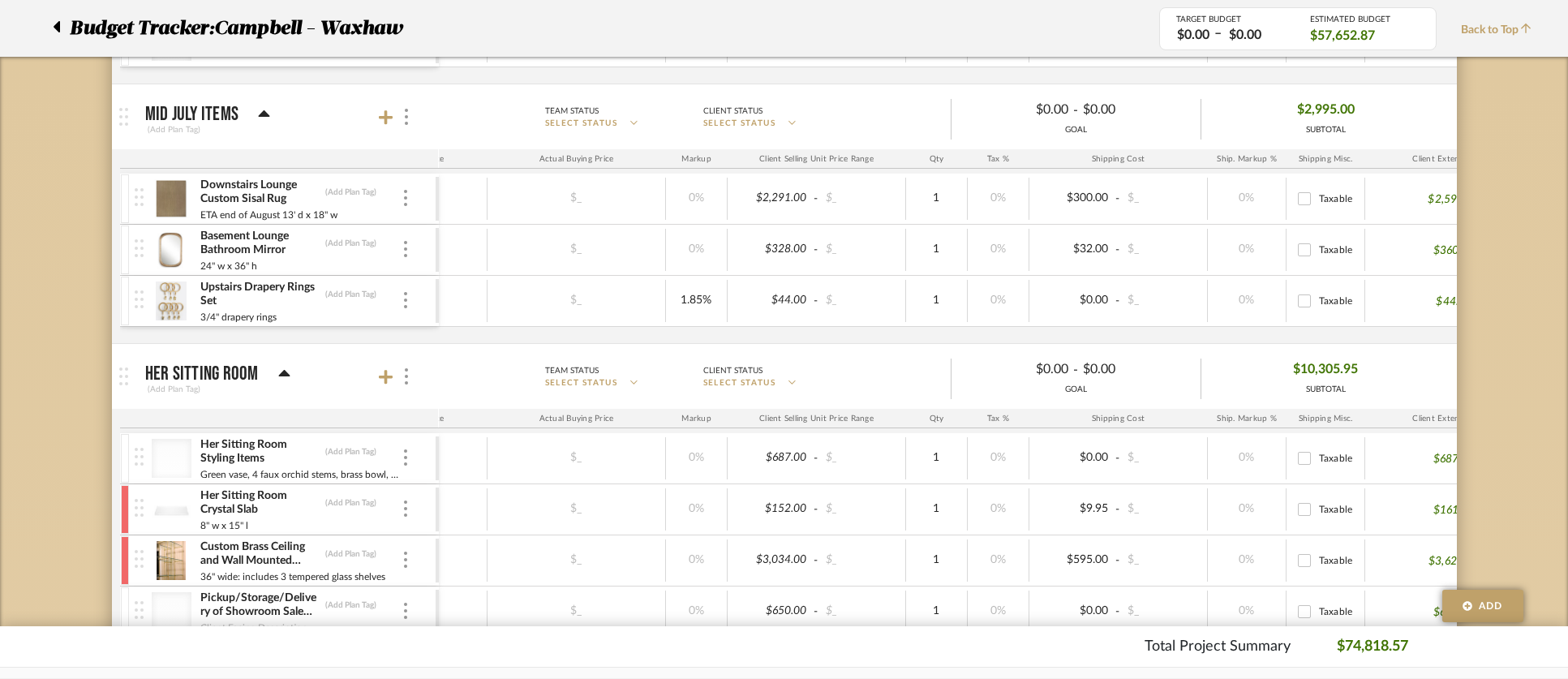 click at bounding box center [125, 458] 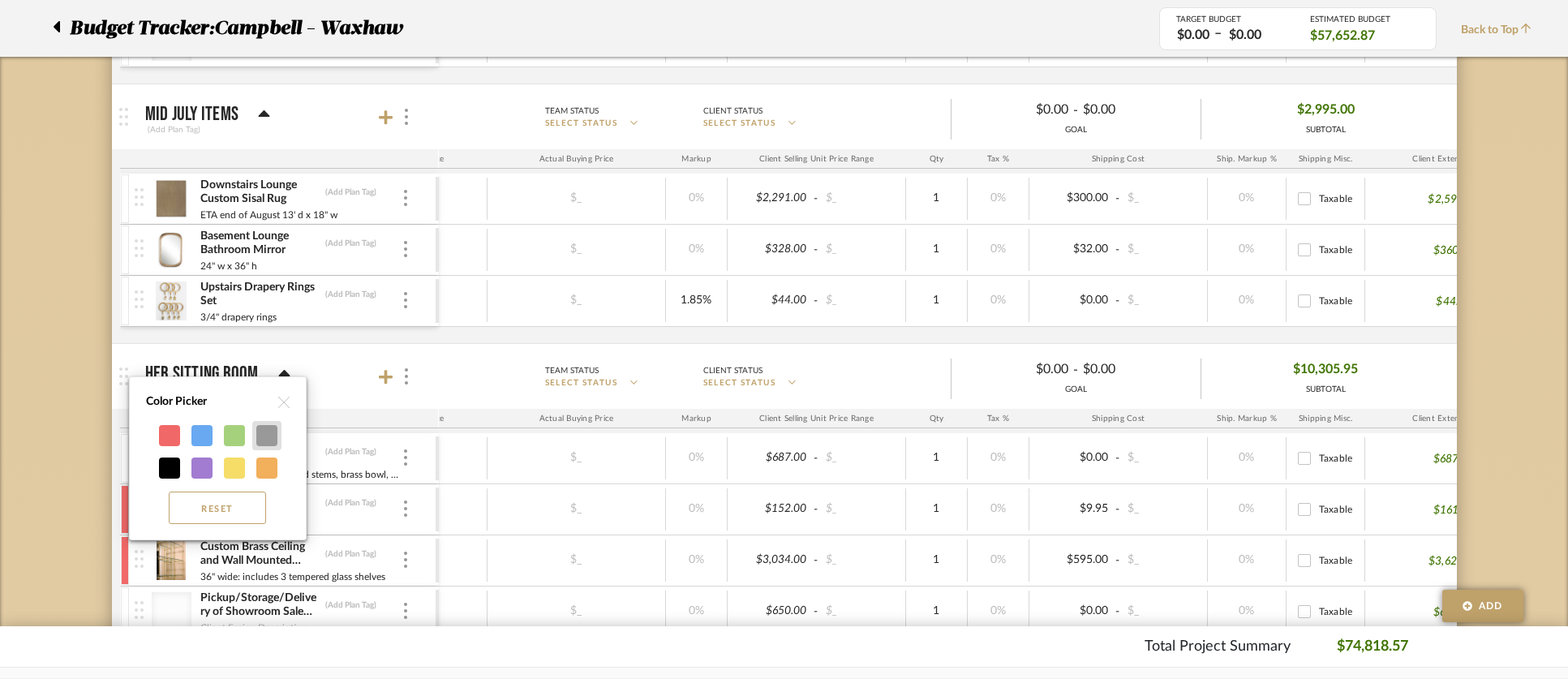 click at bounding box center (267, 436) 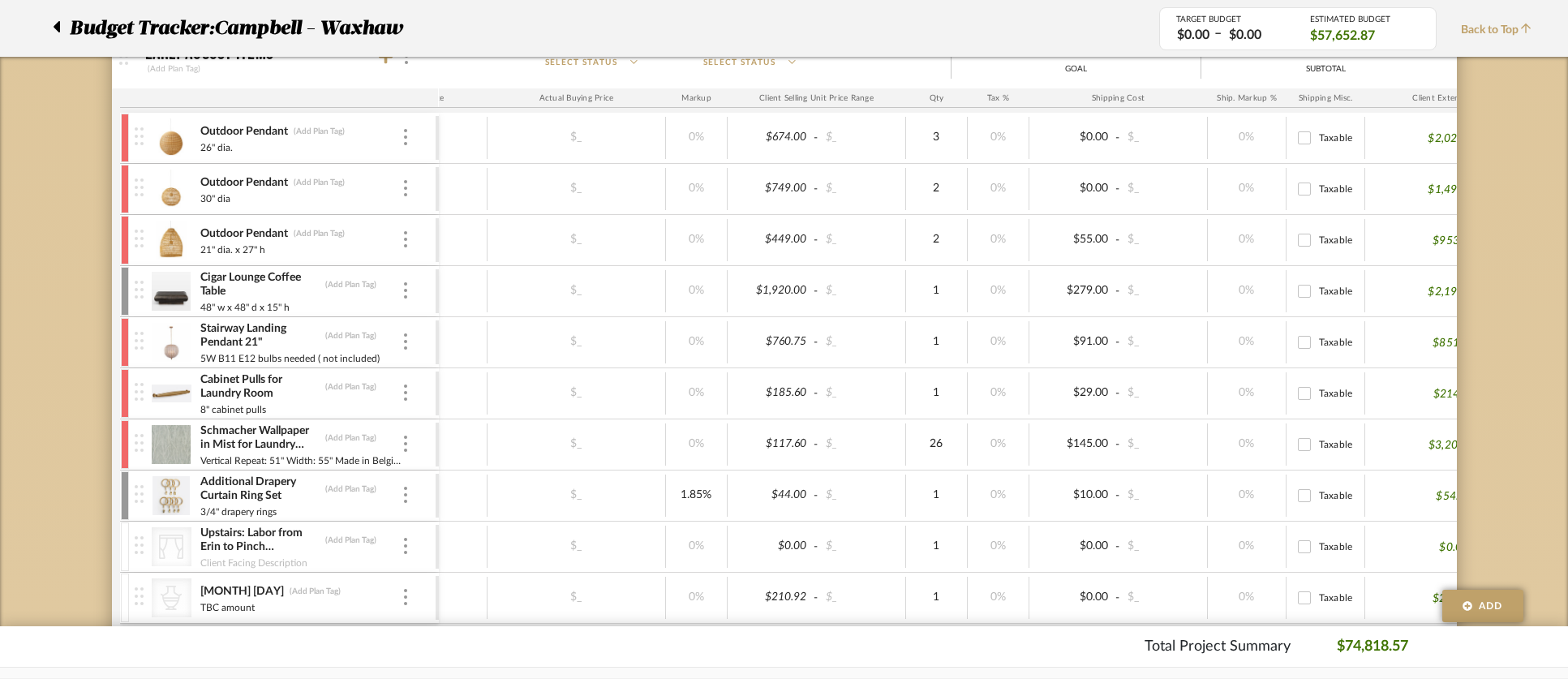 scroll, scrollTop: 301, scrollLeft: 0, axis: vertical 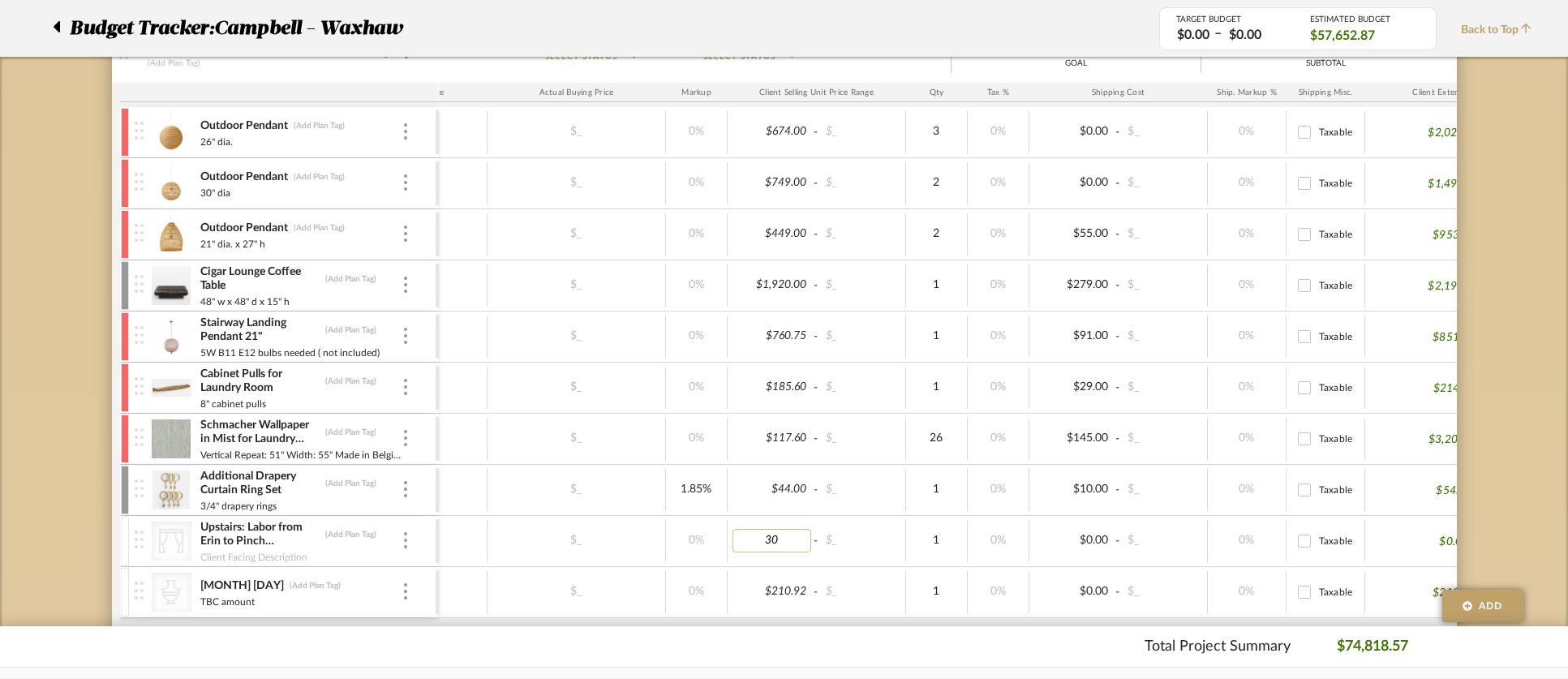 type on "300" 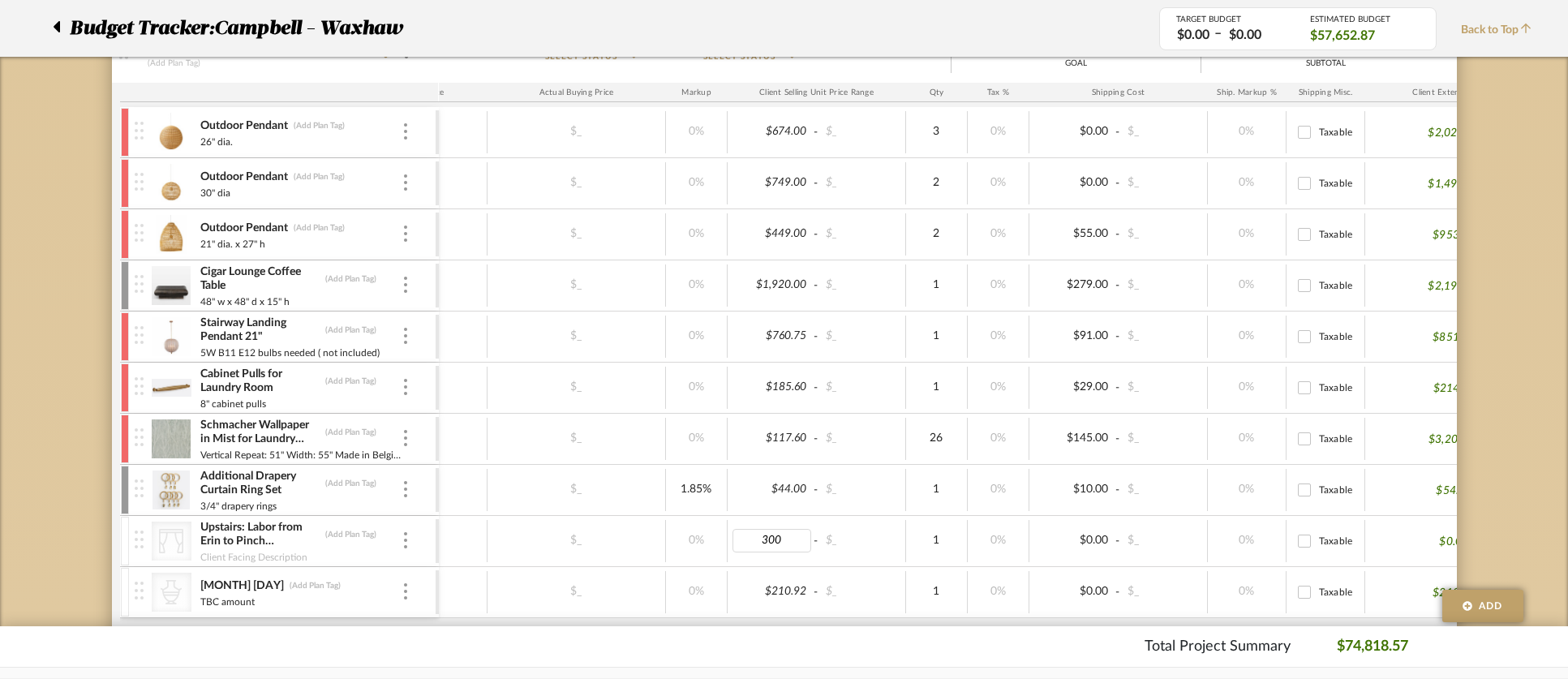click on "Chrome Web Clipper   Import Pinterest   Support   All Projects   Library   Inspiration   Upload History  Hello, [FIRST] Budget Tracker:  Campbell - Waxhaw  Non-Transparent  Last Updated:  [FIRST] [LAST]  on  [MONTH] [DAY], [TIME]  Sync to QuickBooks   Export  Team Status SELECT STATUS  Client Status SELECT STATUS  TARGET BUDGET  $0.00   –   $0.00  Edit Budget Settings ESTIMATED BUDGET  $57,652.87  Does not include Project Fees Budget Tracker:   Campbell - Waxhaw  TARGET BUDGET  $0.00   –   $0.00  ESTIMATED BUDGET  $57,652.87  Back to Top   Early August Items   (Add Plan Tag)  Team Status SELECT STATUS  Client Status SELECT STATUS   $0.00  -  $0.00  GOAL $_ SUBTOTAL  PO  Target Unit Buying Price Actual Buying Price Markup Client Selling Unit Price Range Qty Tax % Shipping Cost Ship. Markup % Shipping Misc.  Client Extended Price   Outdoor Pendant   (Add Plan Tag)   26" dia.   $_  -  $_   $_   0%   $_  -  $_   3   0%   $0.00  -  $_   0%  Taxable  $_   Outdoor Pendant" at bounding box center (784, 38) 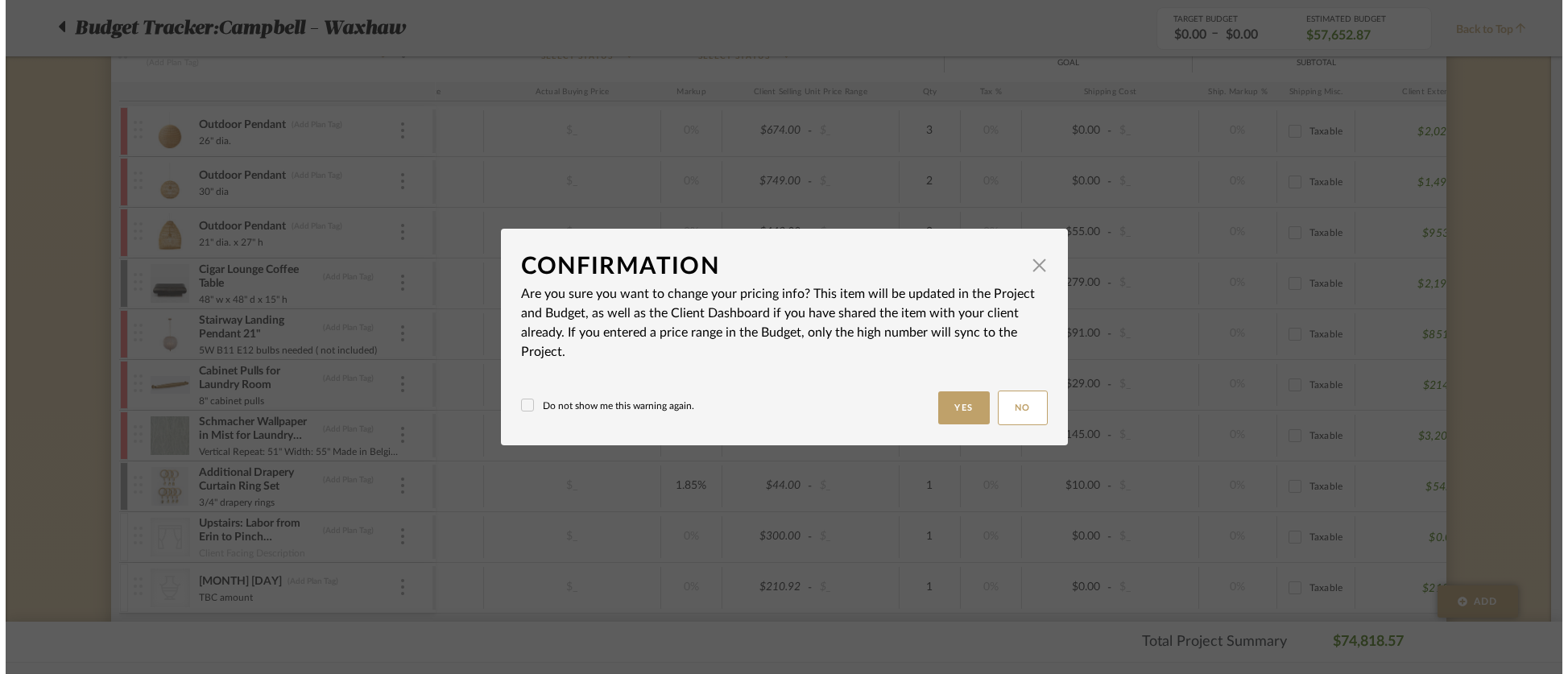 scroll, scrollTop: 0, scrollLeft: 0, axis: both 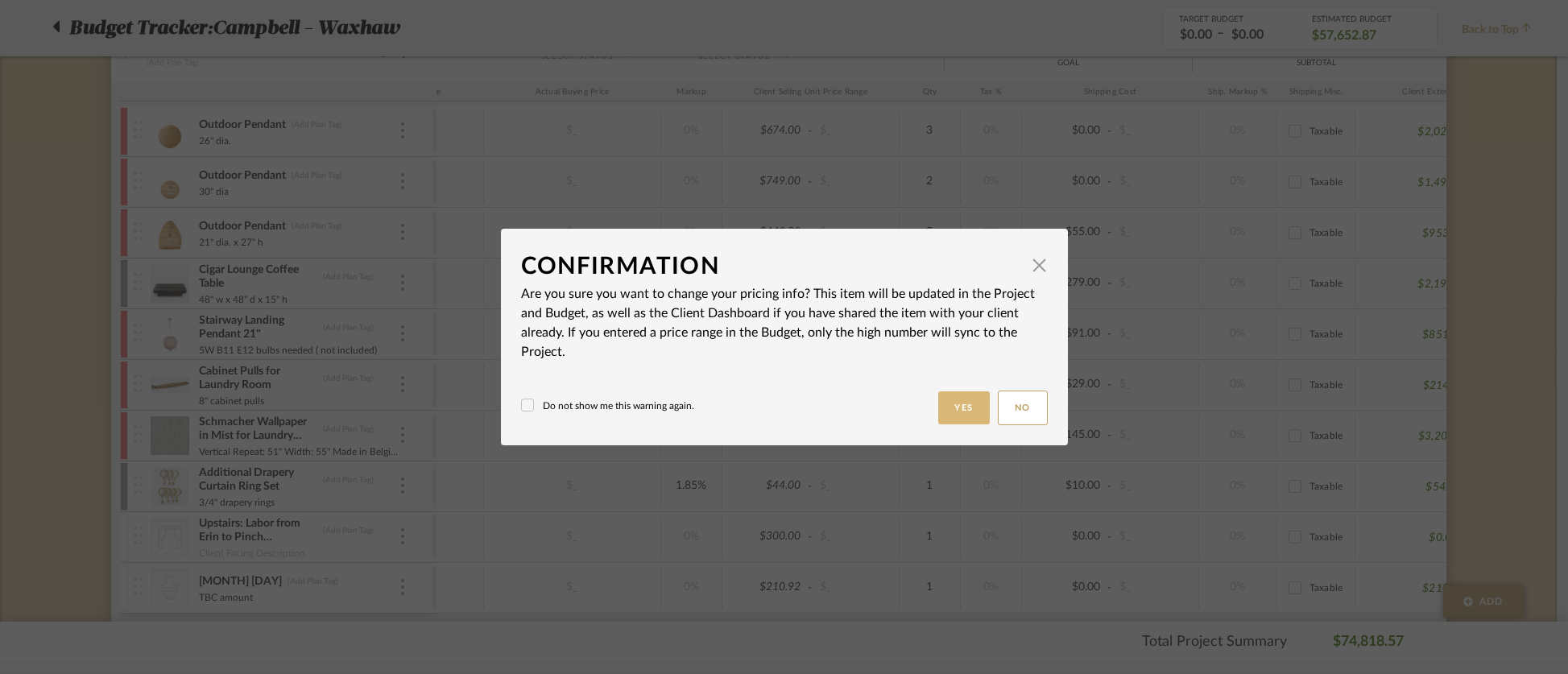 click on "Yes" at bounding box center (964, 407) 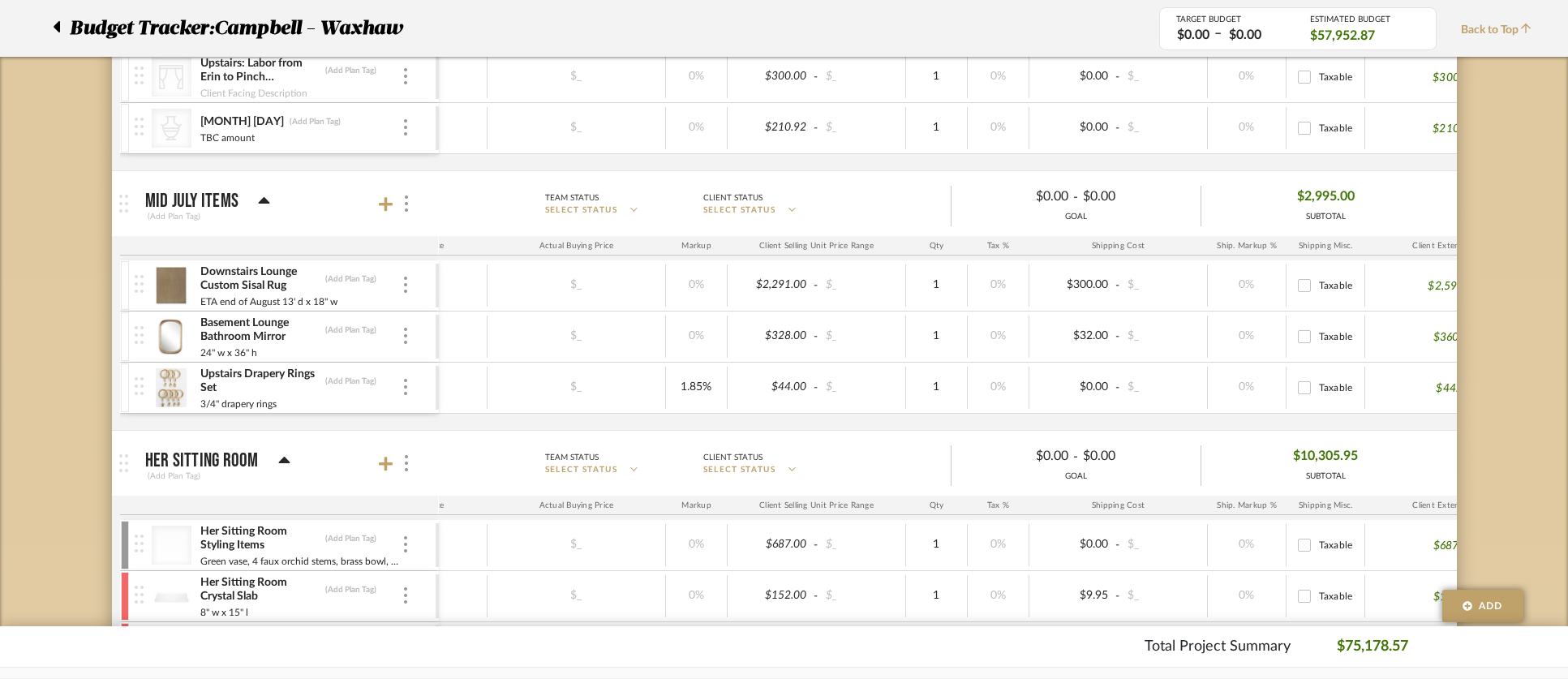 scroll, scrollTop: 1089, scrollLeft: 0, axis: vertical 